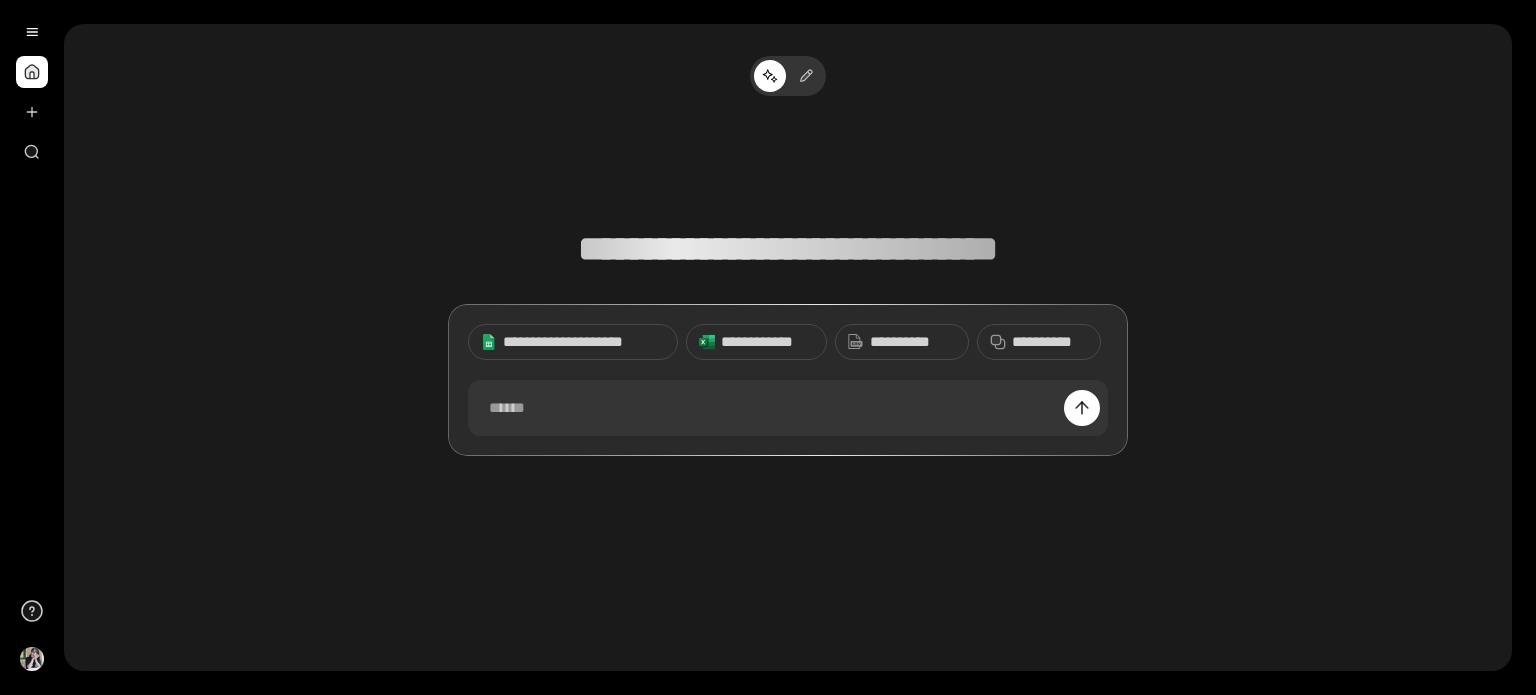 scroll, scrollTop: 0, scrollLeft: 0, axis: both 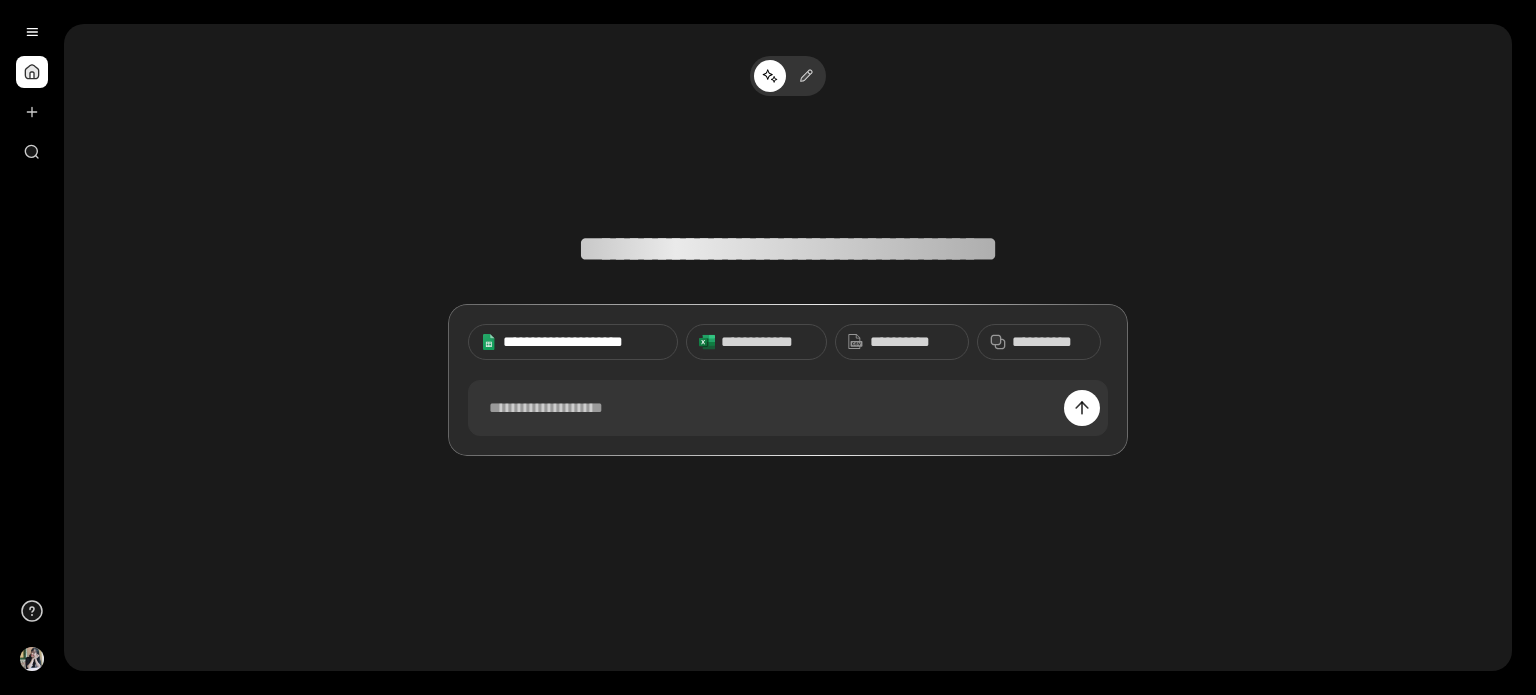 click on "**********" at bounding box center [573, 342] 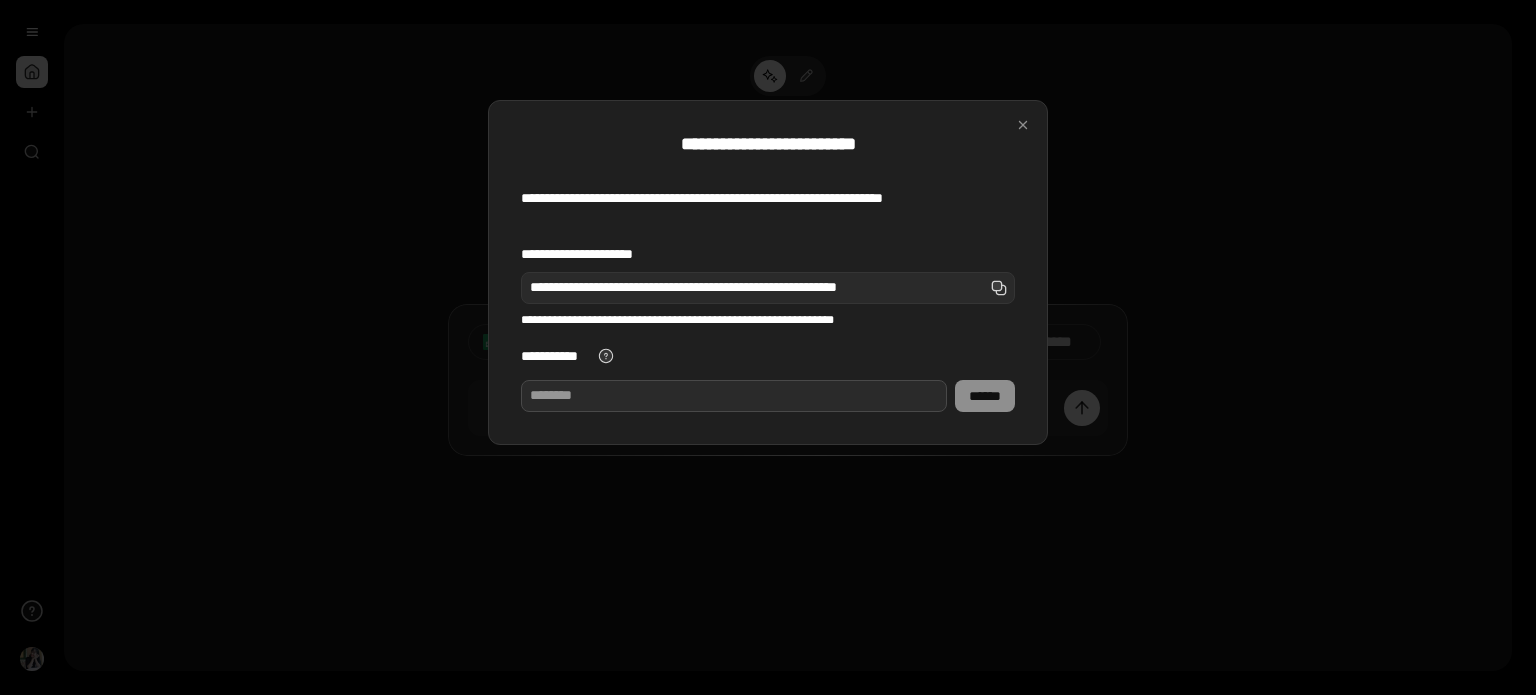 click on "**********" at bounding box center [734, 396] 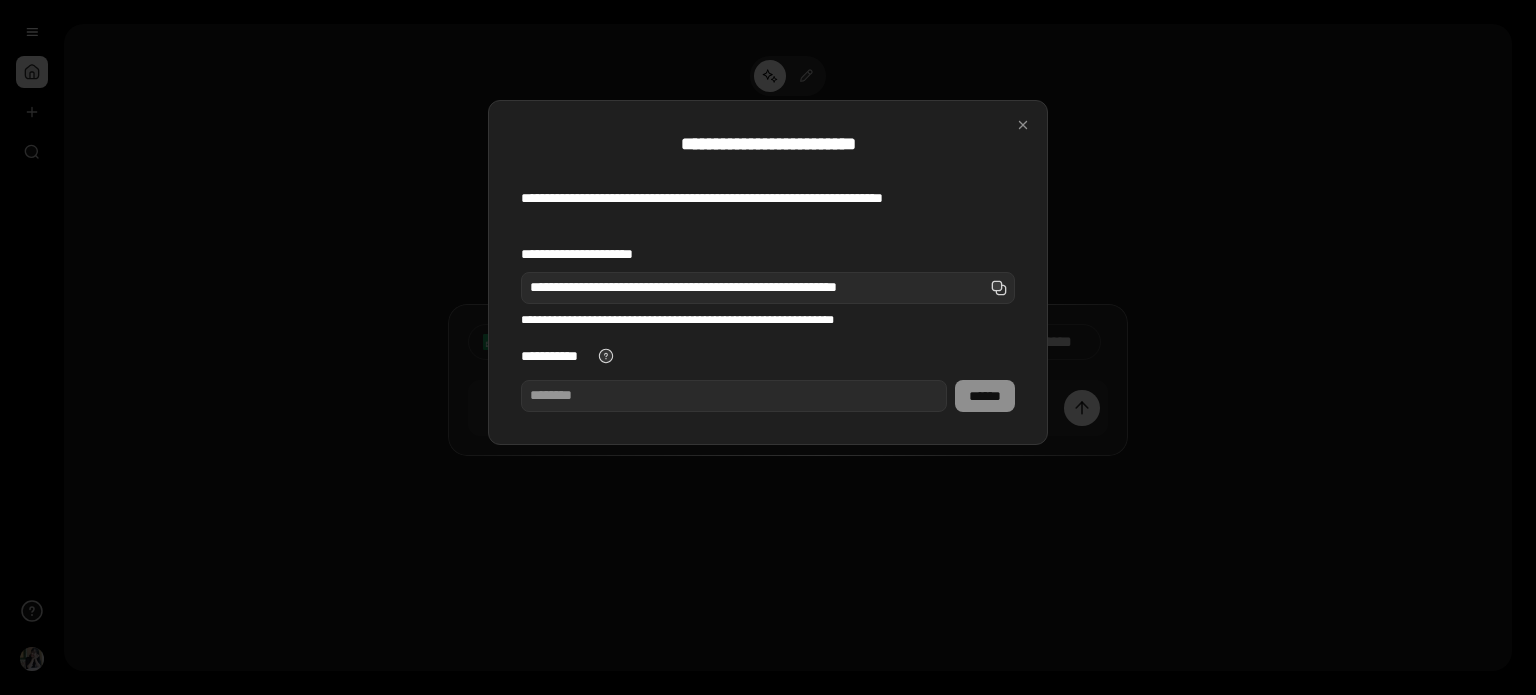 click on "**********" at bounding box center [555, 356] 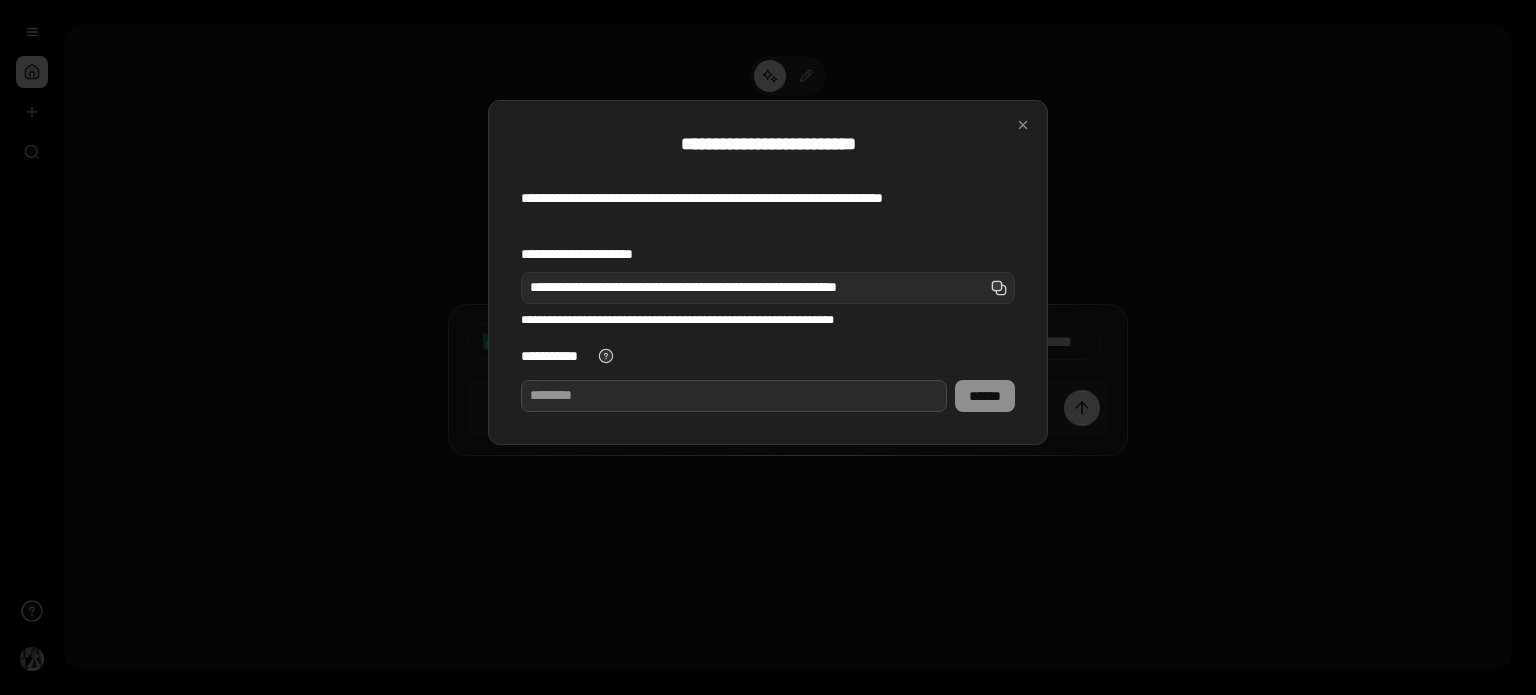 click on "**********" at bounding box center (734, 396) 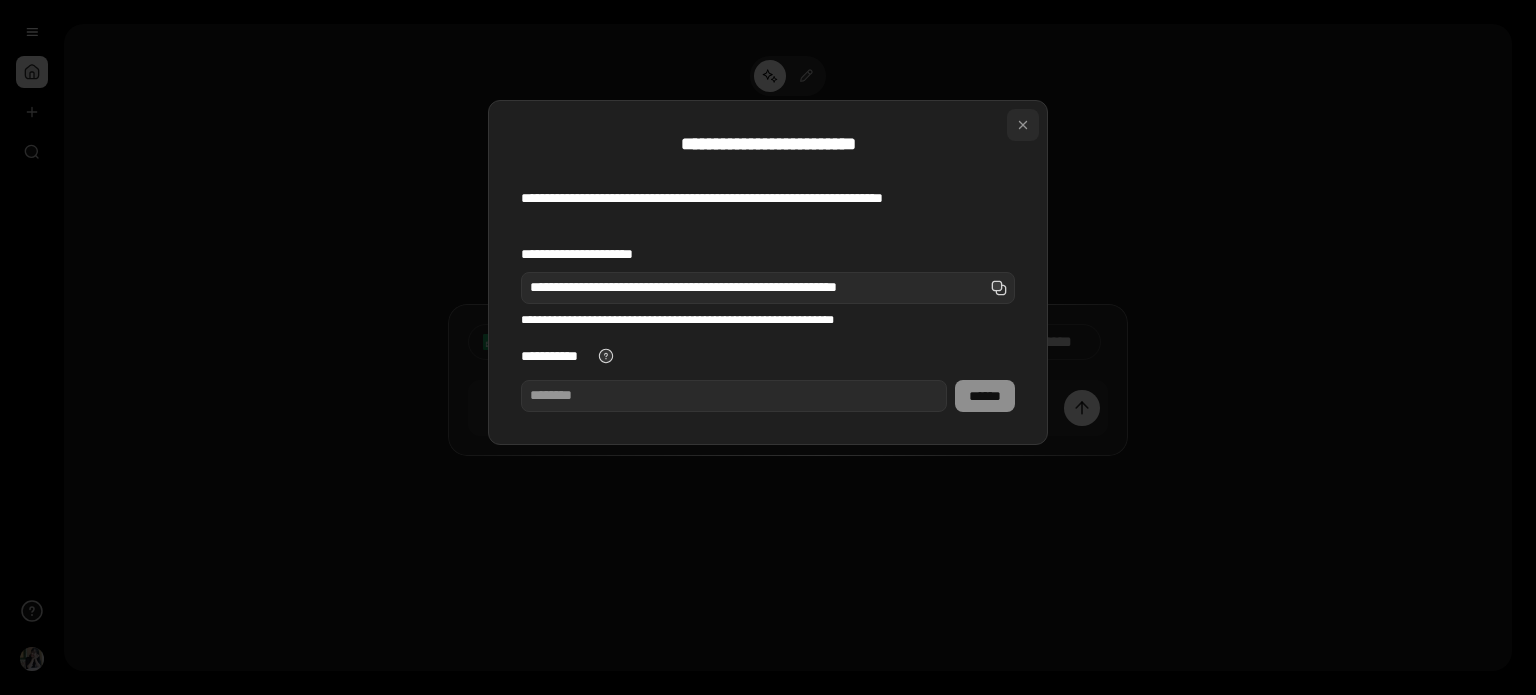 click at bounding box center (1023, 125) 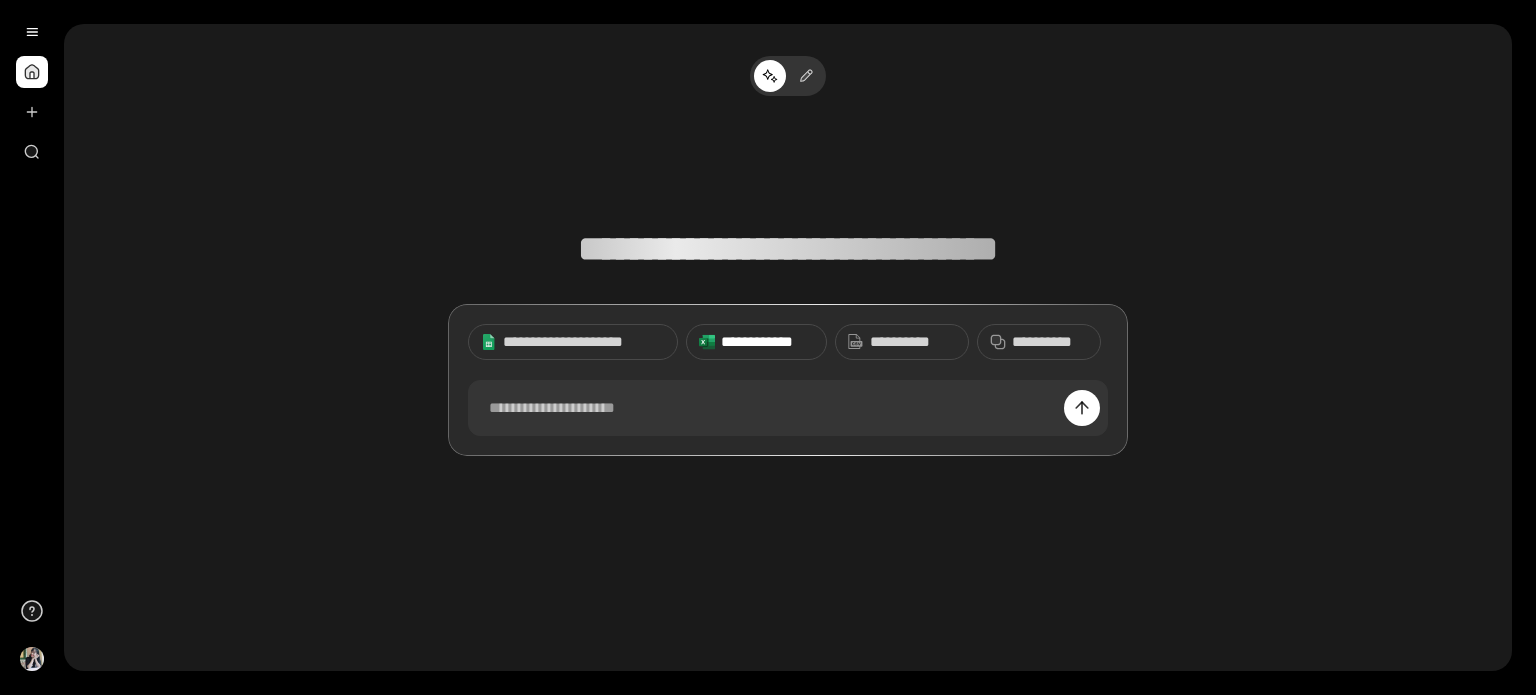click on "**********" at bounding box center (767, 342) 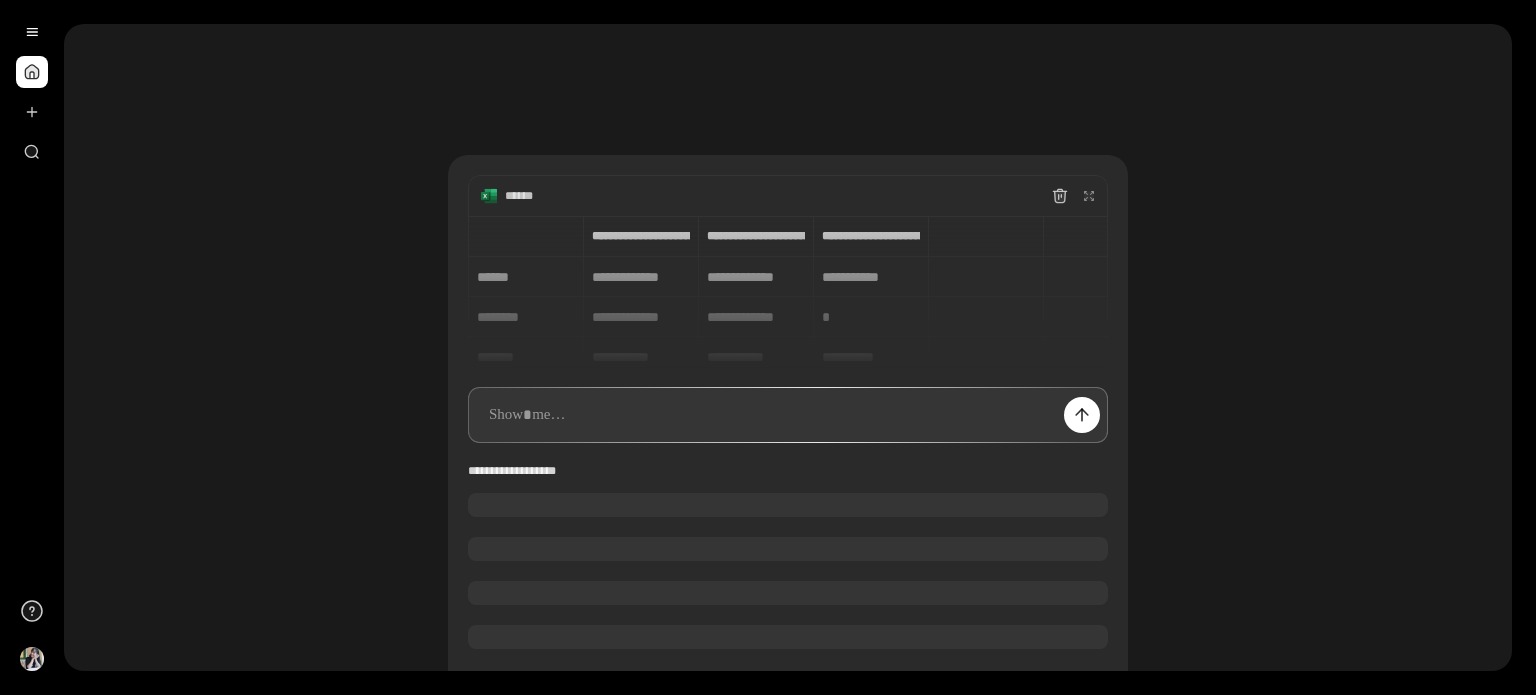 type 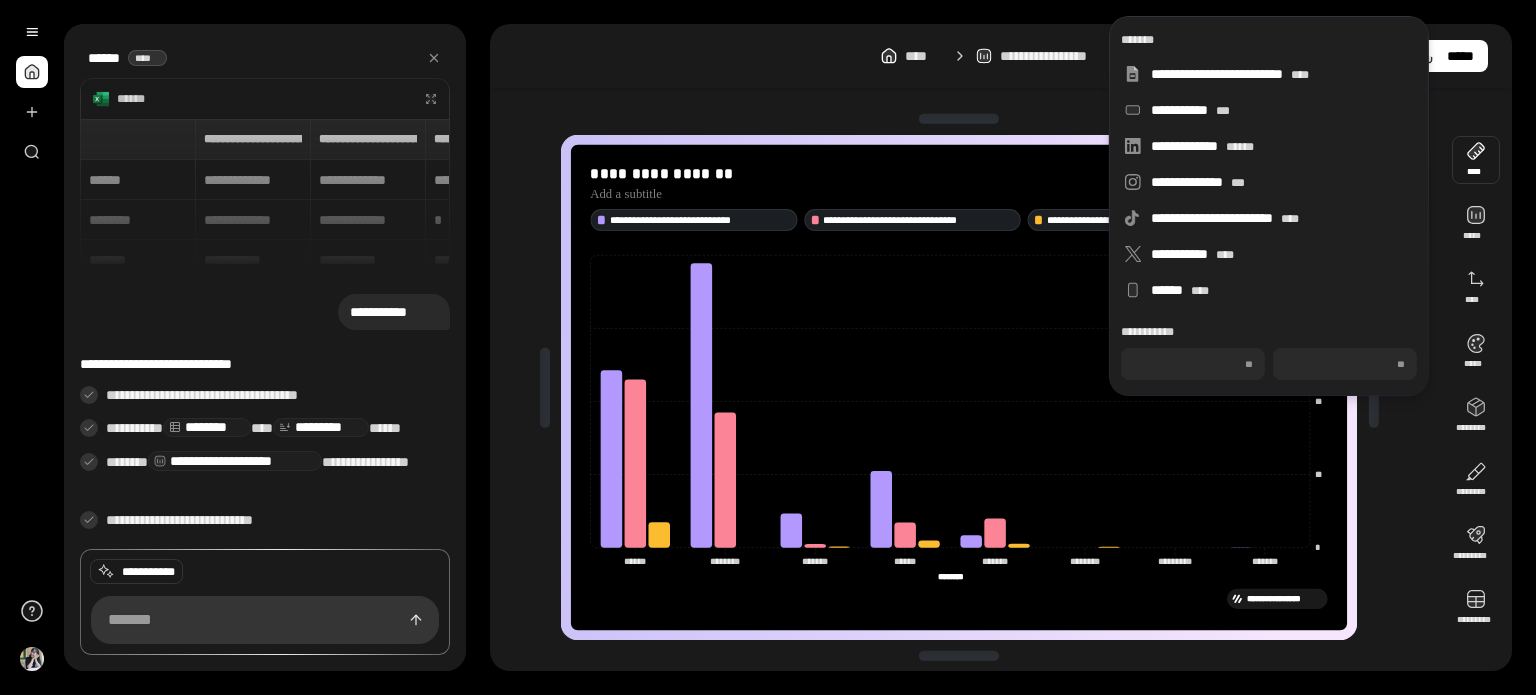 click at bounding box center (1476, 160) 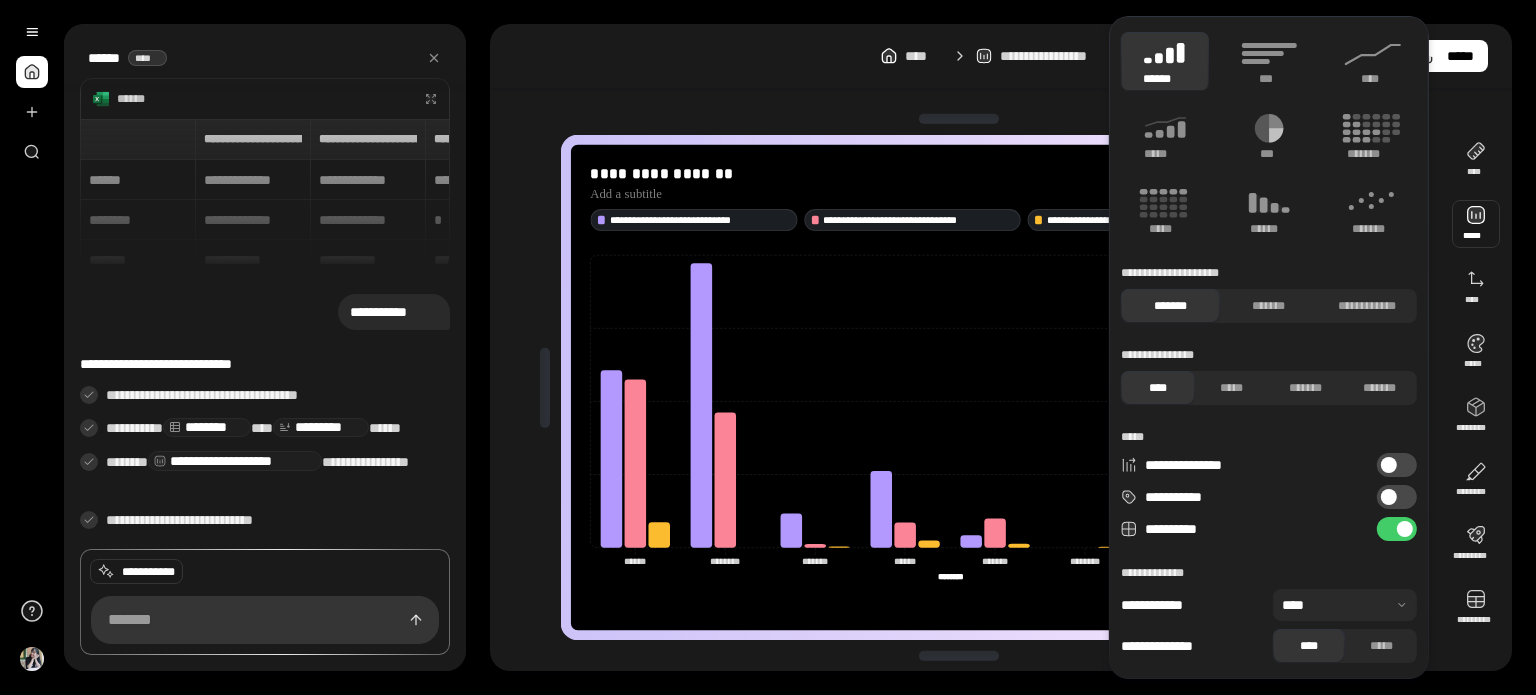 click on "**********" at bounding box center (1397, 465) 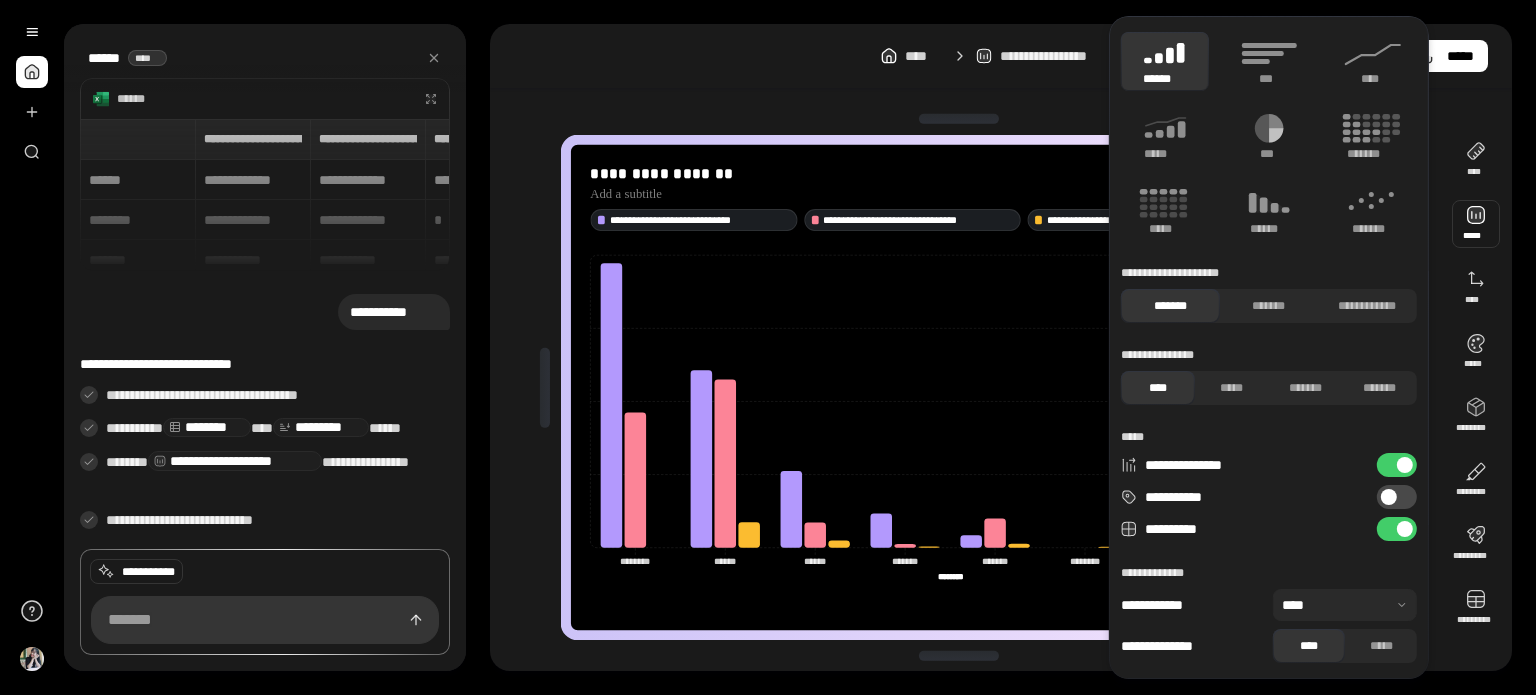 click on "**********" at bounding box center [1397, 465] 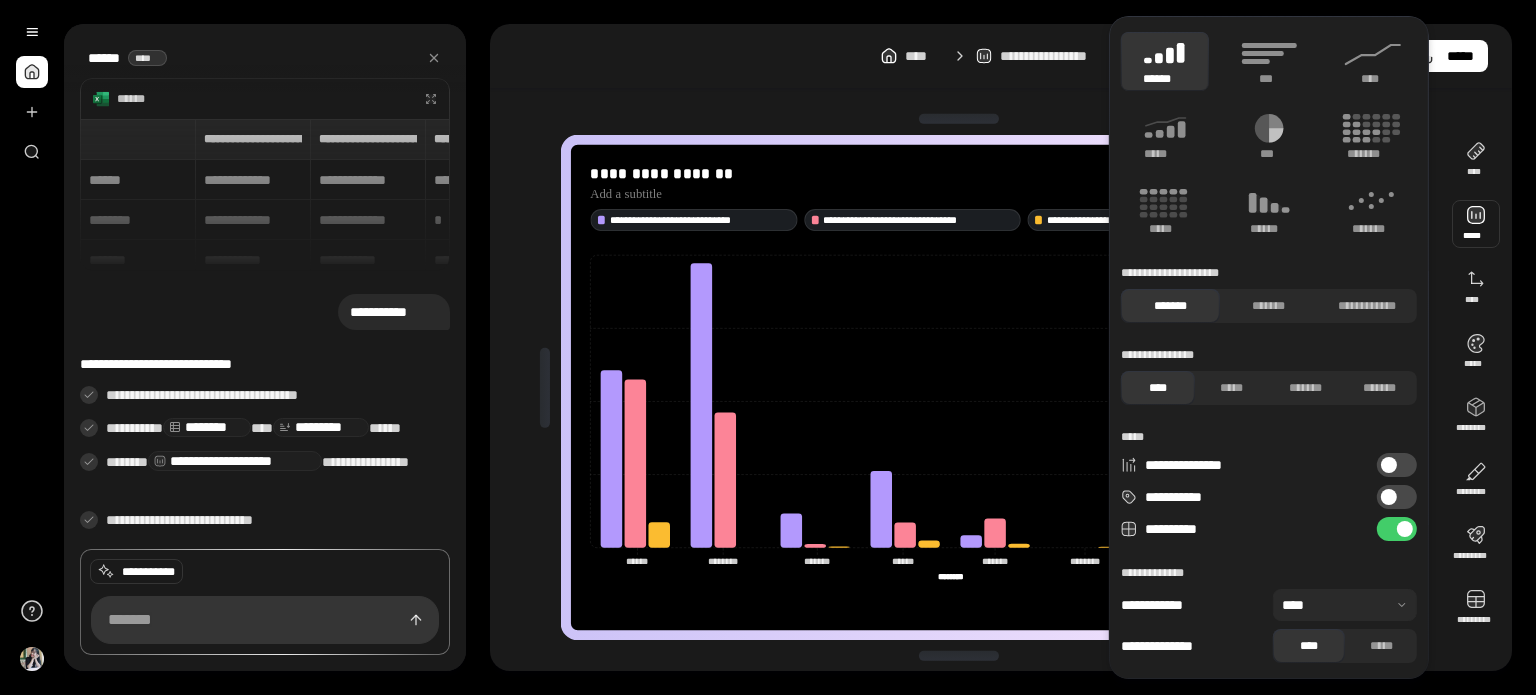 click on "**********" at bounding box center [1397, 497] 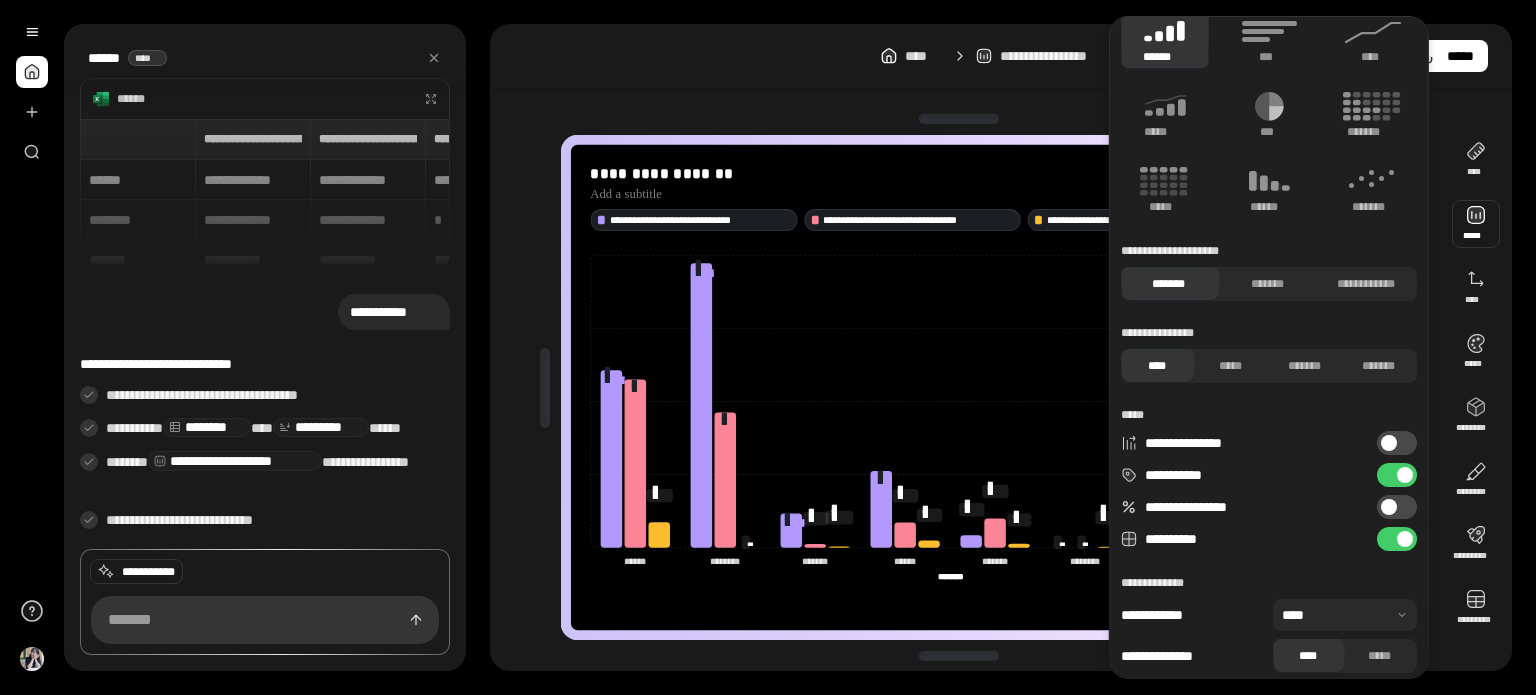 scroll, scrollTop: 32, scrollLeft: 0, axis: vertical 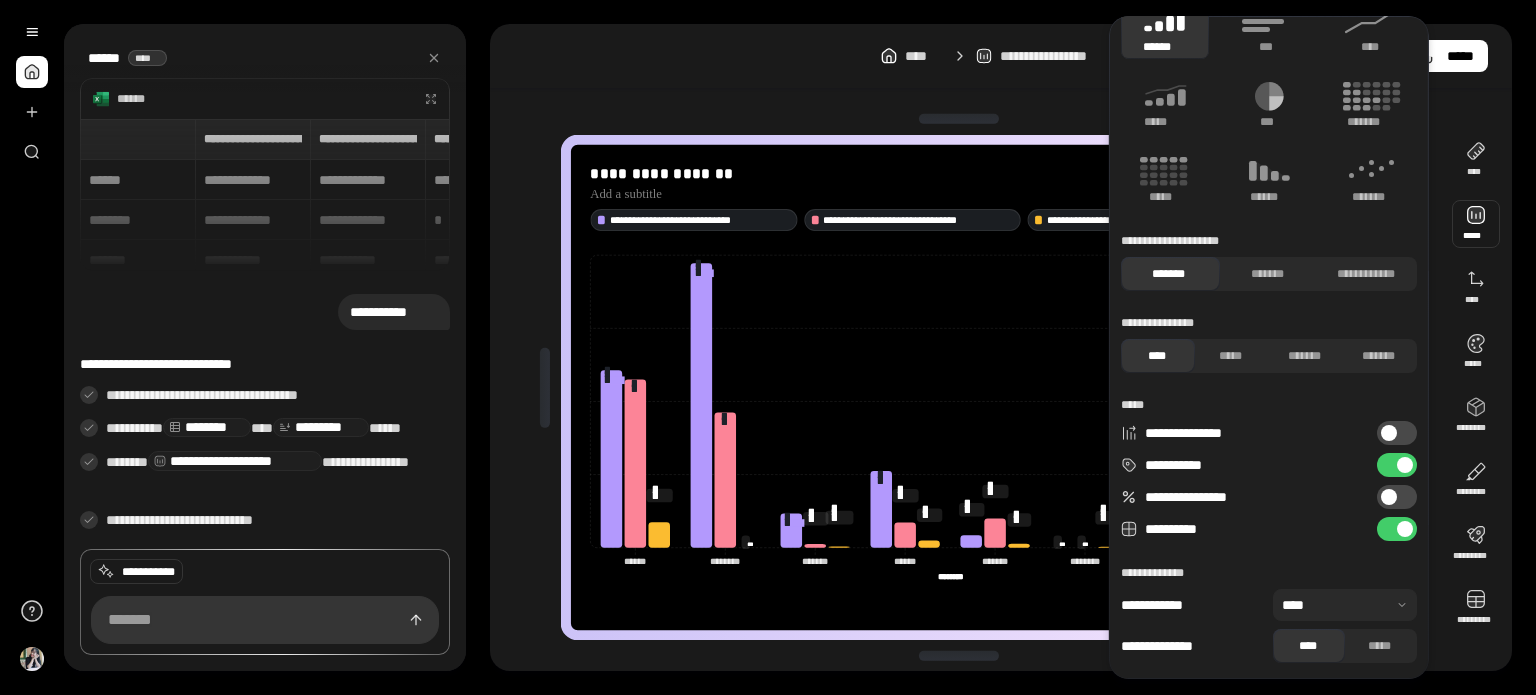 click at bounding box center [1345, 605] 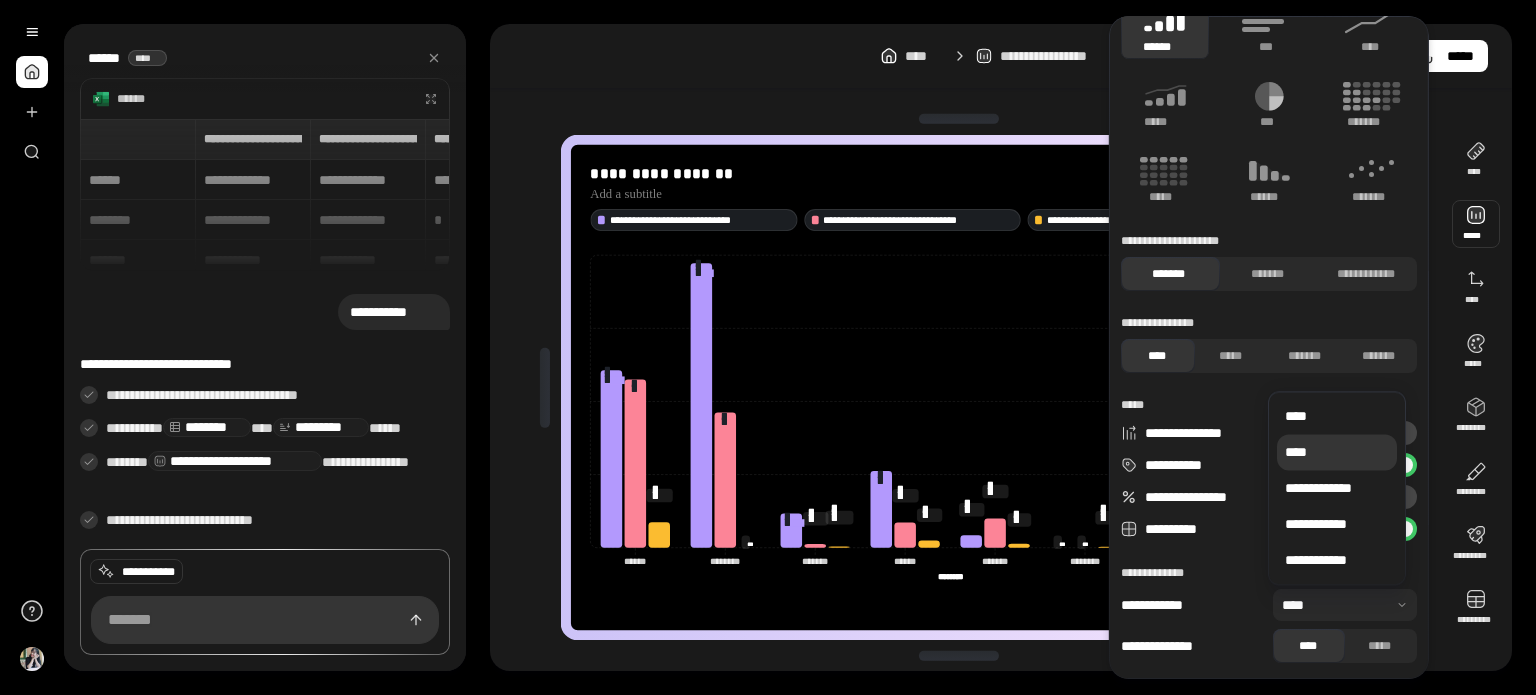 click on "****" at bounding box center [1337, 453] 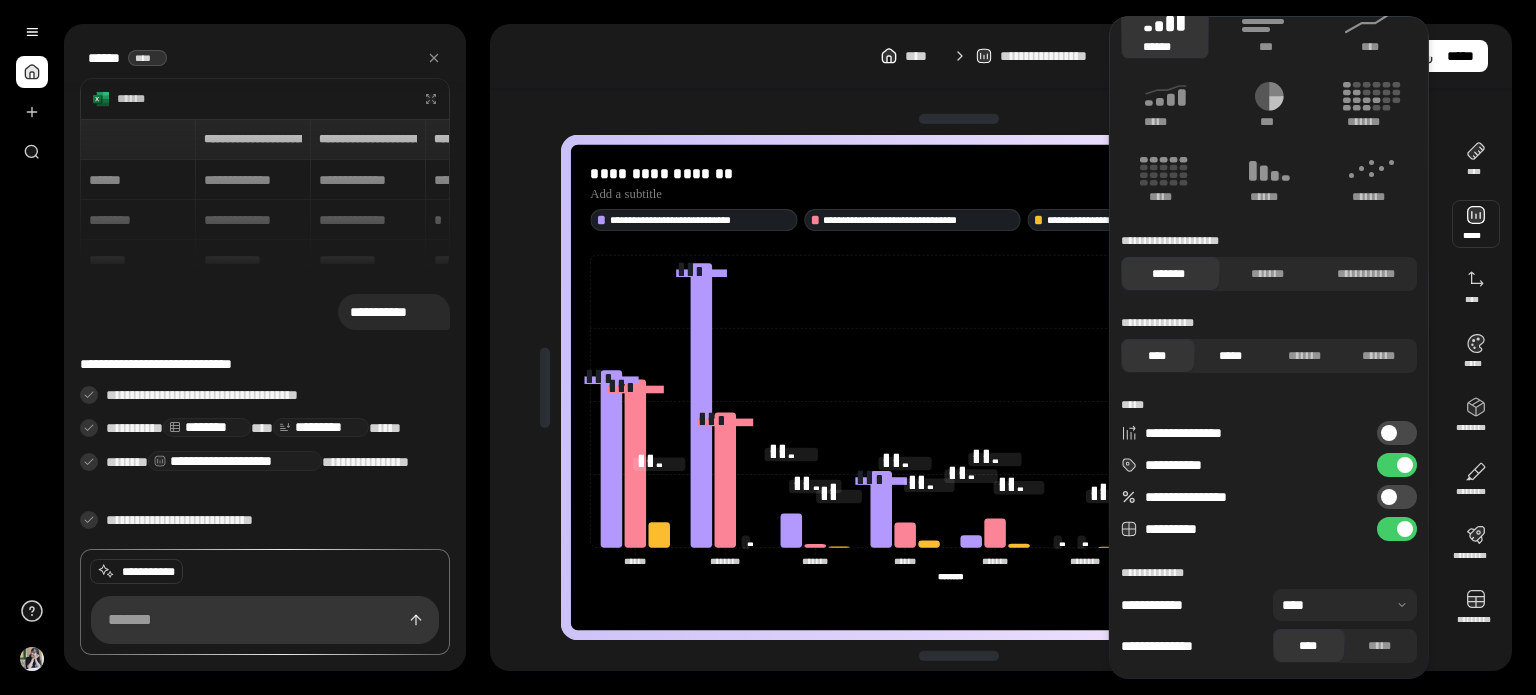 click on "*****" at bounding box center (1230, 356) 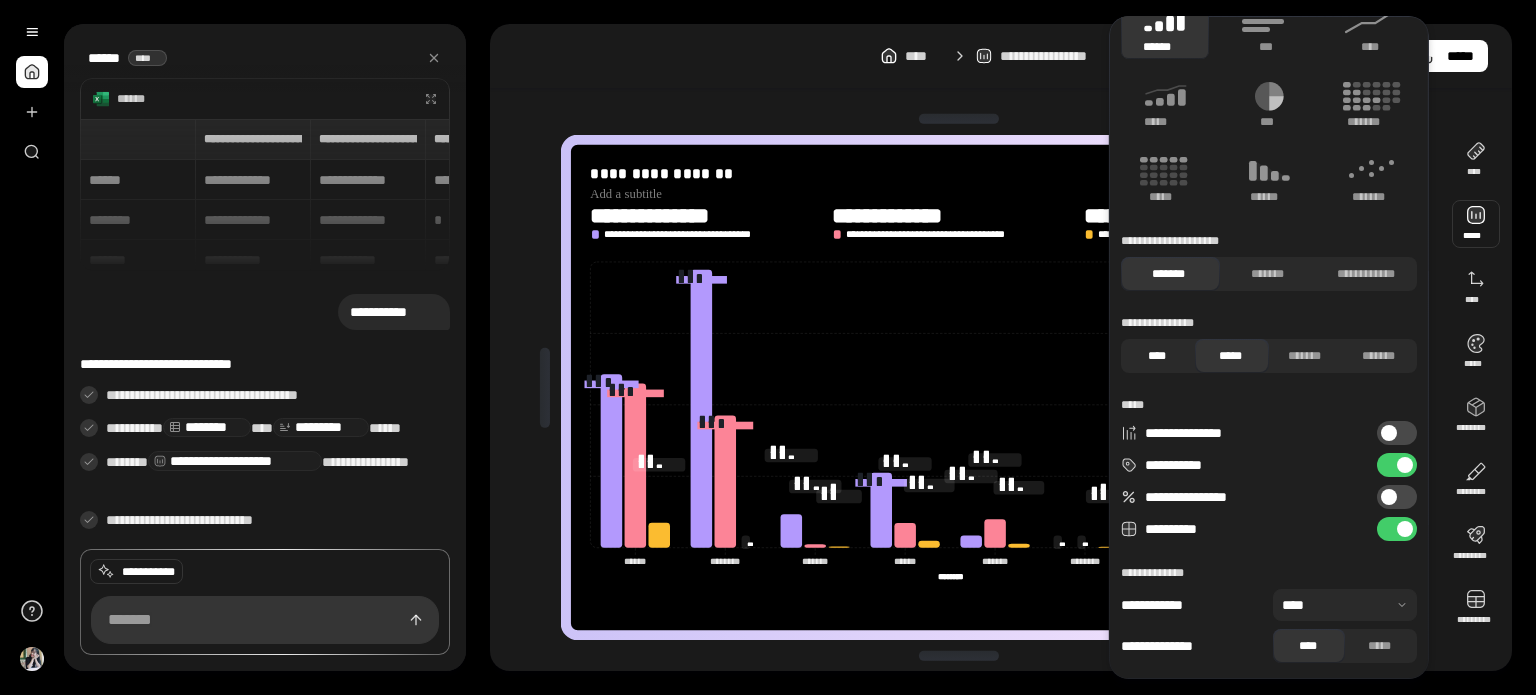 click on "****" at bounding box center [1156, 356] 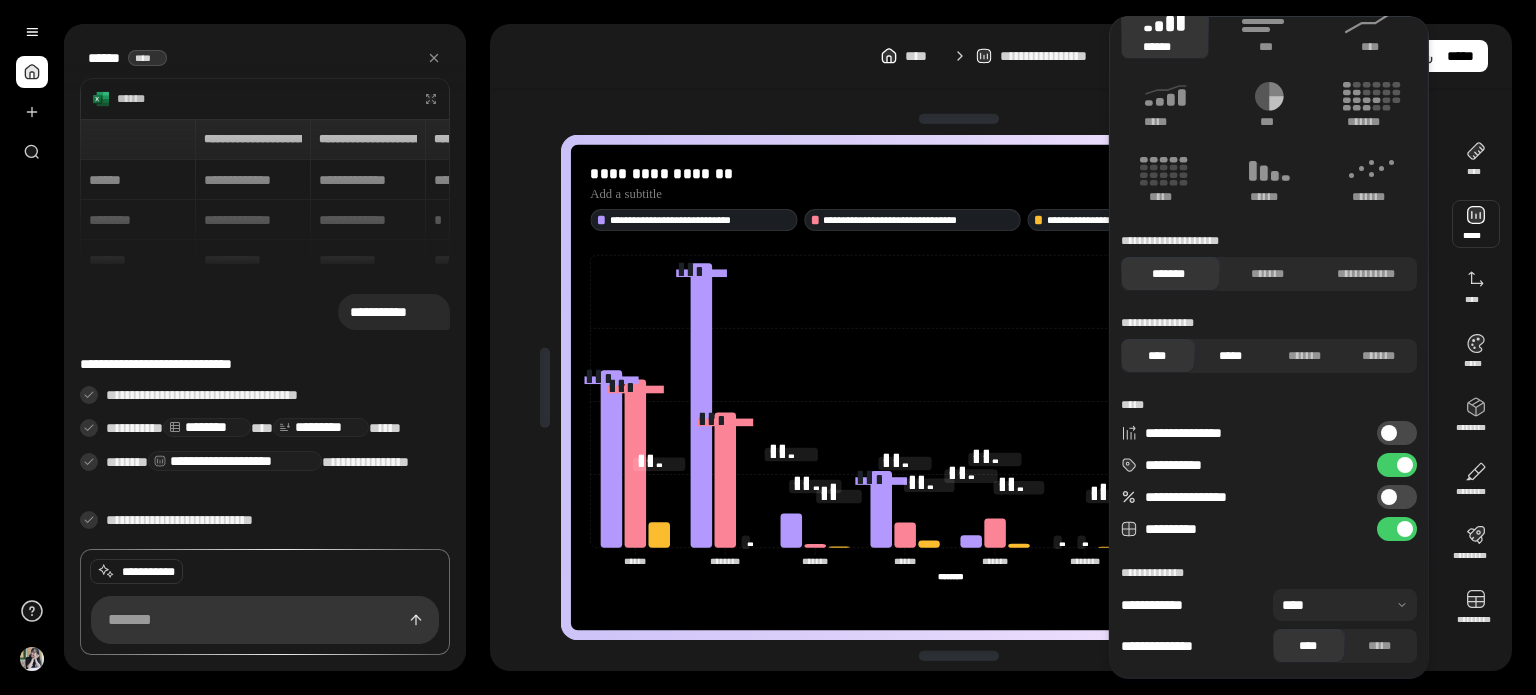 click on "*****" at bounding box center [1230, 356] 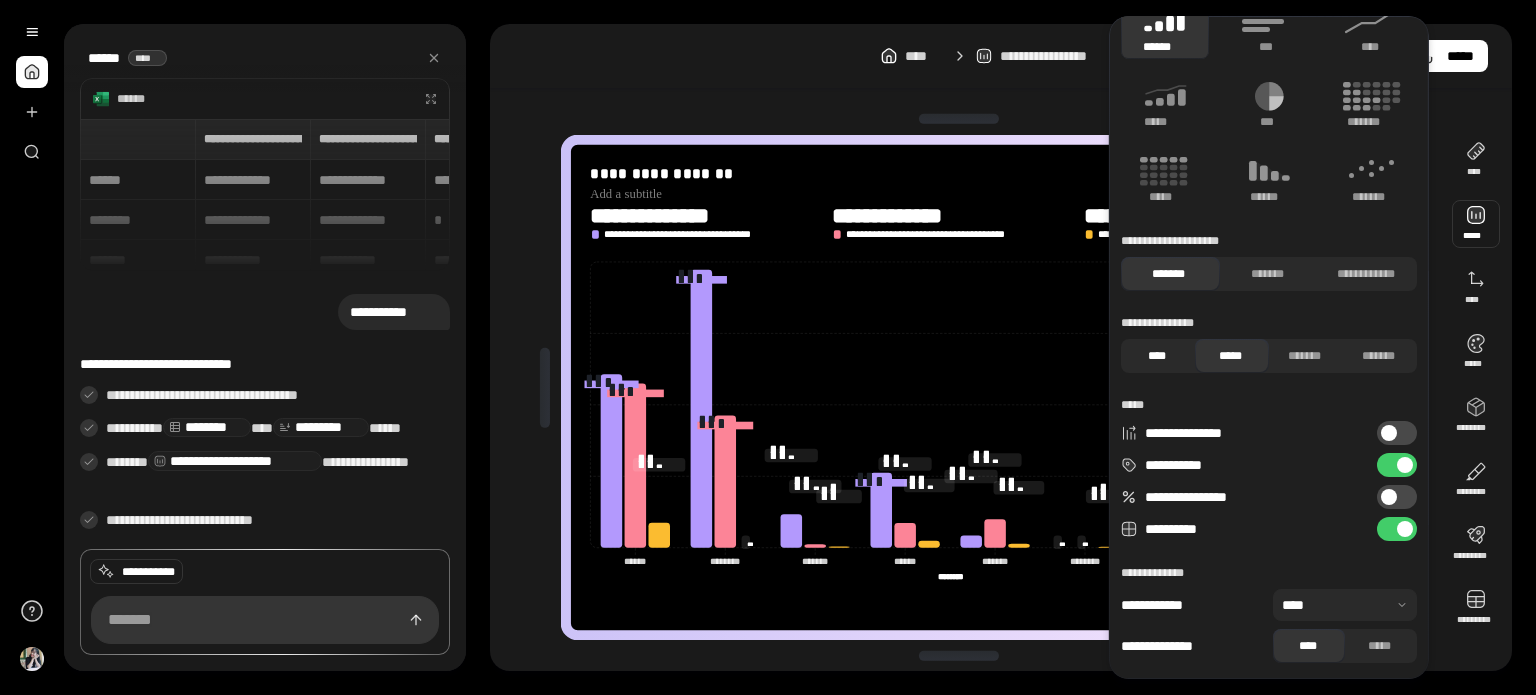 click on "****" at bounding box center (1156, 356) 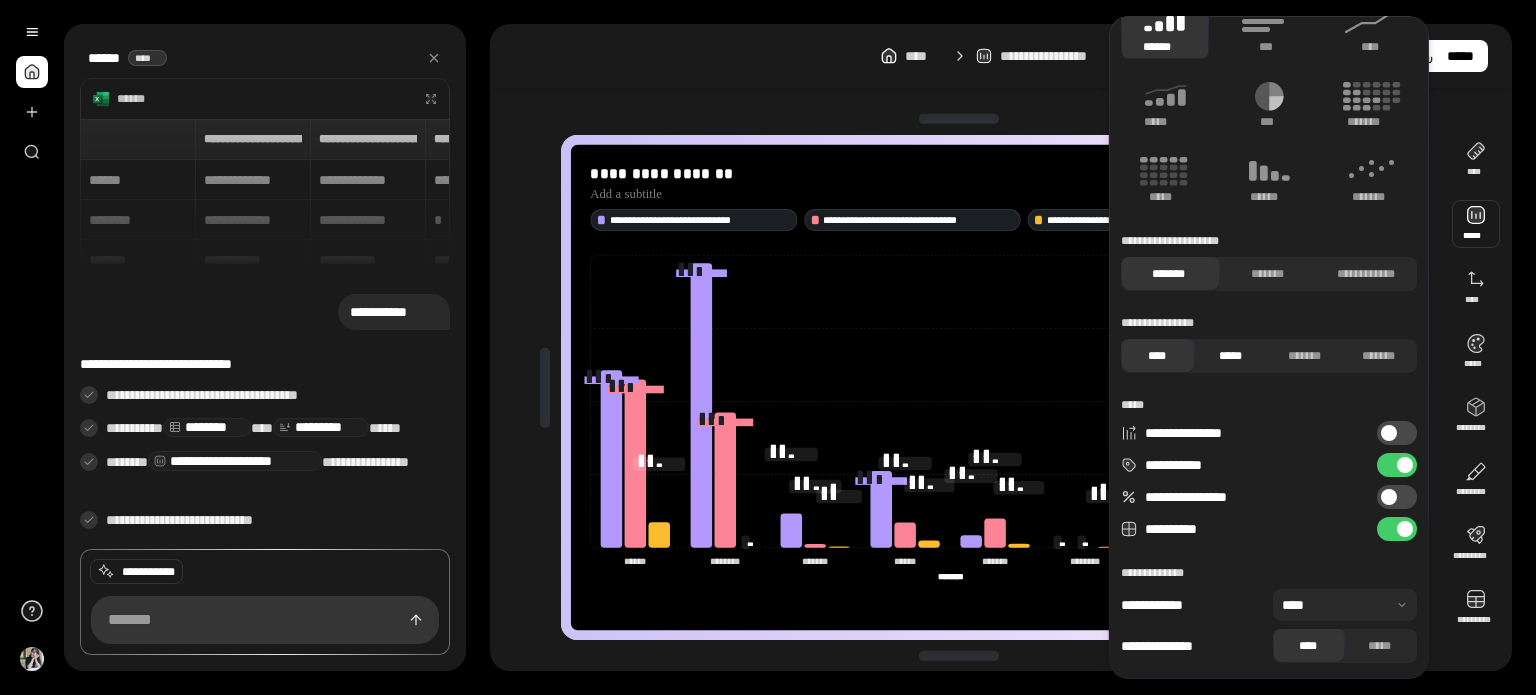 click on "*****" at bounding box center (1230, 356) 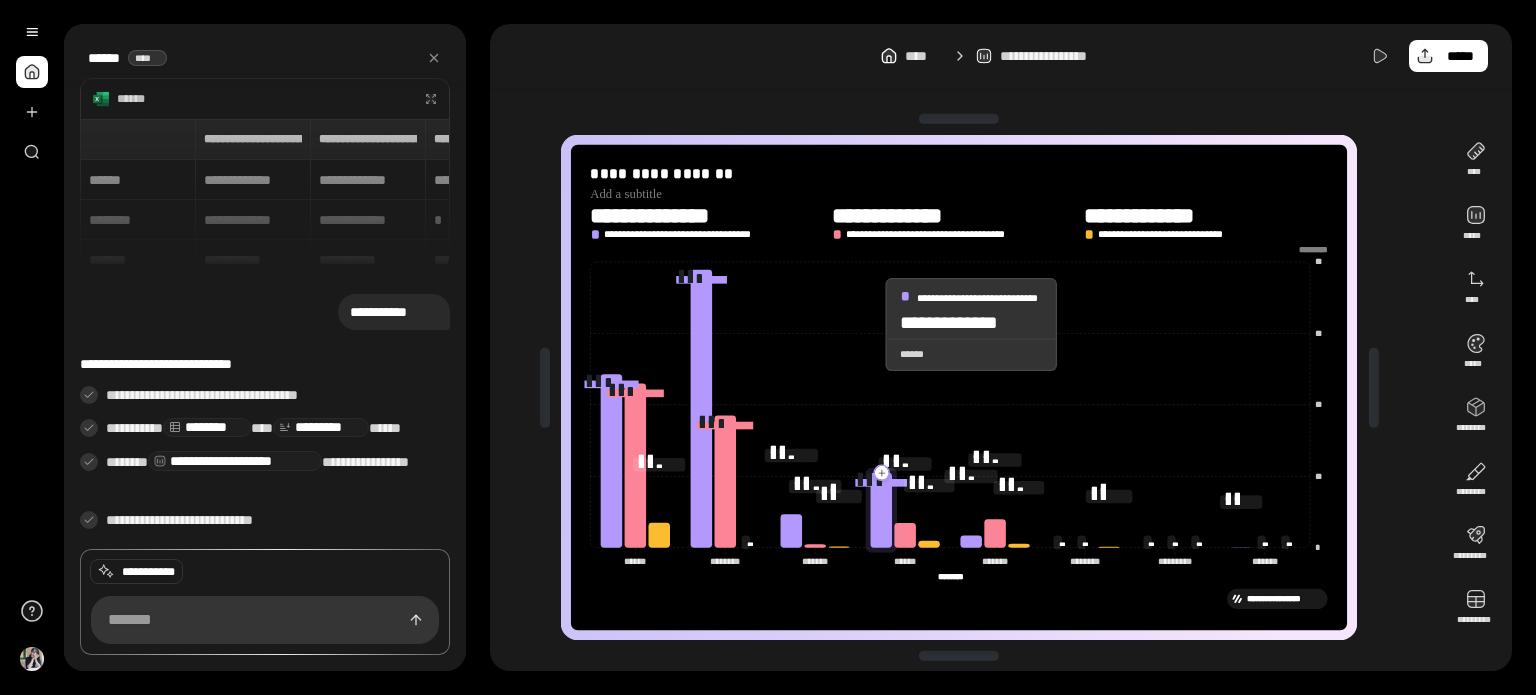 click 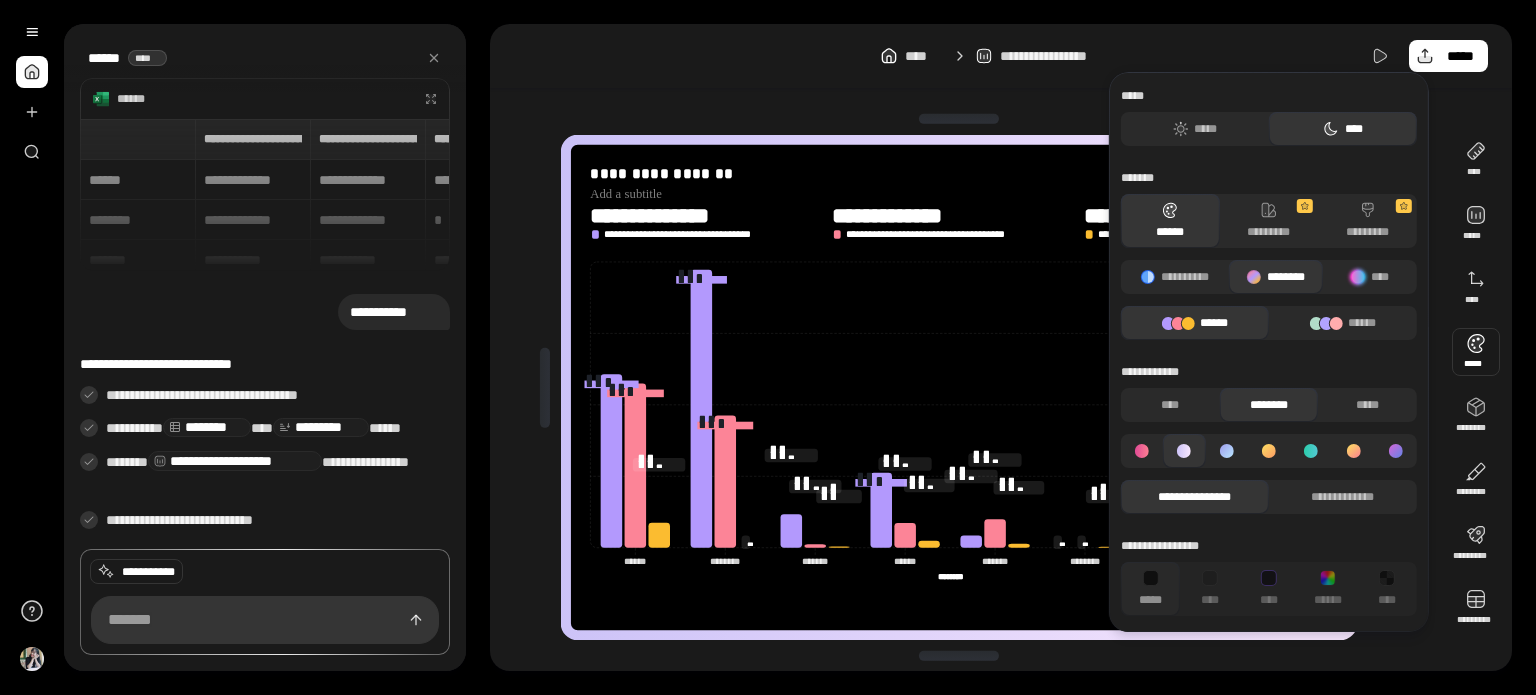 click at bounding box center (1476, 352) 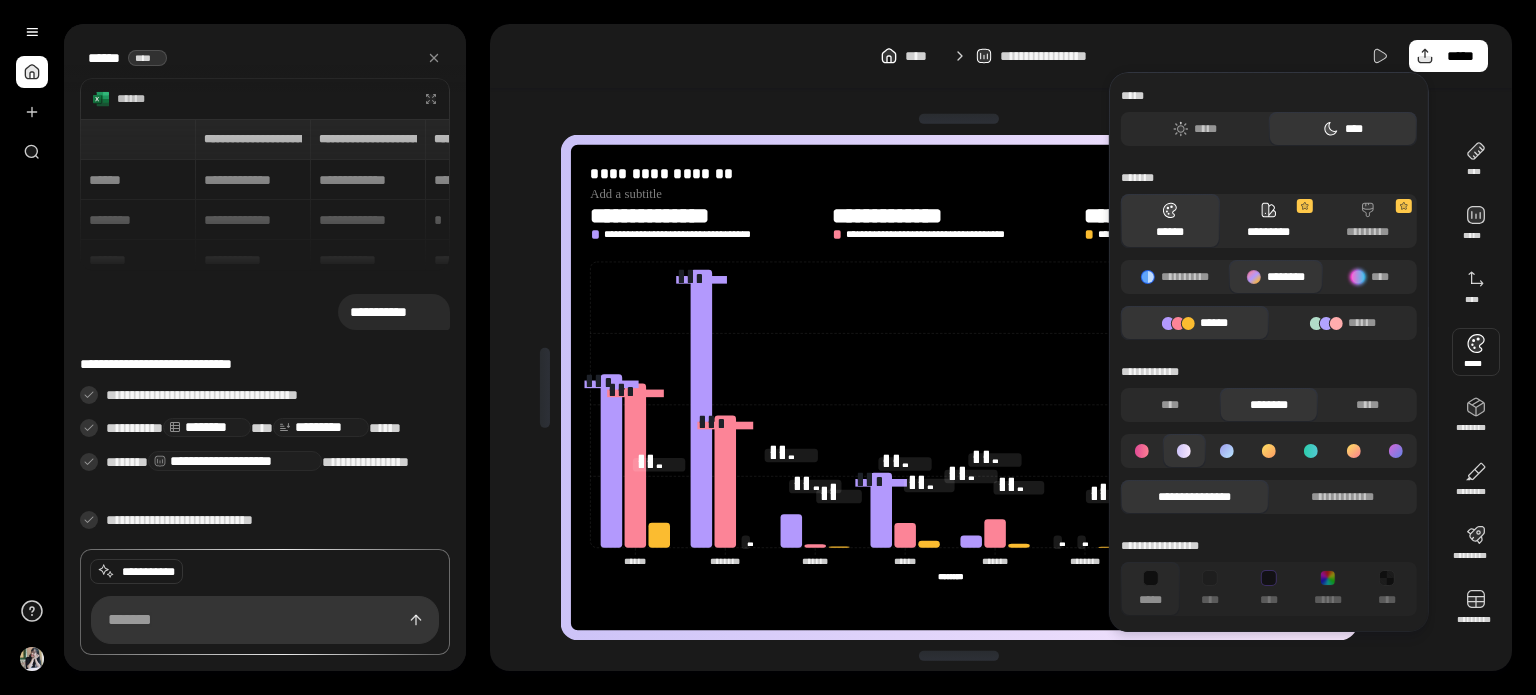 click on "*********" at bounding box center [1268, 221] 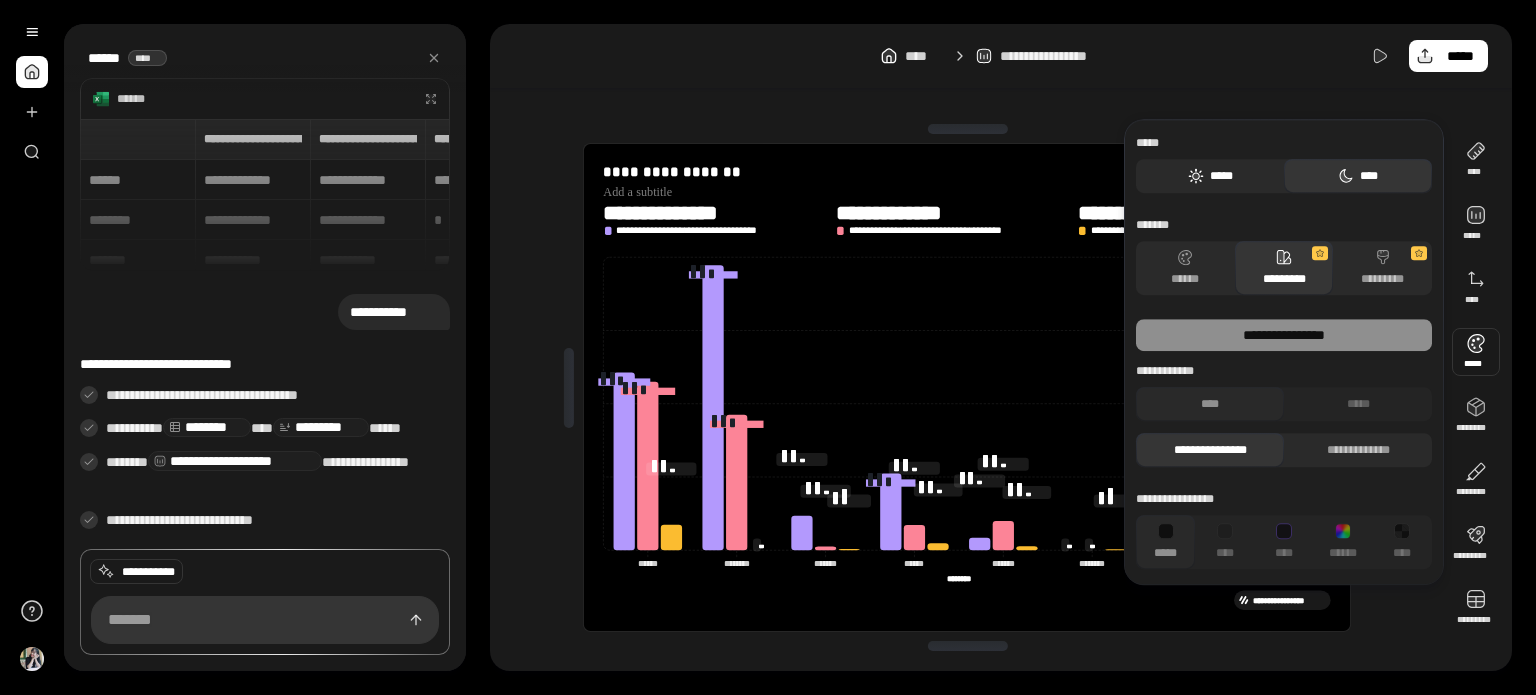 click on "*****" at bounding box center [1210, 176] 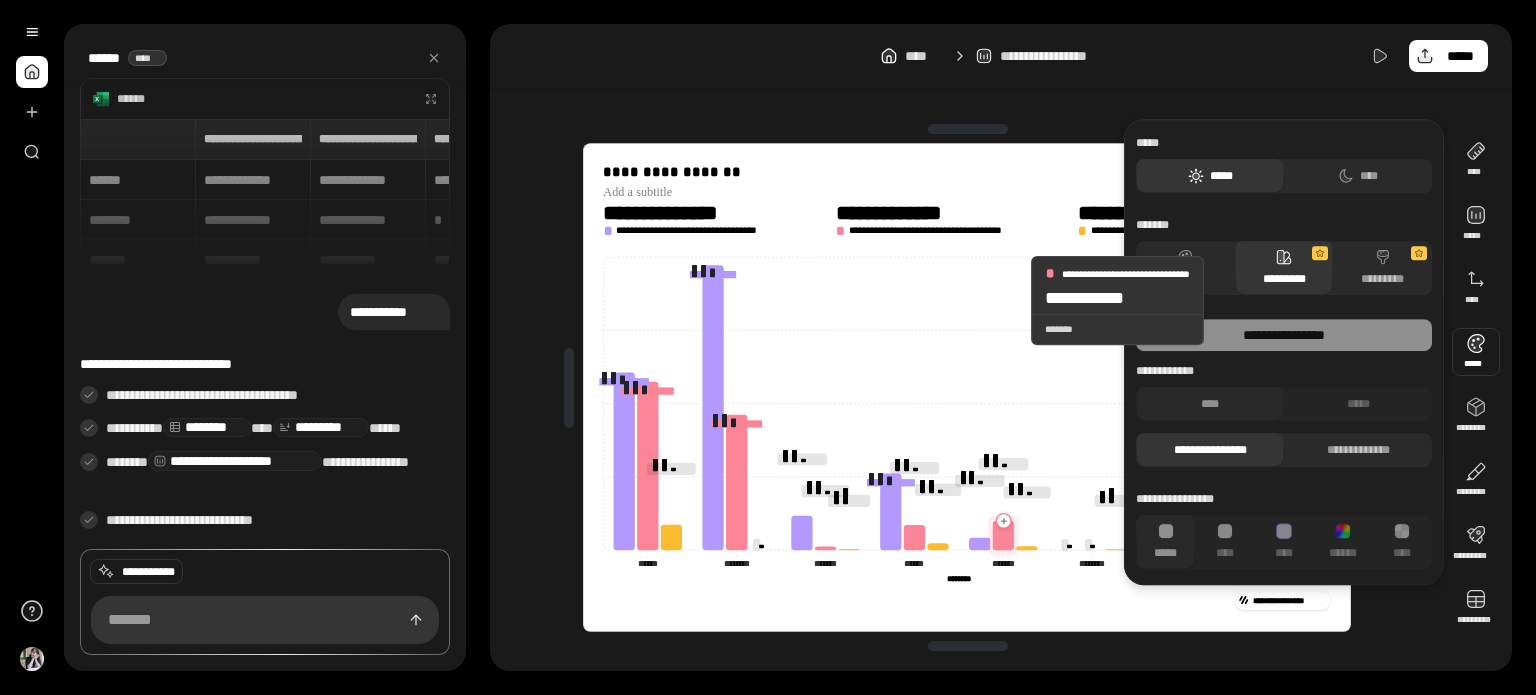 click 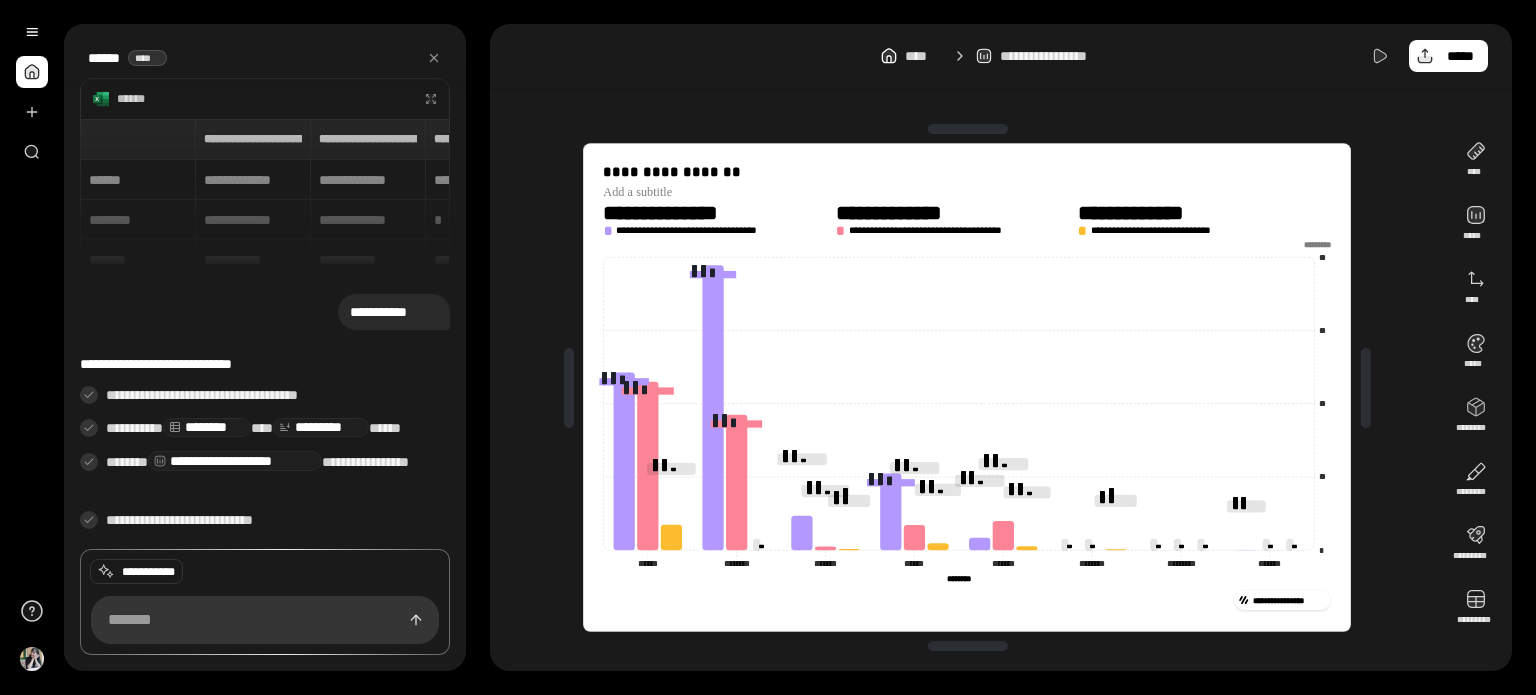 click on "*********" 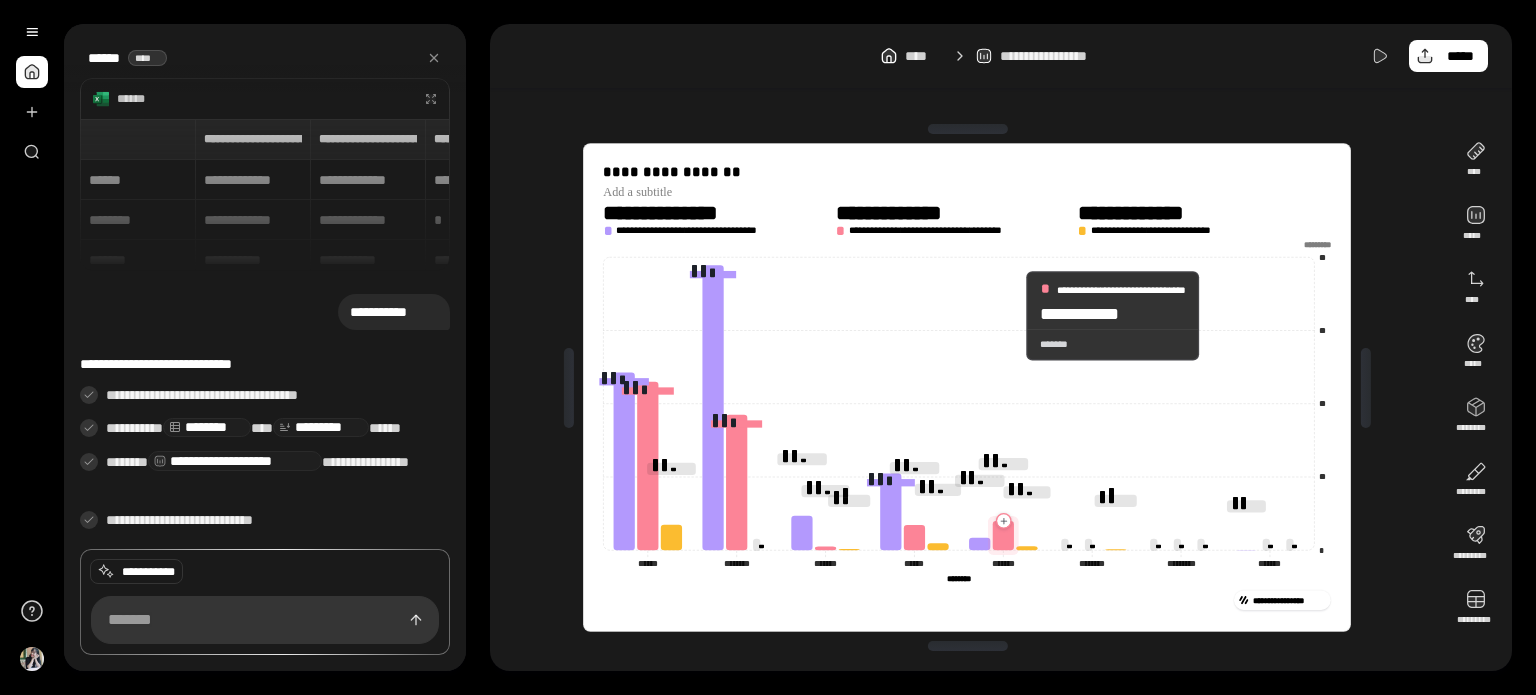 drag, startPoint x: 1535, startPoint y: 666, endPoint x: 1008, endPoint y: 315, distance: 633.1903 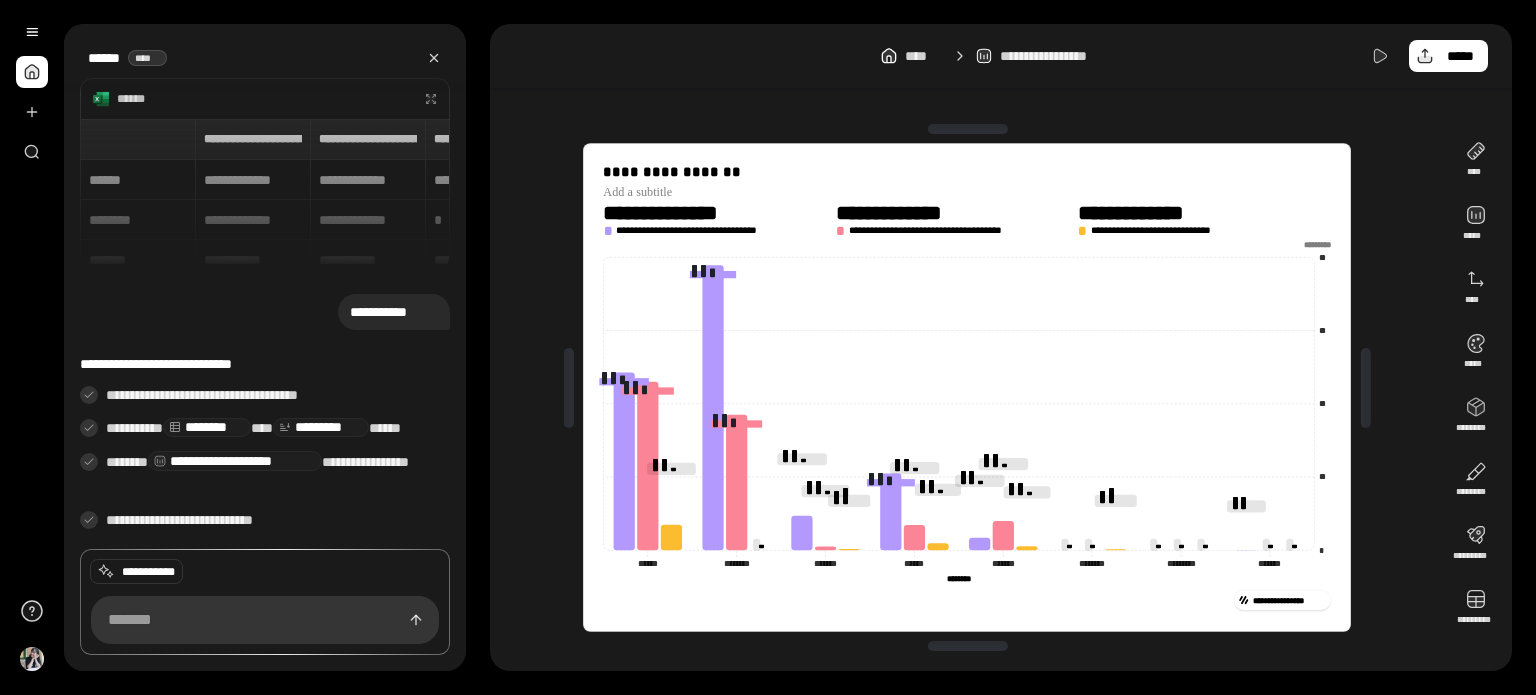 click 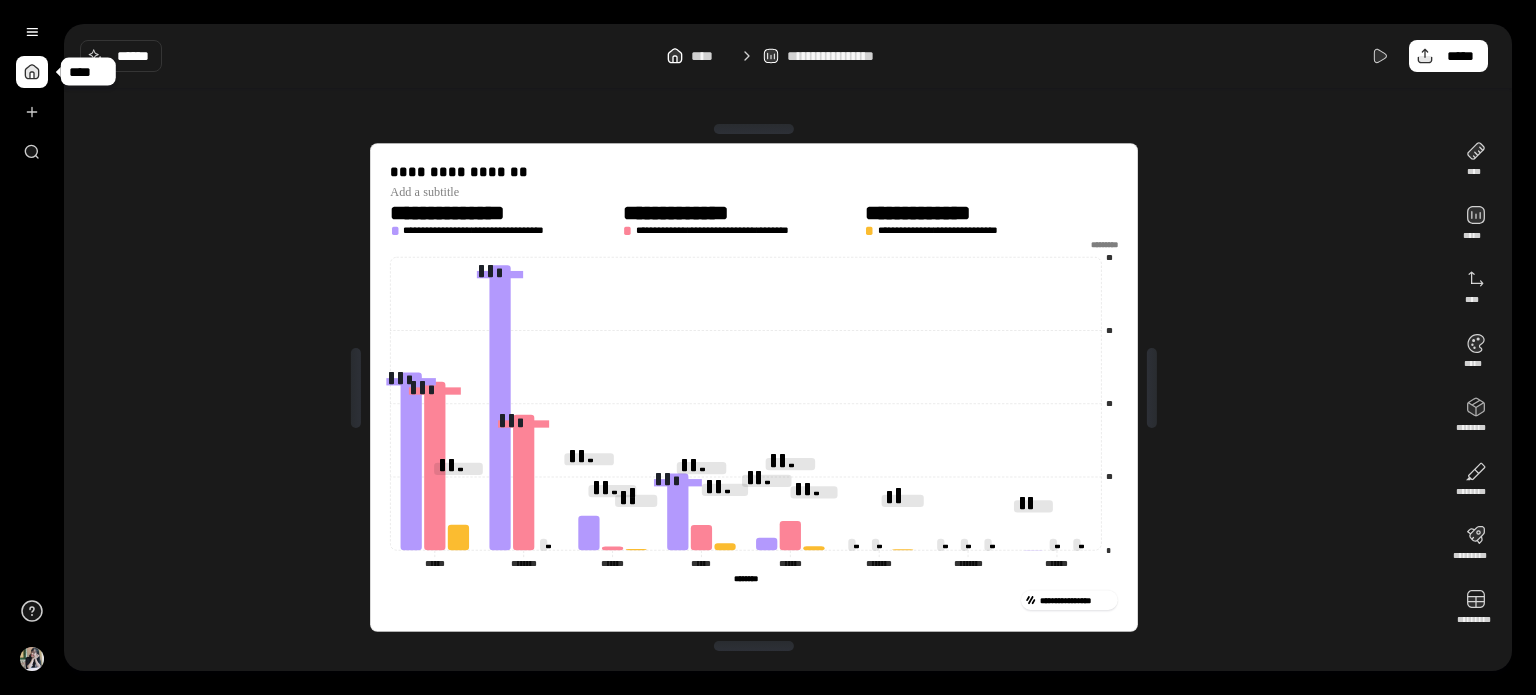 click at bounding box center (32, 72) 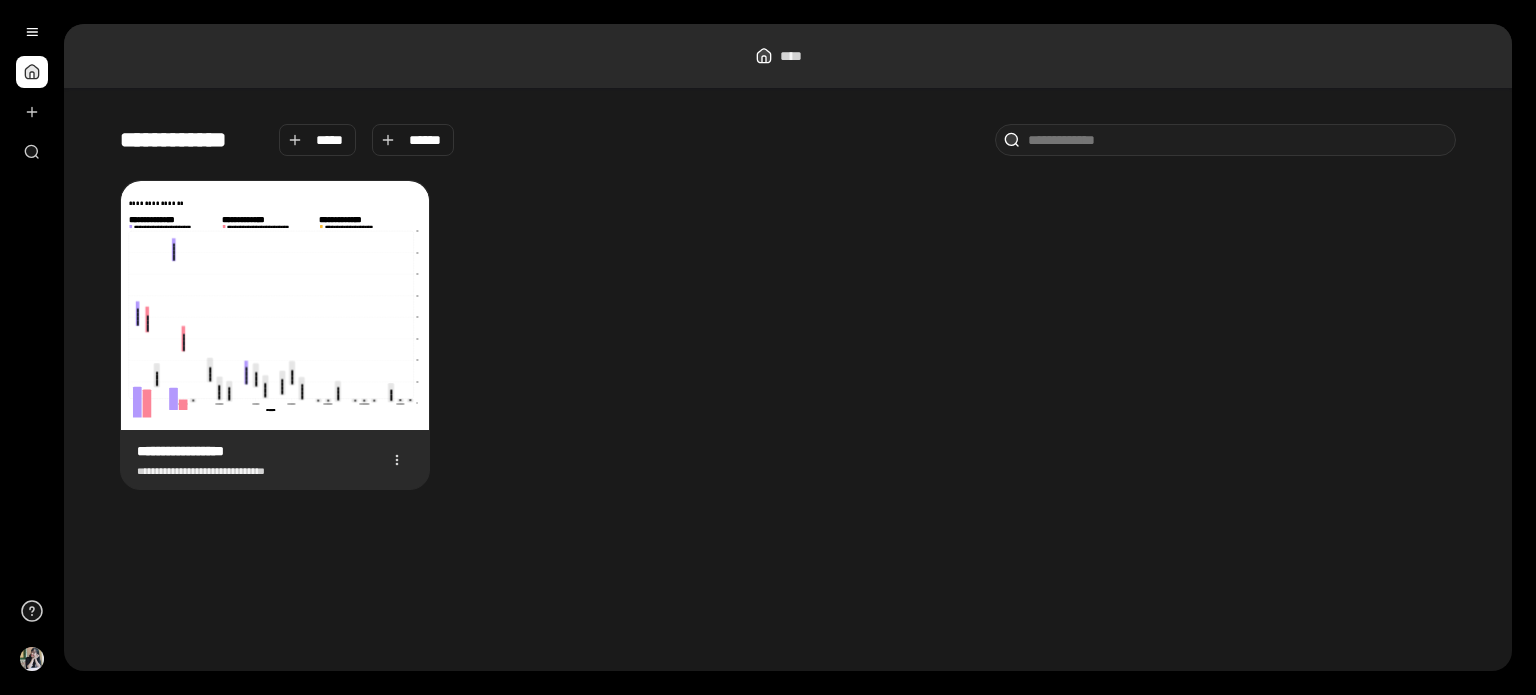 click on "****" at bounding box center [799, 56] 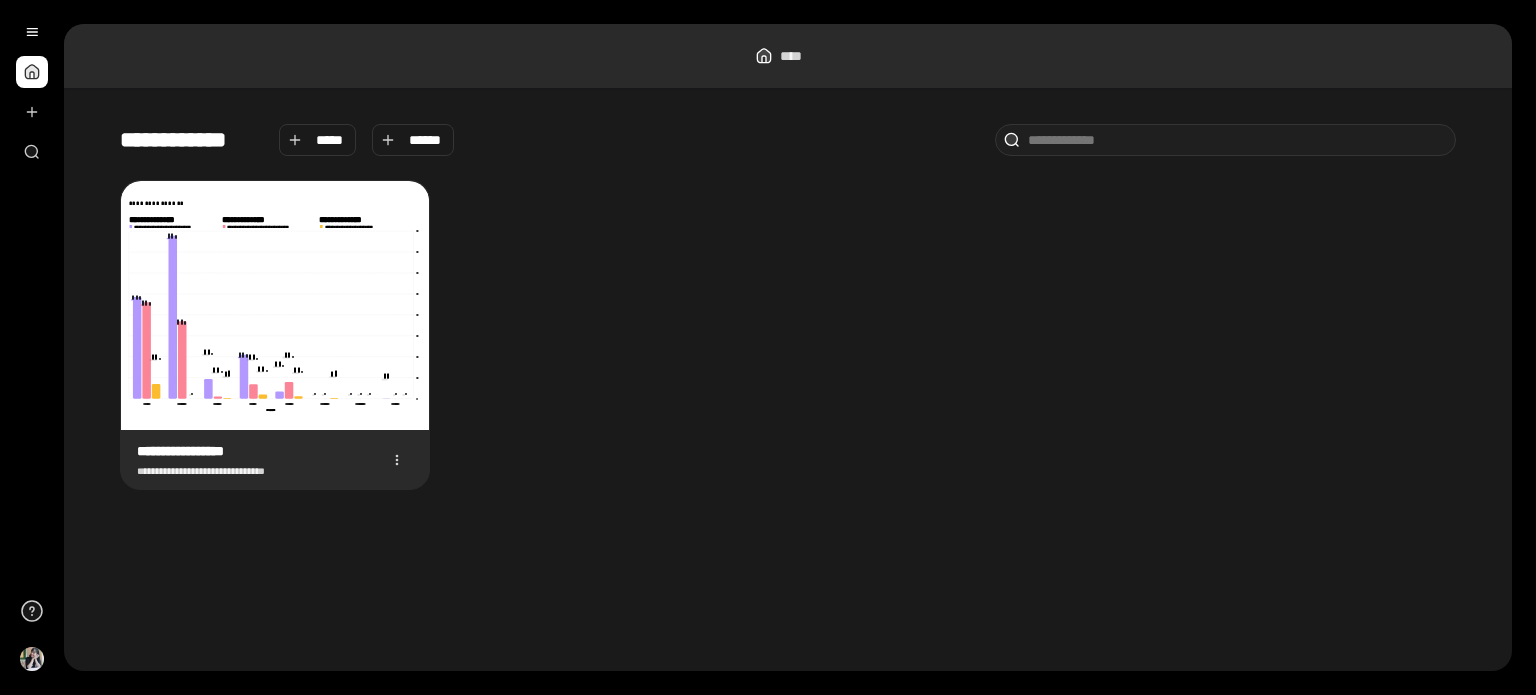 click 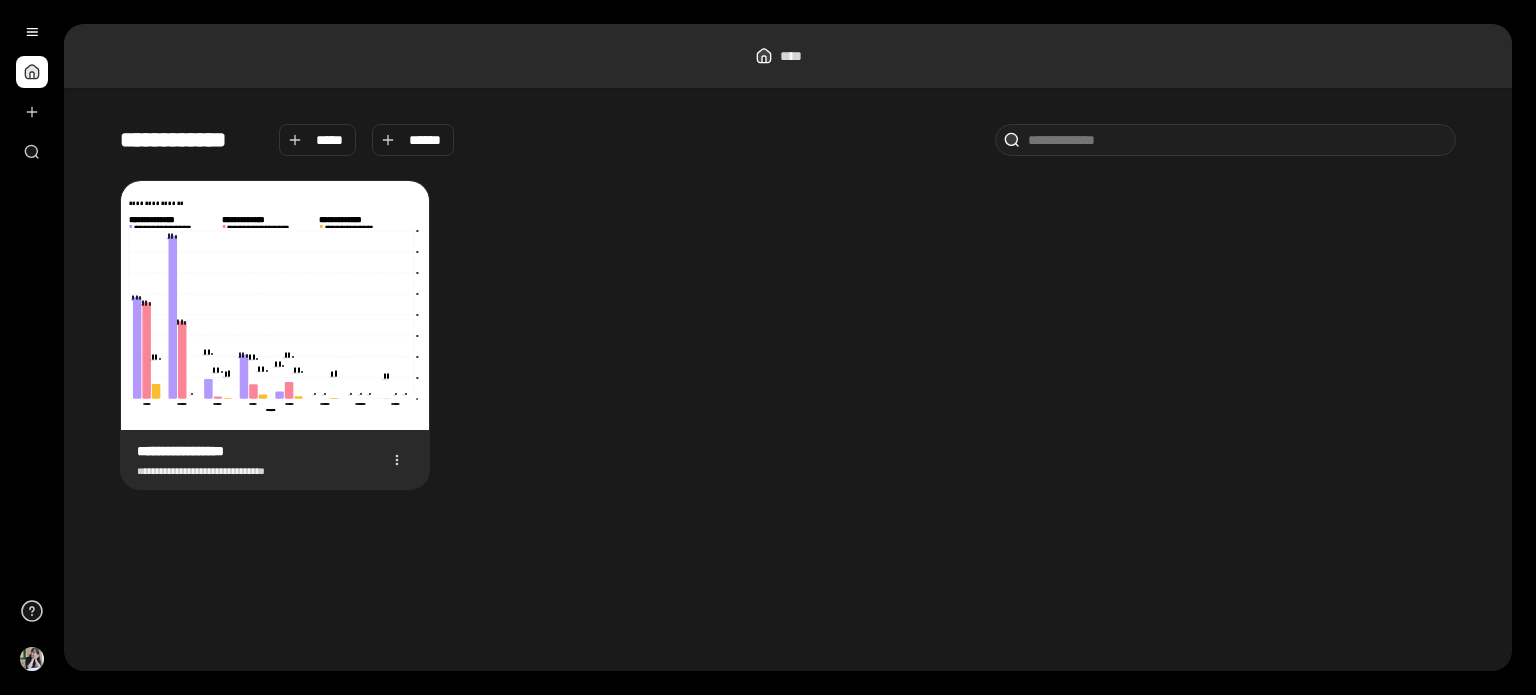click on "****" at bounding box center (799, 56) 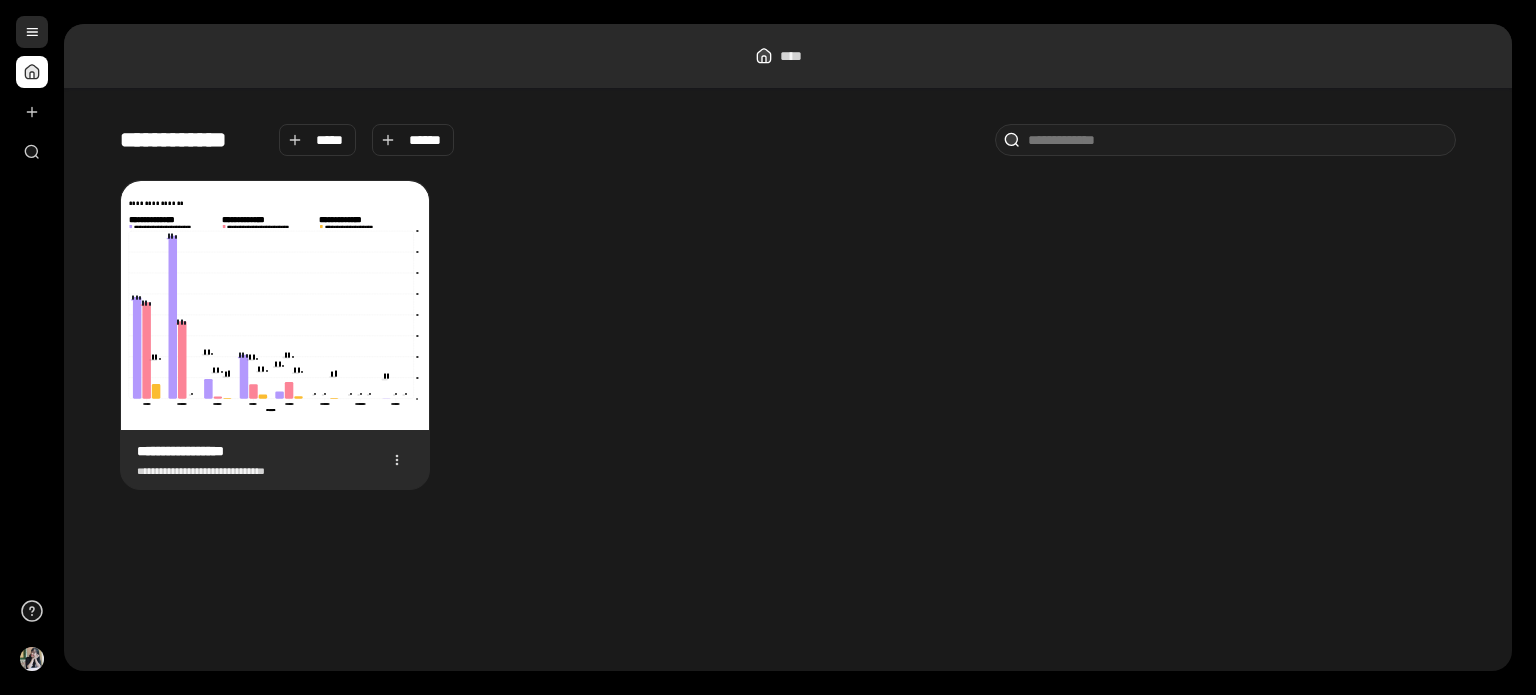 click at bounding box center (32, 32) 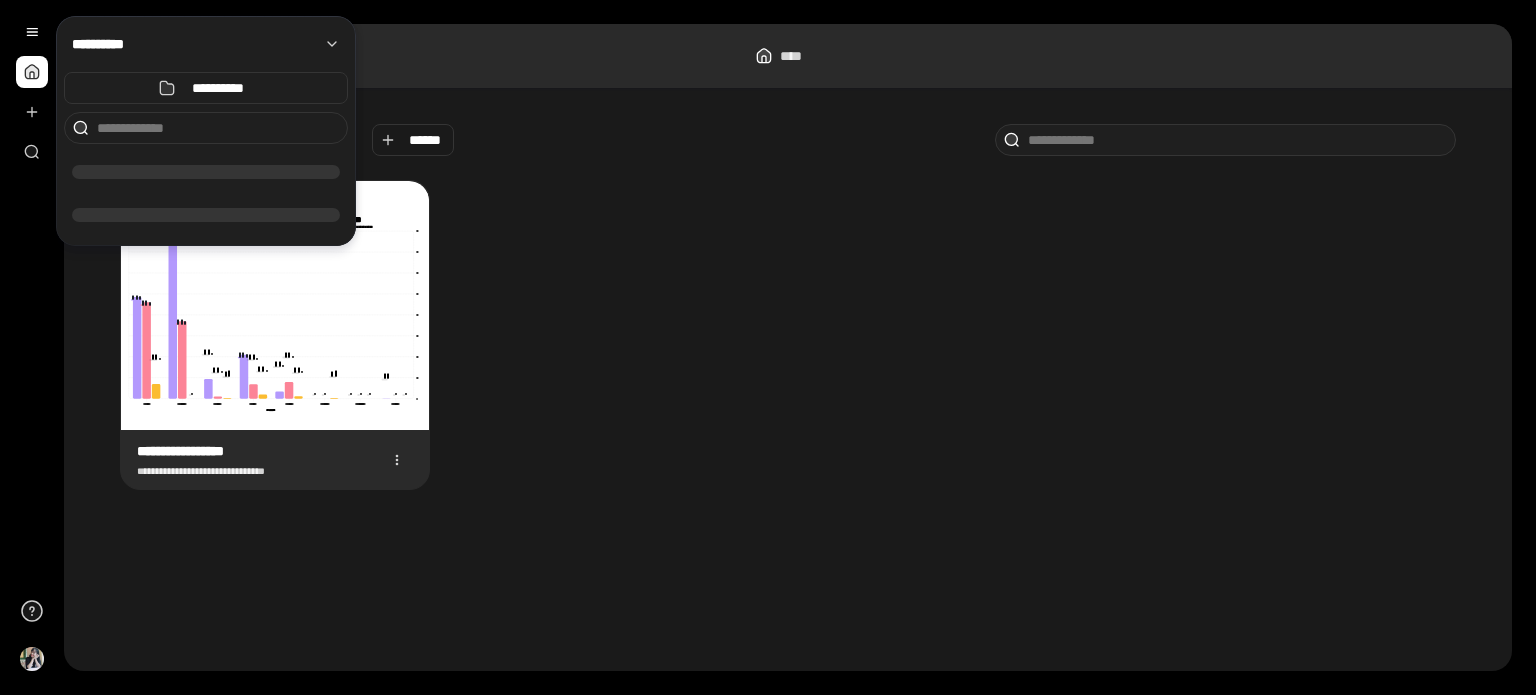 click at bounding box center [32, 72] 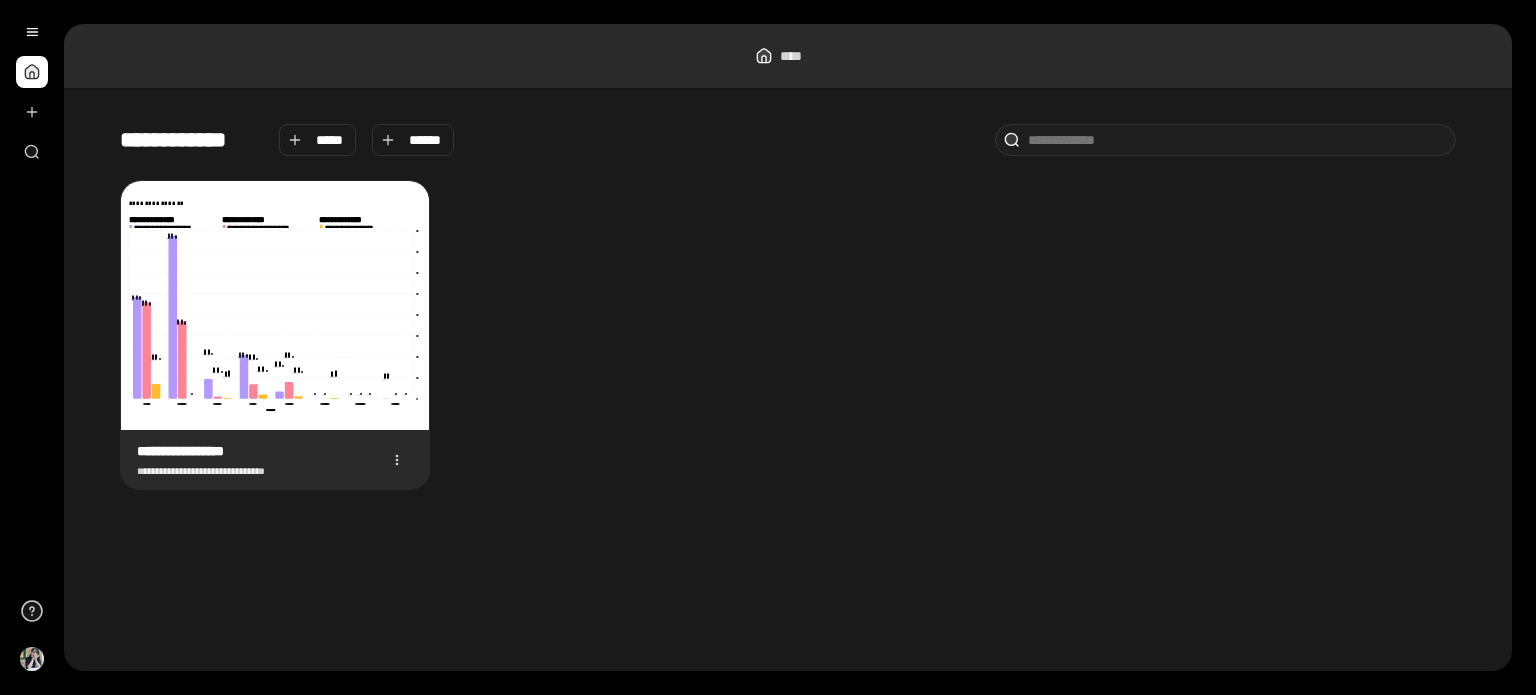 click at bounding box center [32, 72] 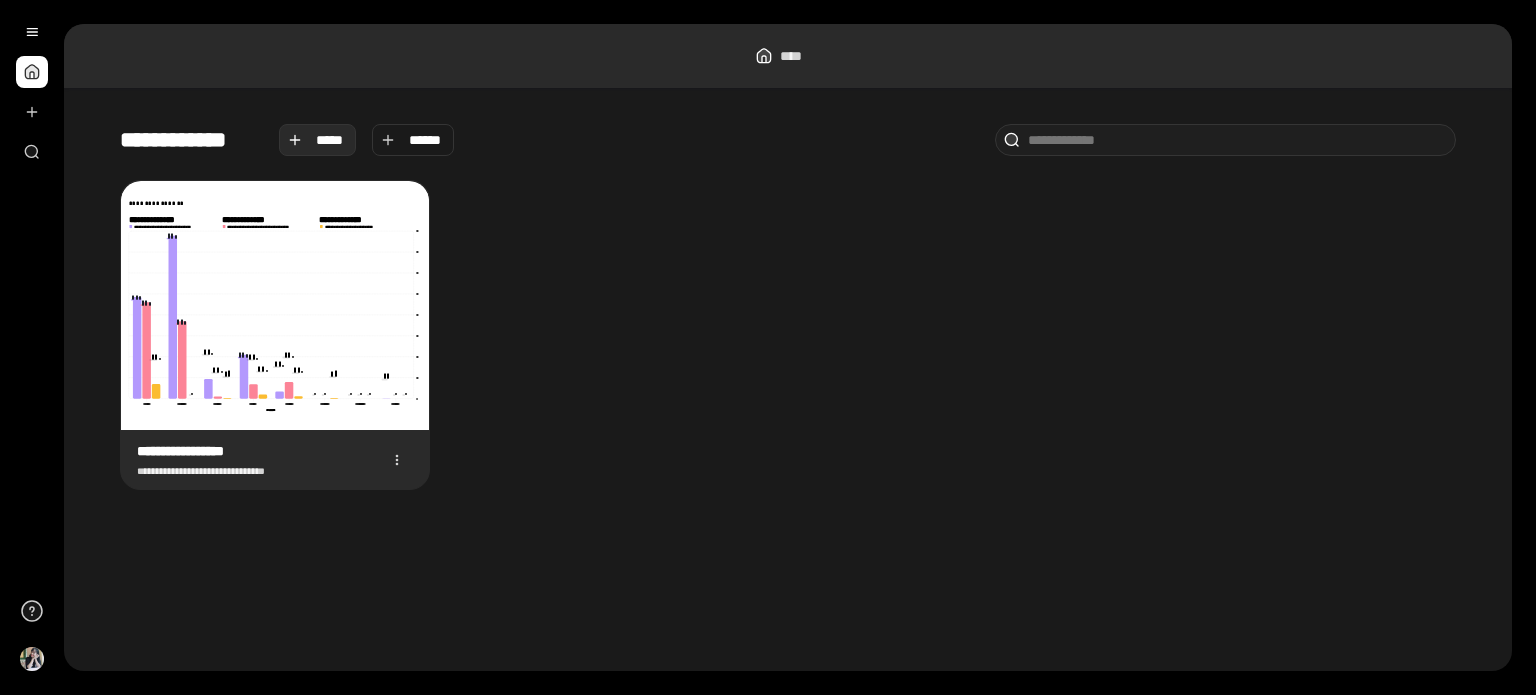 click on "*****" at bounding box center (330, 140) 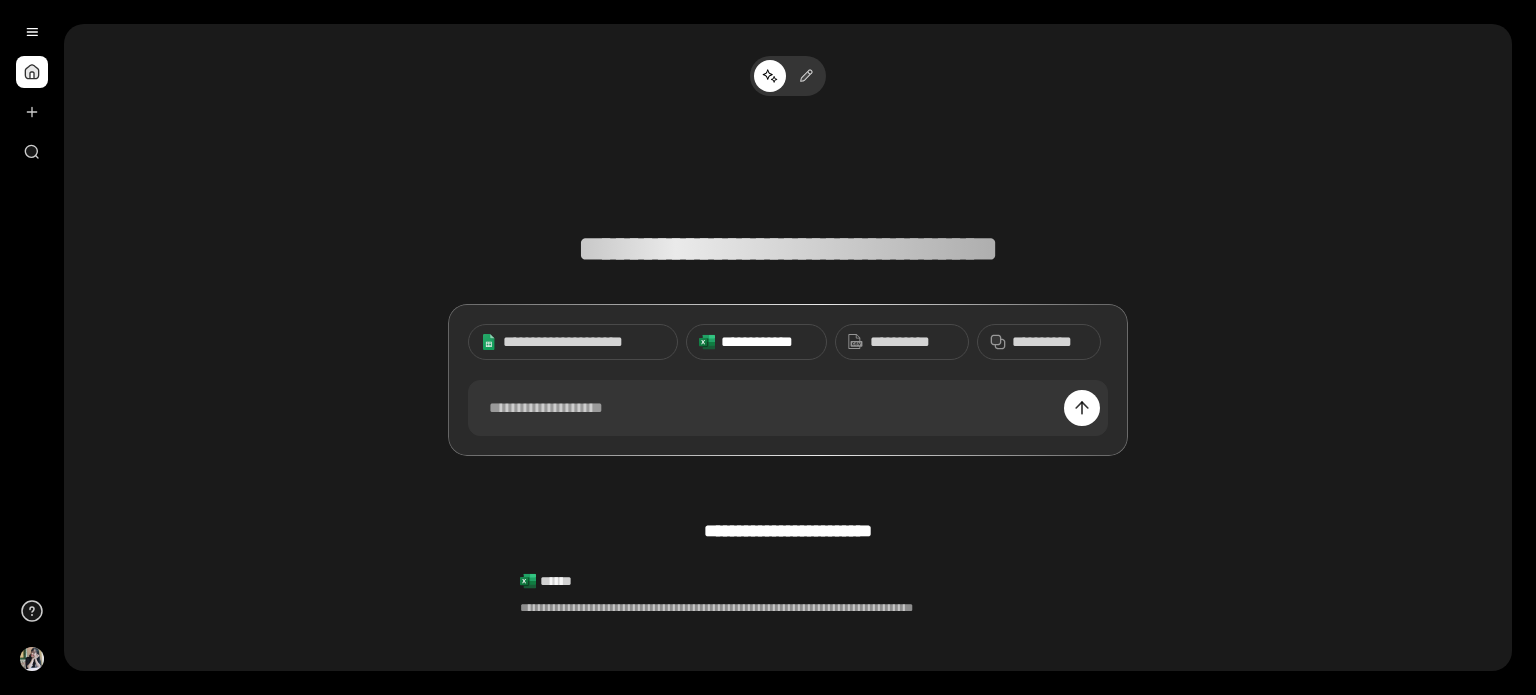 click on "**********" at bounding box center (767, 342) 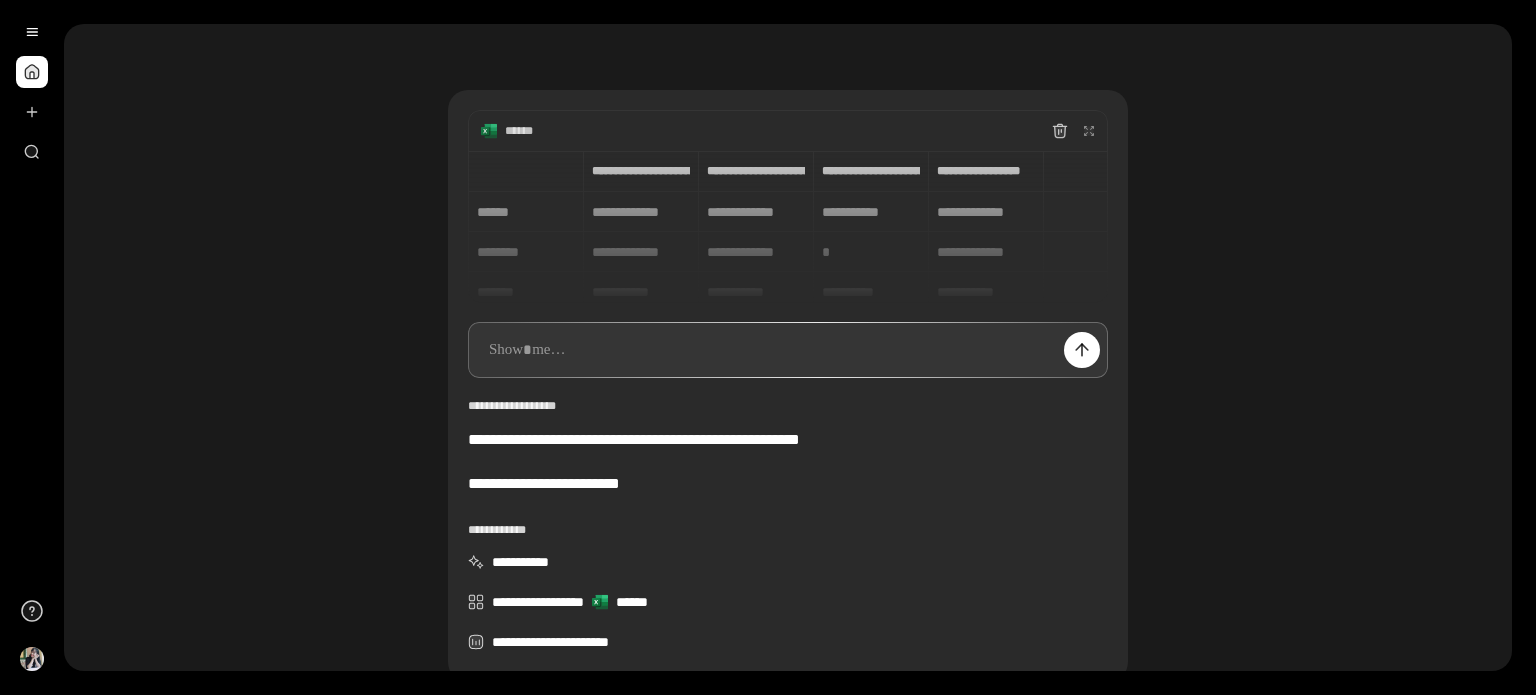 scroll, scrollTop: 100, scrollLeft: 0, axis: vertical 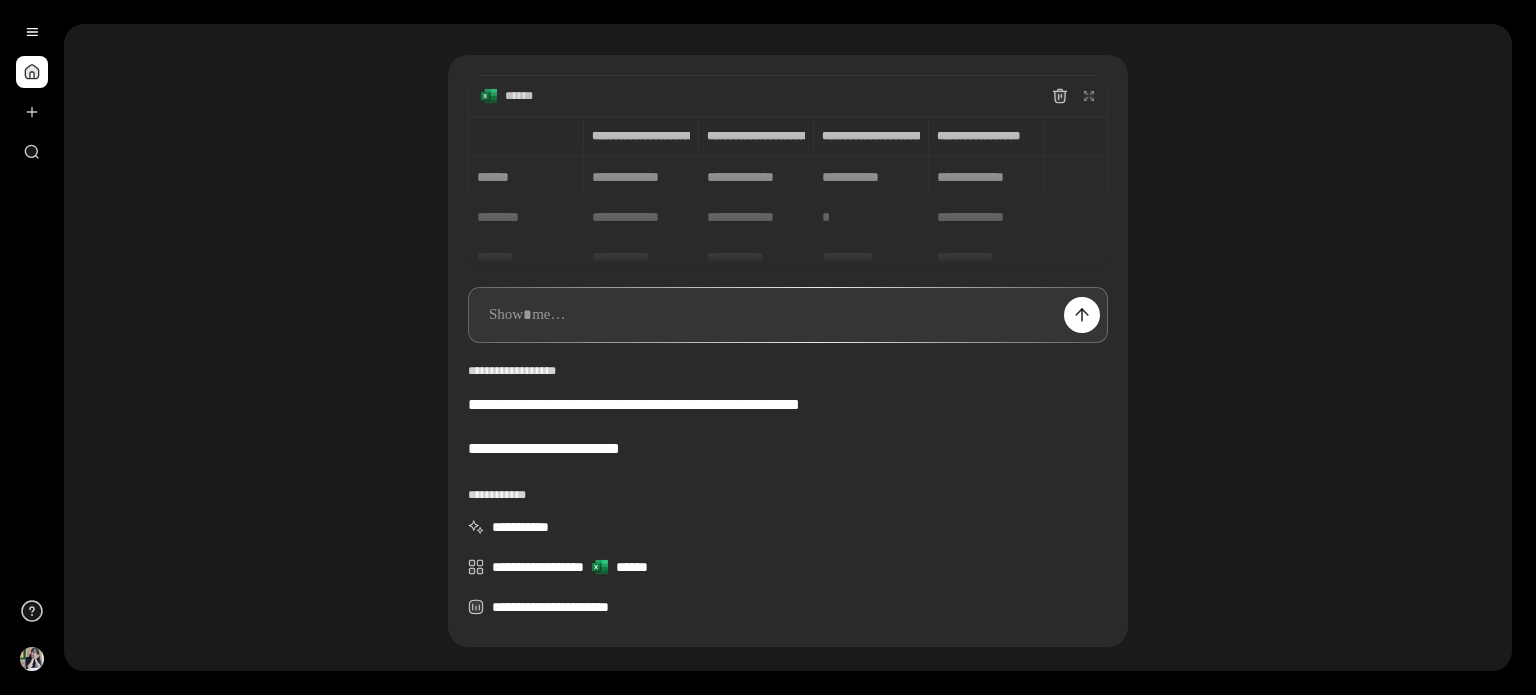type 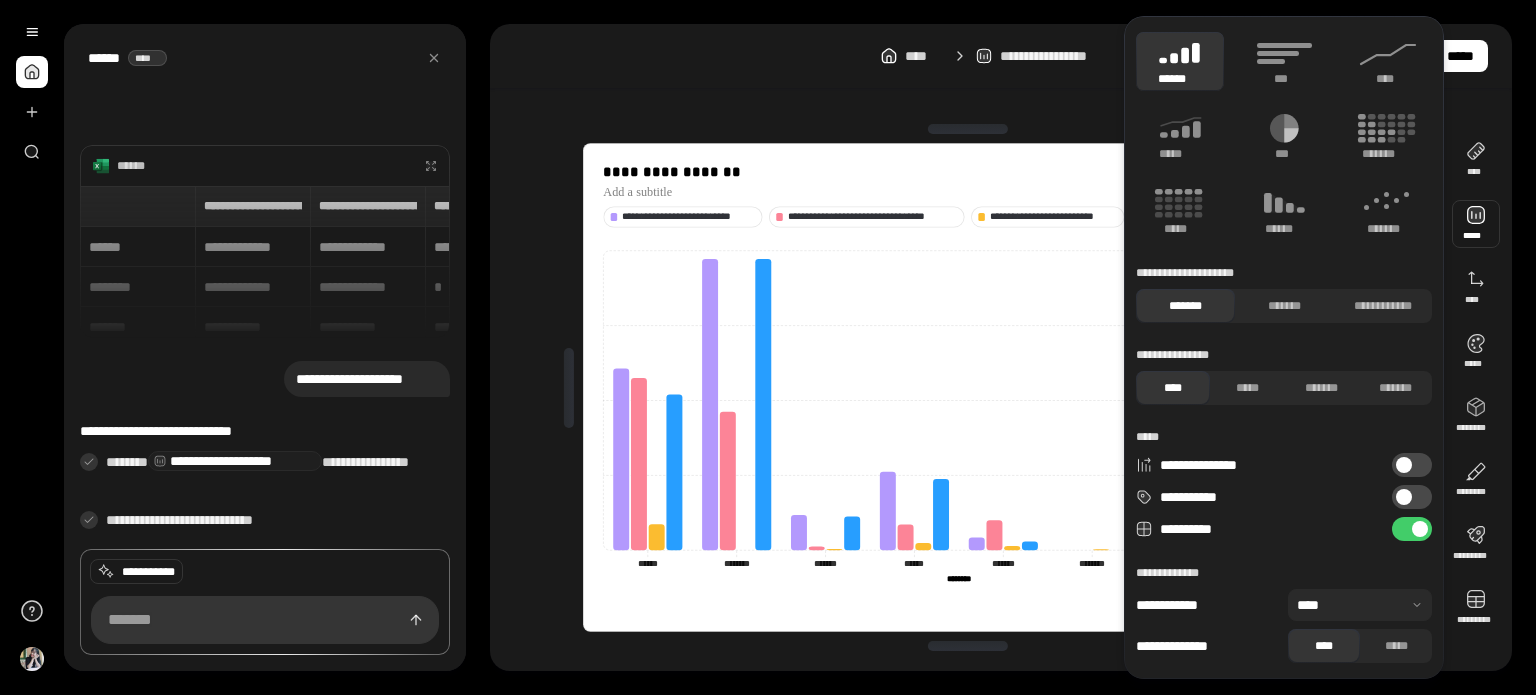 click on "**********" at bounding box center (1412, 497) 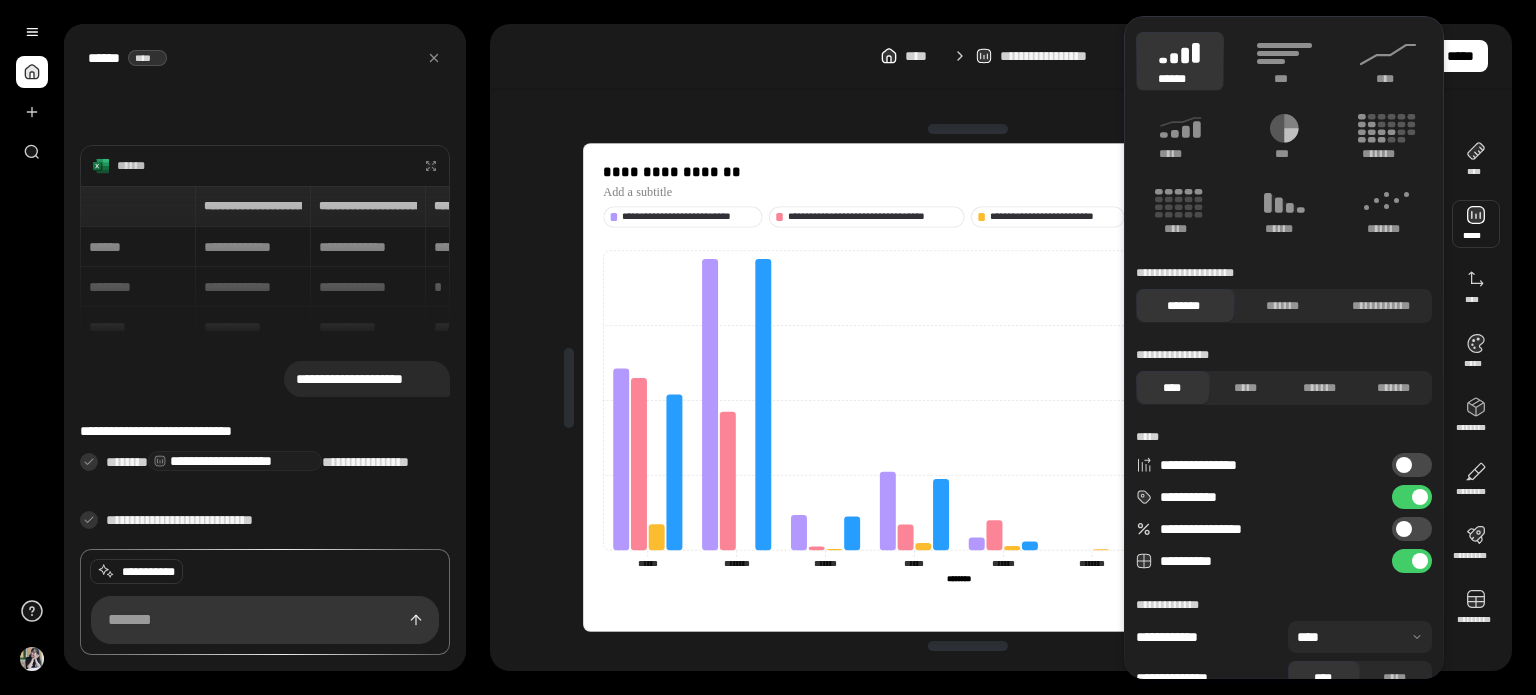 click on "**********" at bounding box center [1412, 465] 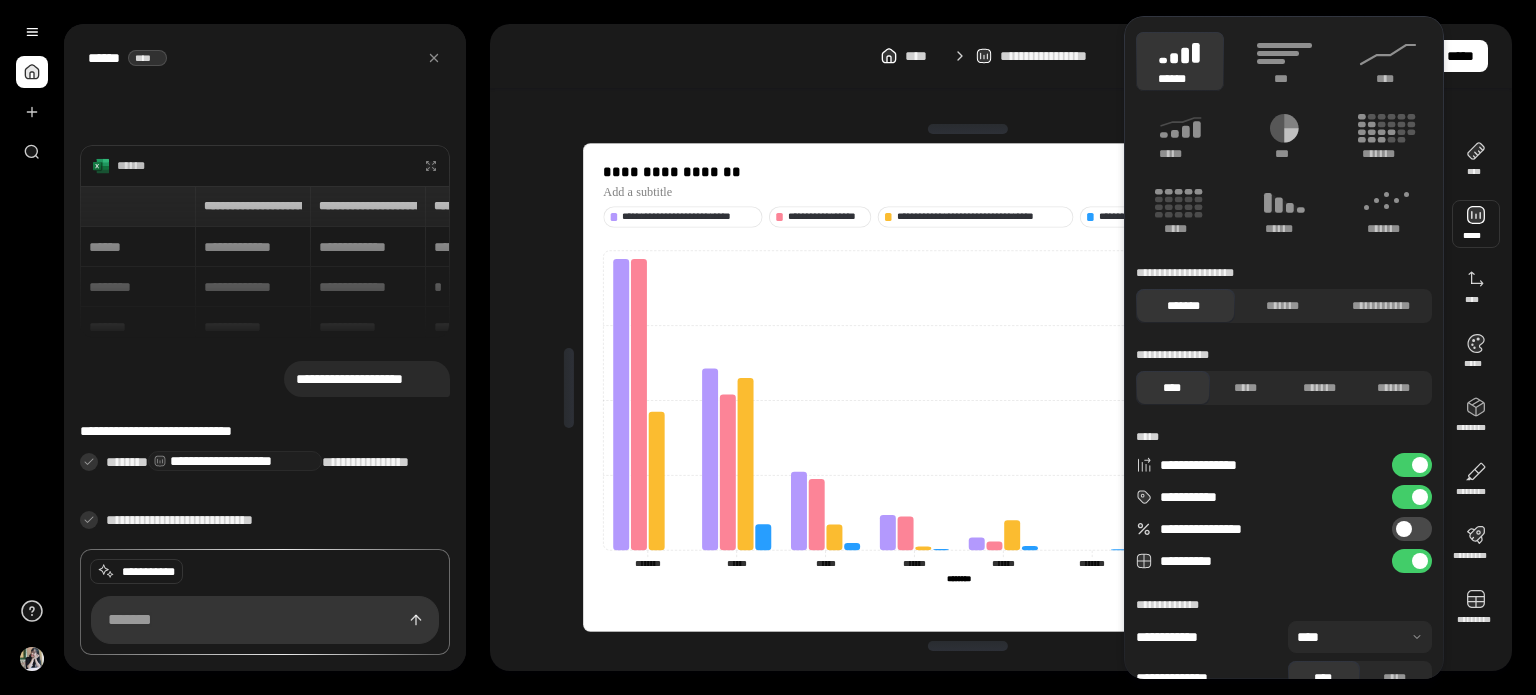 click on "**********" at bounding box center [1412, 465] 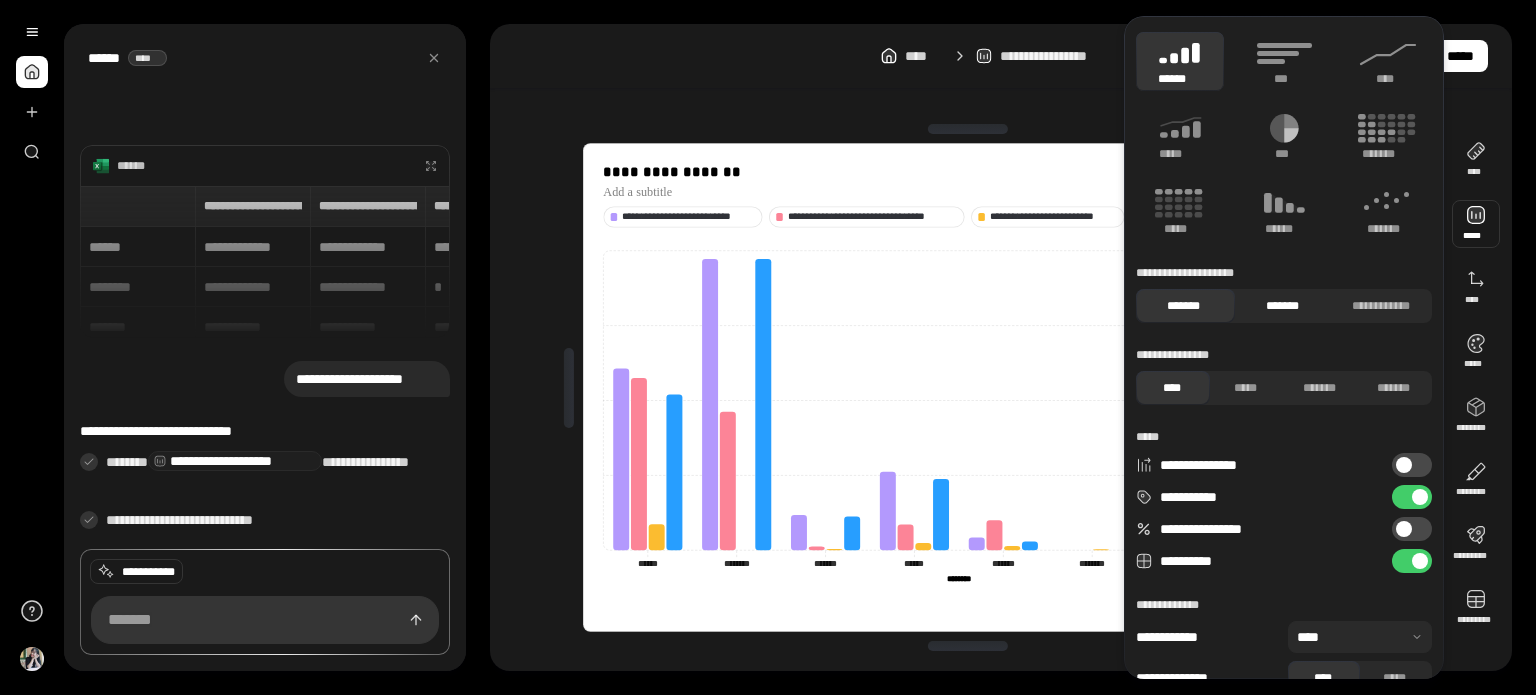 click on "*******" at bounding box center (1282, 306) 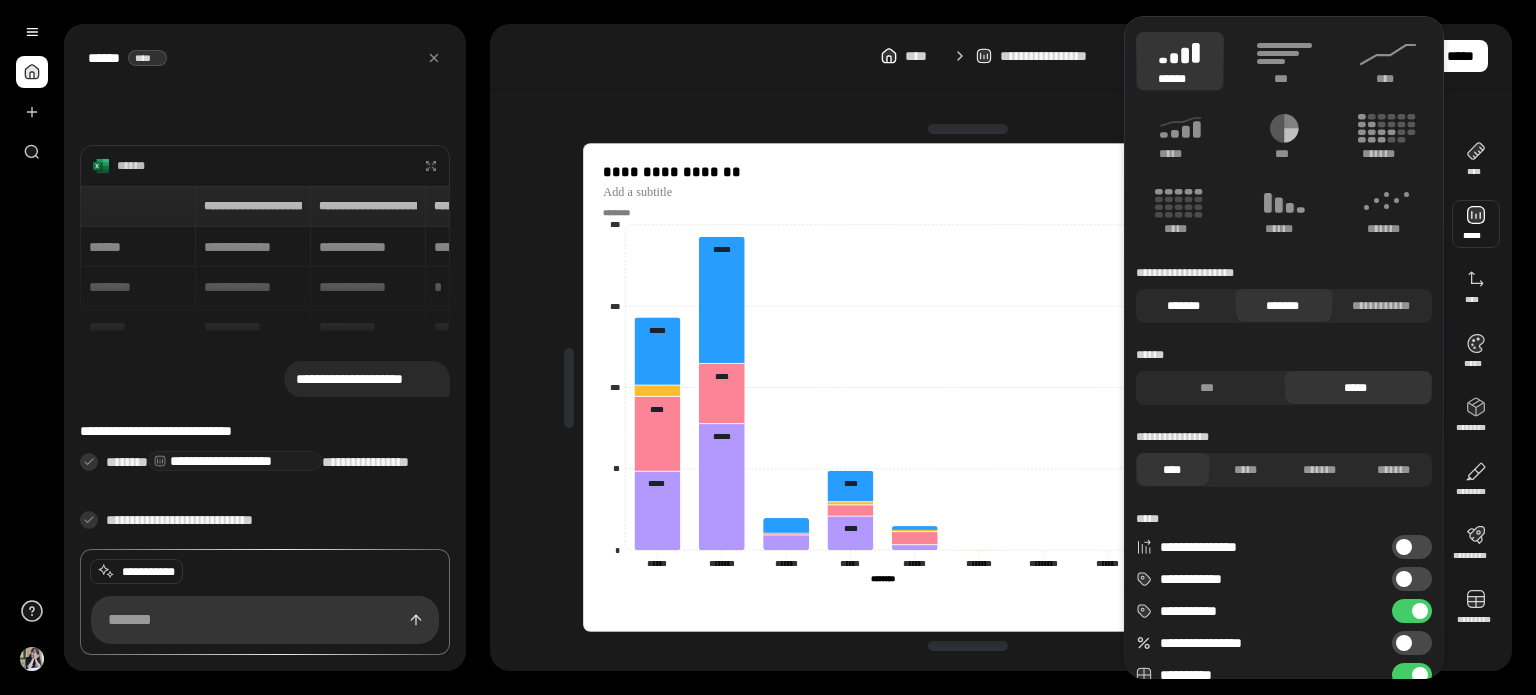 click on "*******" at bounding box center [1183, 306] 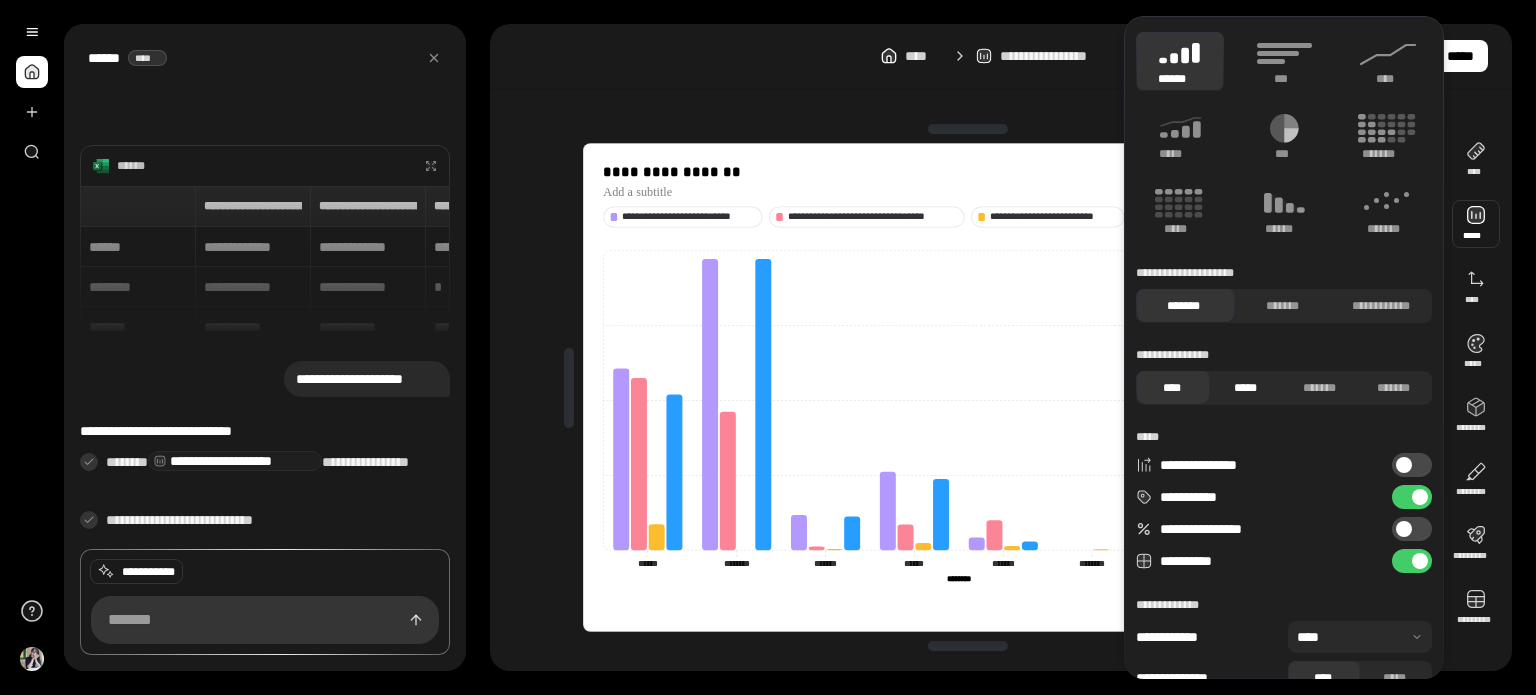 click on "*****" at bounding box center (1245, 388) 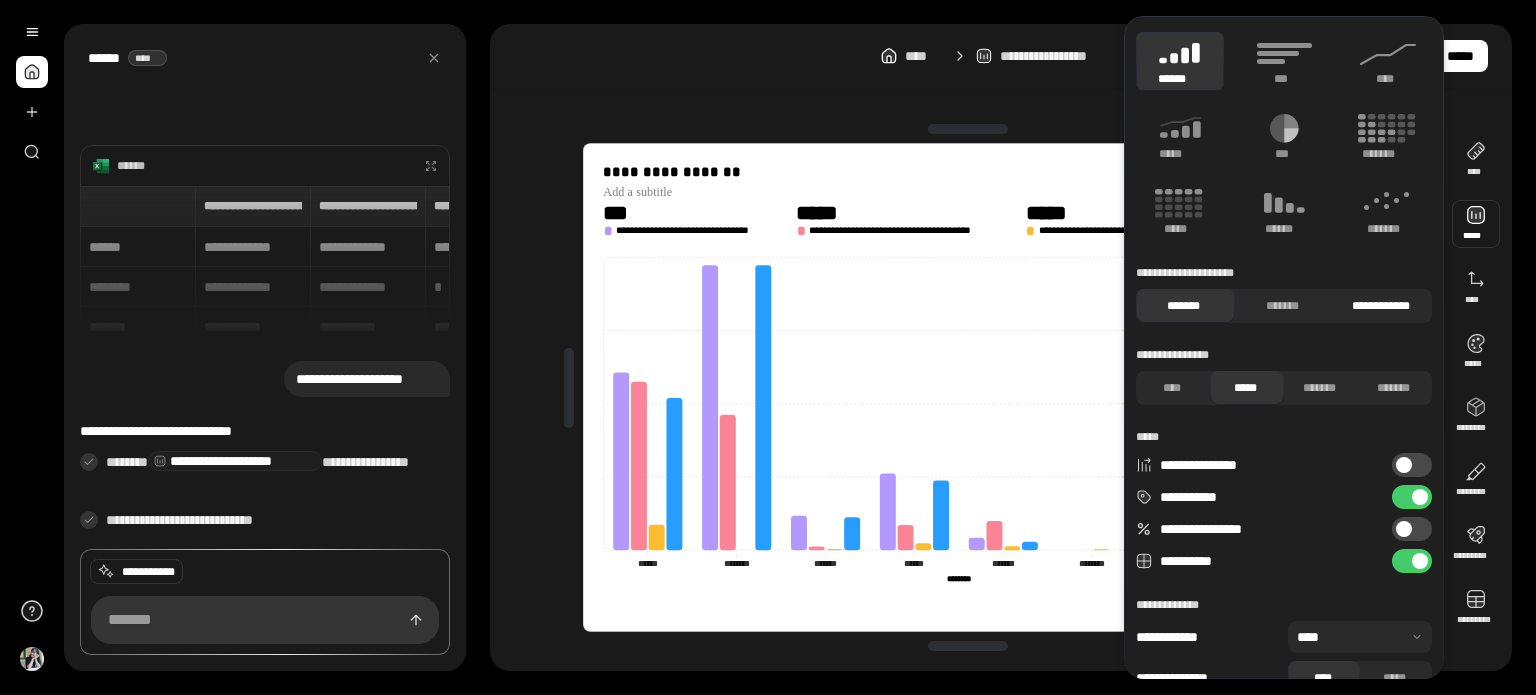 click on "**********" at bounding box center (1380, 306) 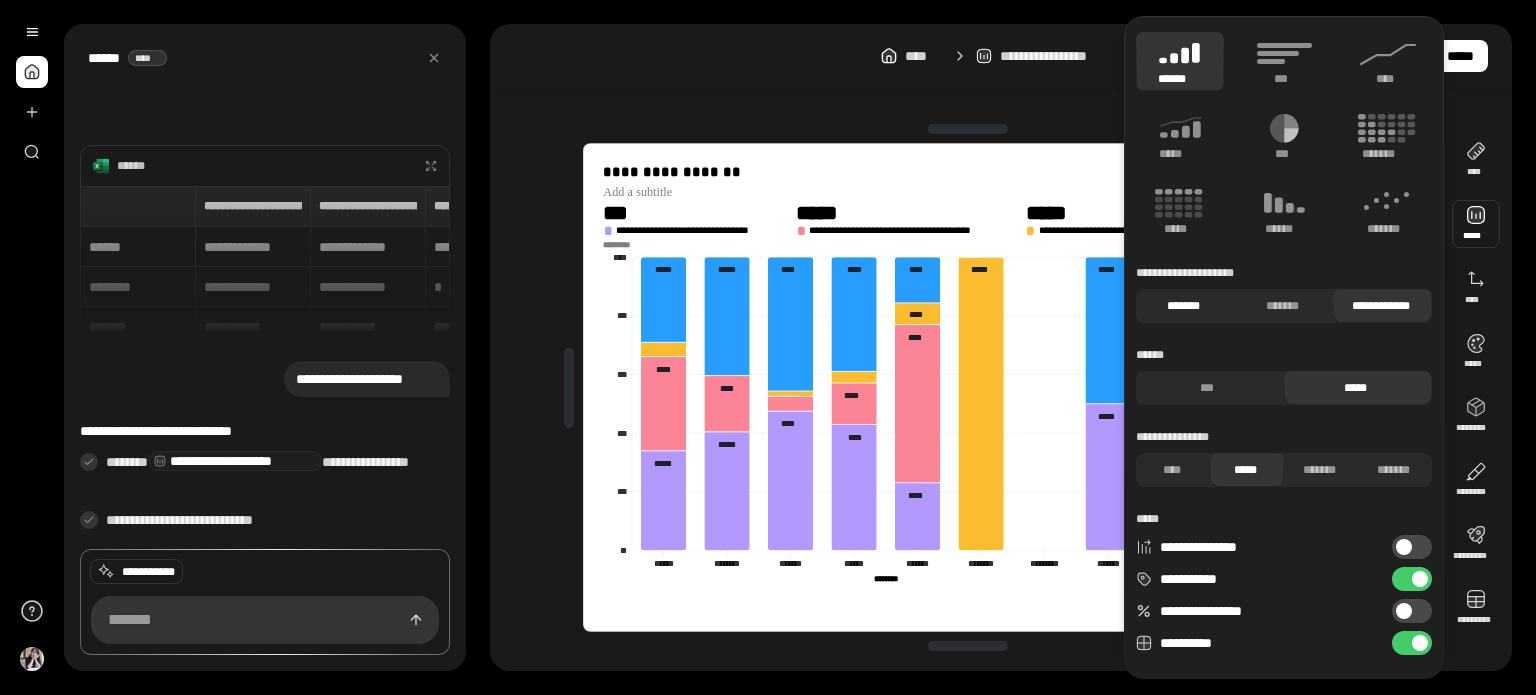 click on "*******" at bounding box center (1183, 306) 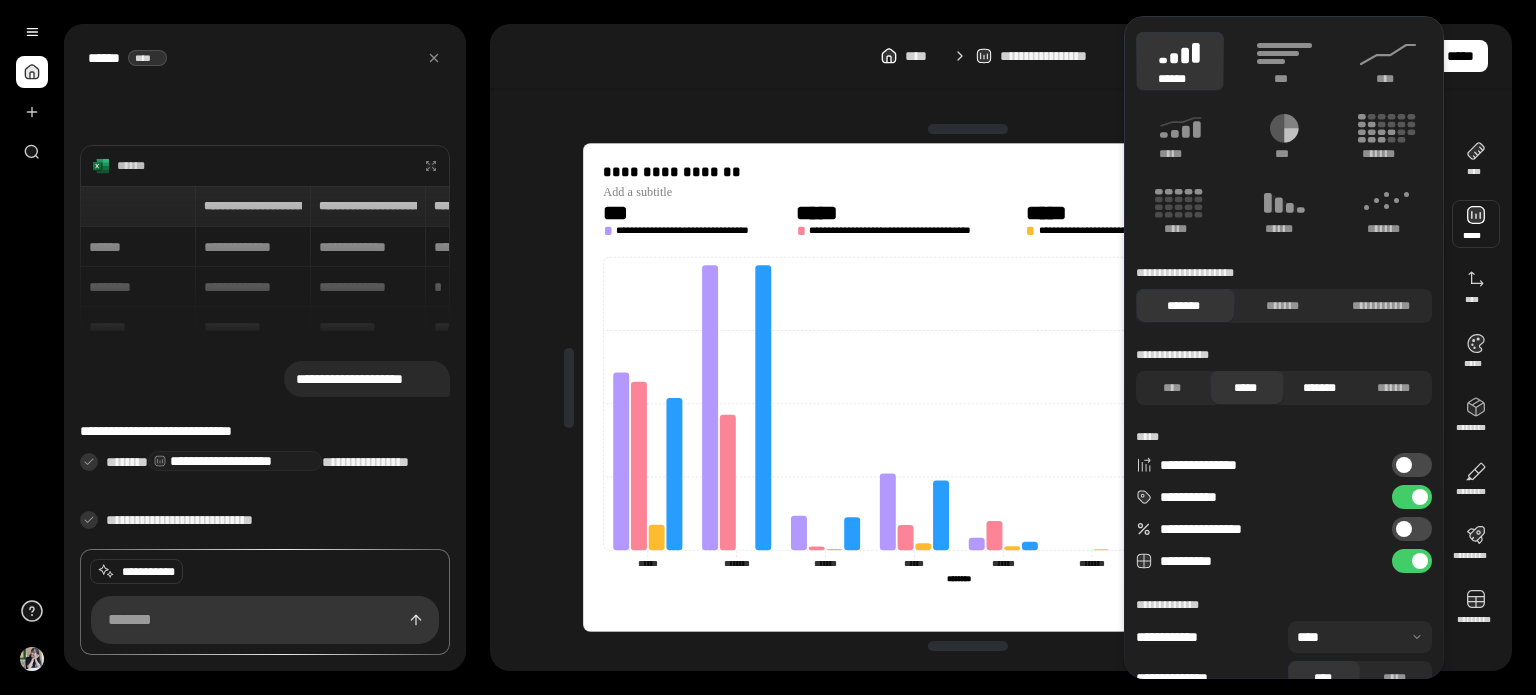 click on "*******" at bounding box center (1319, 388) 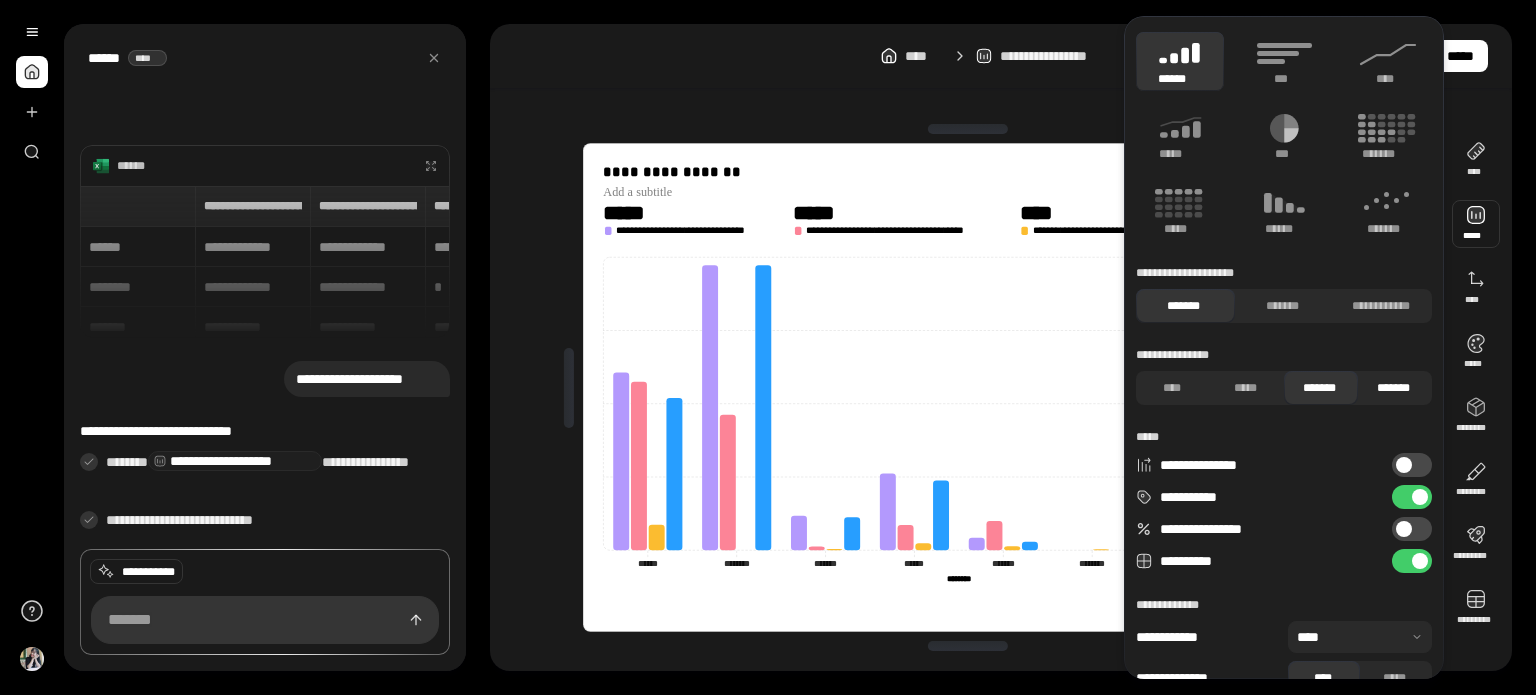 click on "*******" at bounding box center (1393, 388) 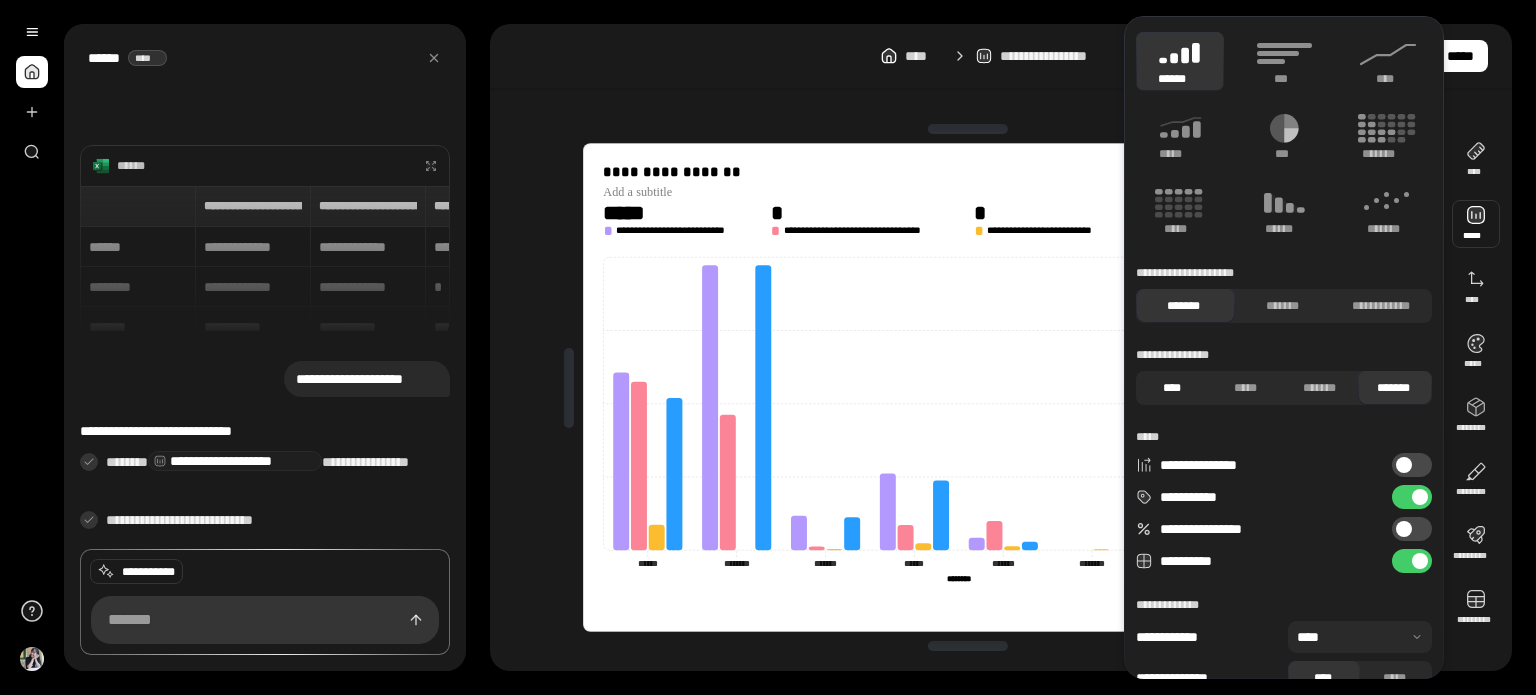 click on "****" at bounding box center [1171, 388] 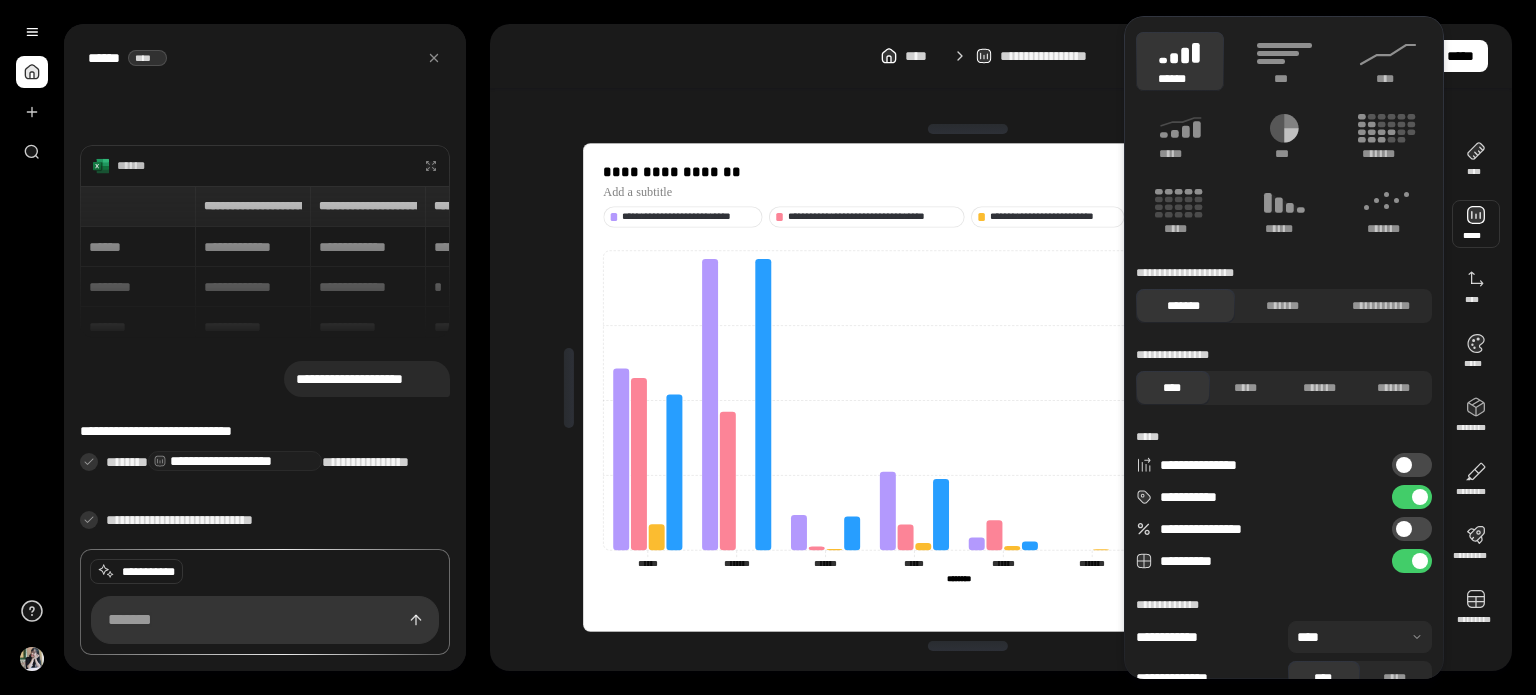 scroll, scrollTop: 32, scrollLeft: 0, axis: vertical 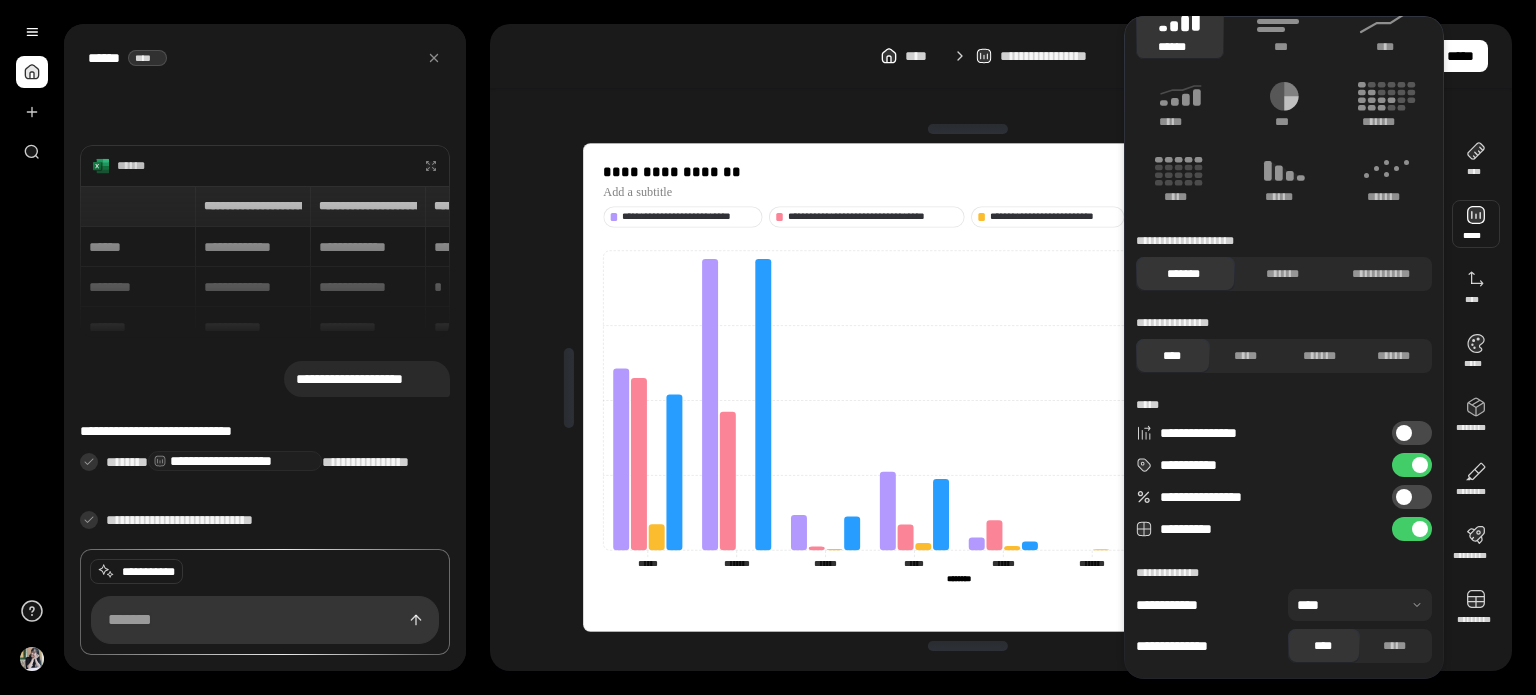 click at bounding box center (1360, 605) 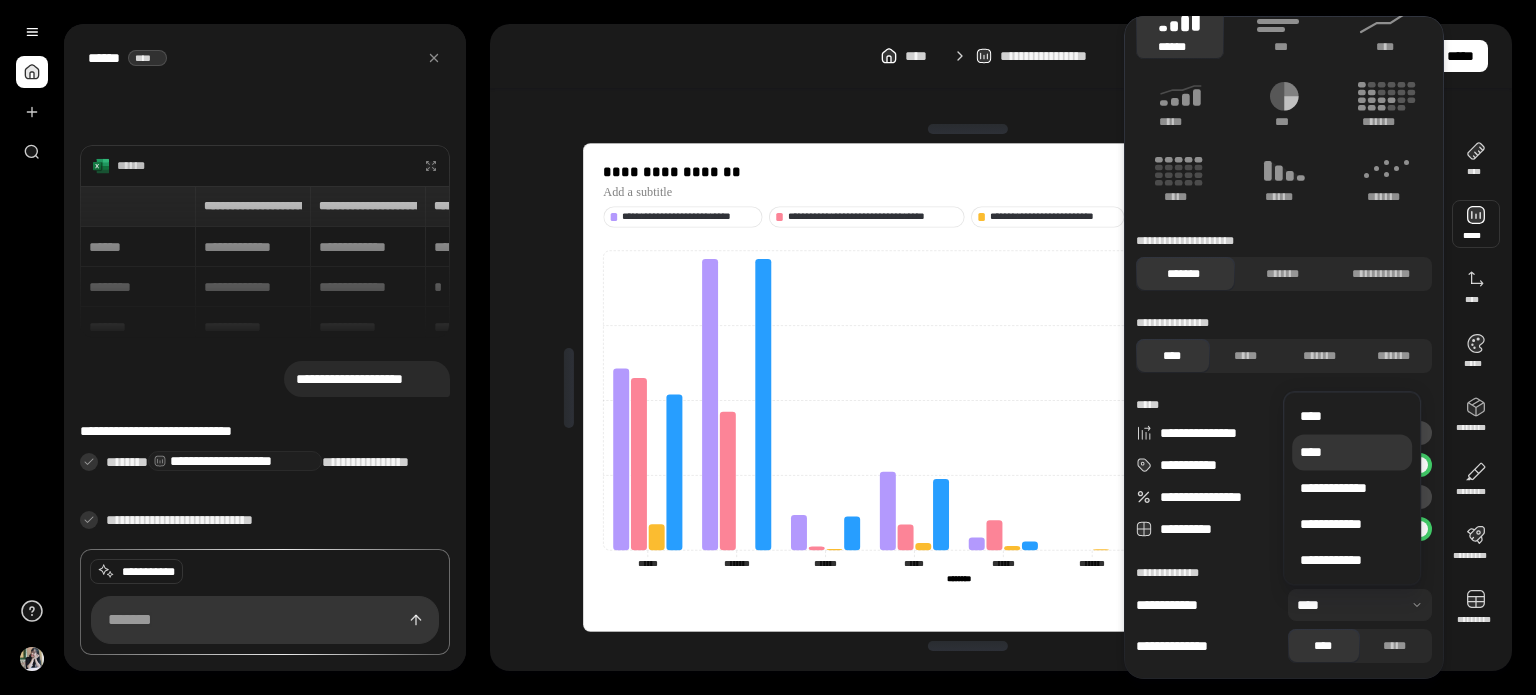 click on "****" at bounding box center [1352, 453] 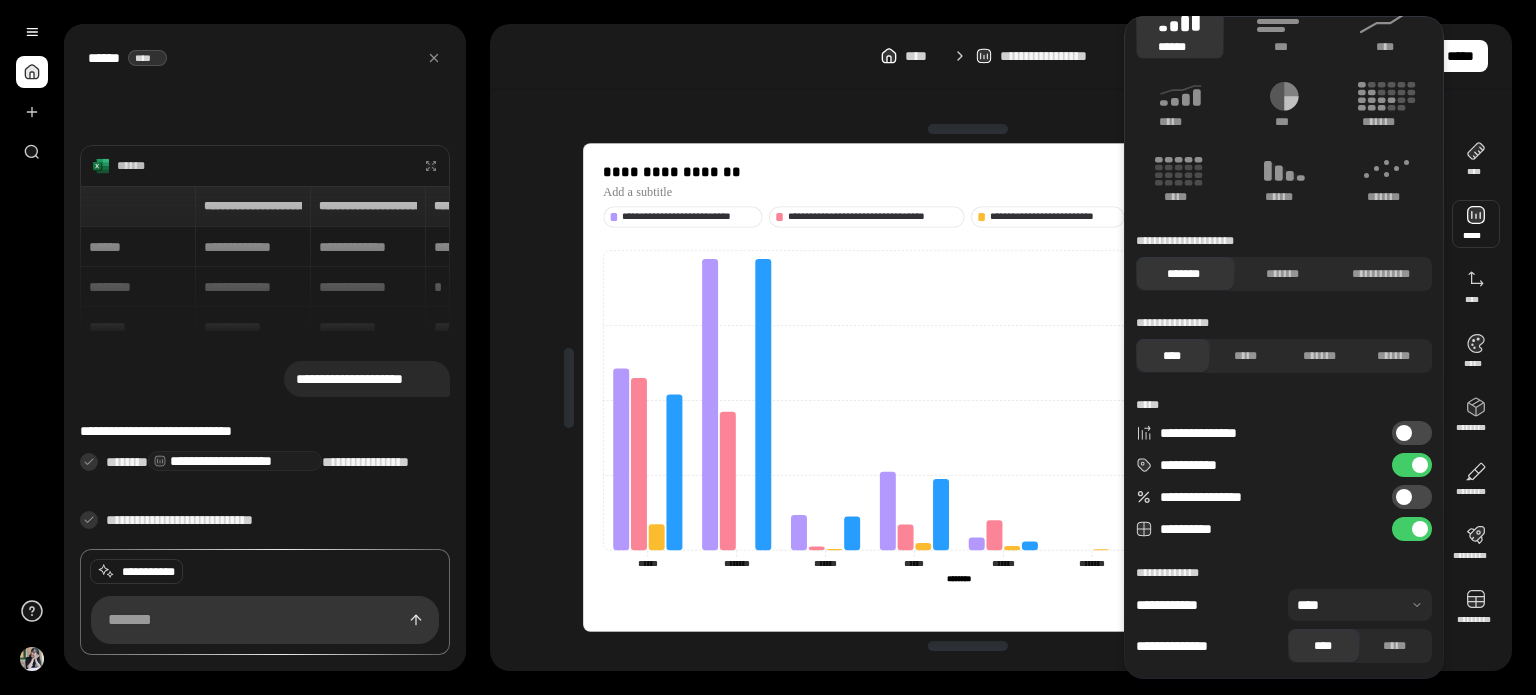 click at bounding box center (1360, 605) 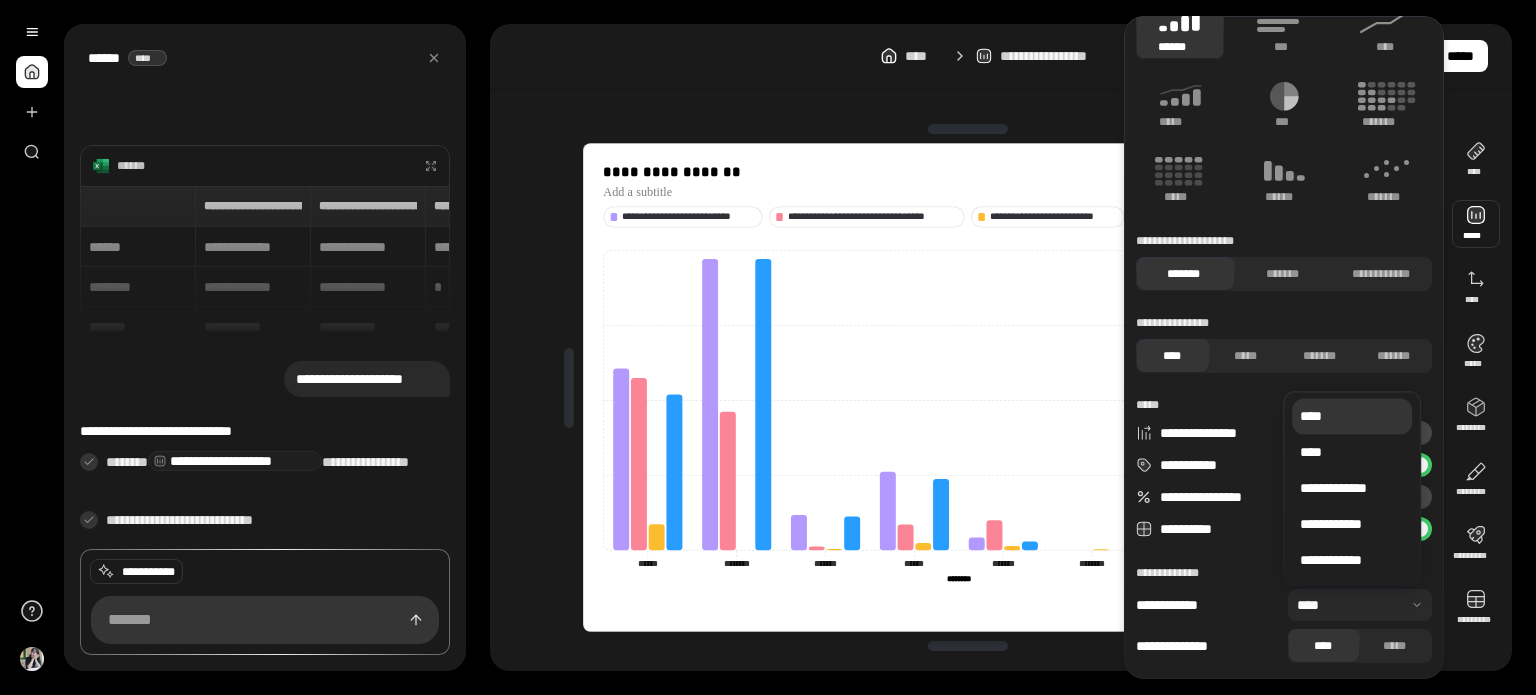 click on "****" at bounding box center [1352, 417] 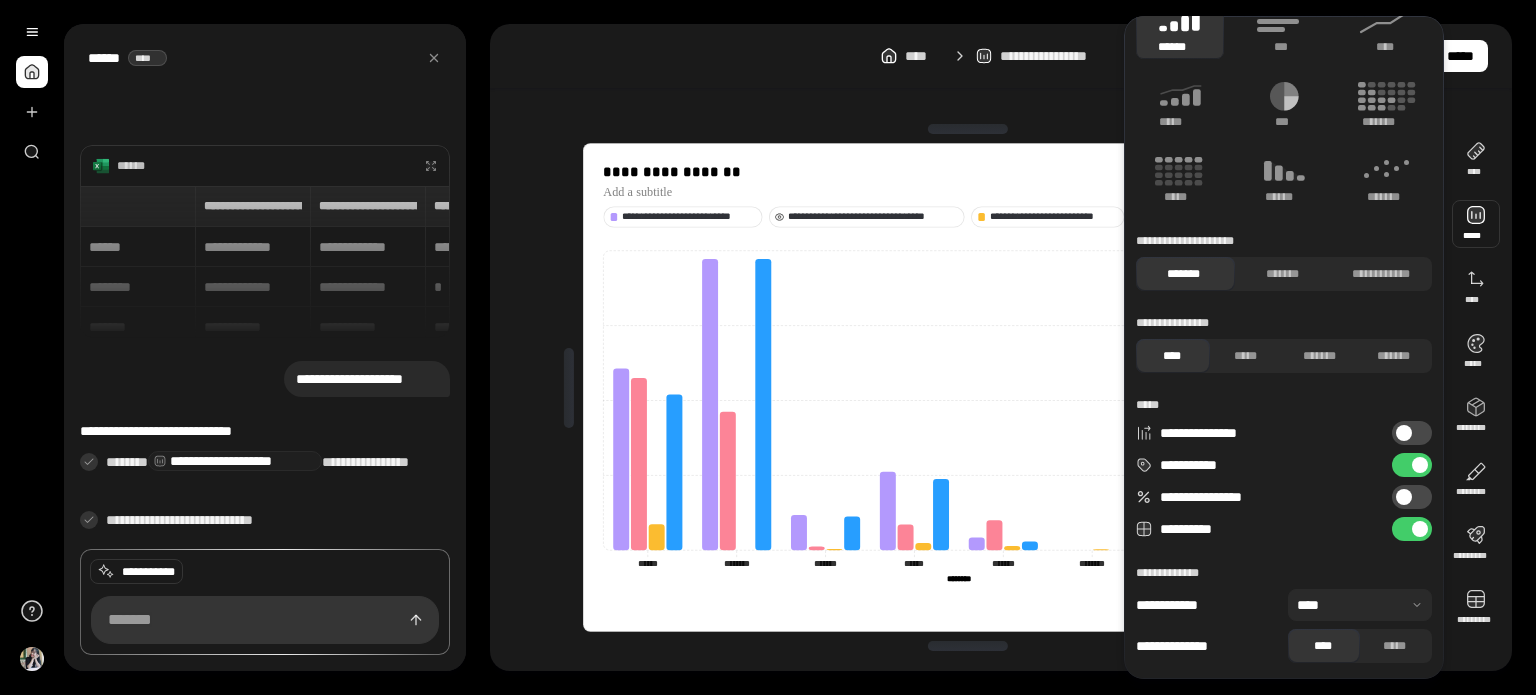 click on "**********" at bounding box center (873, 217) 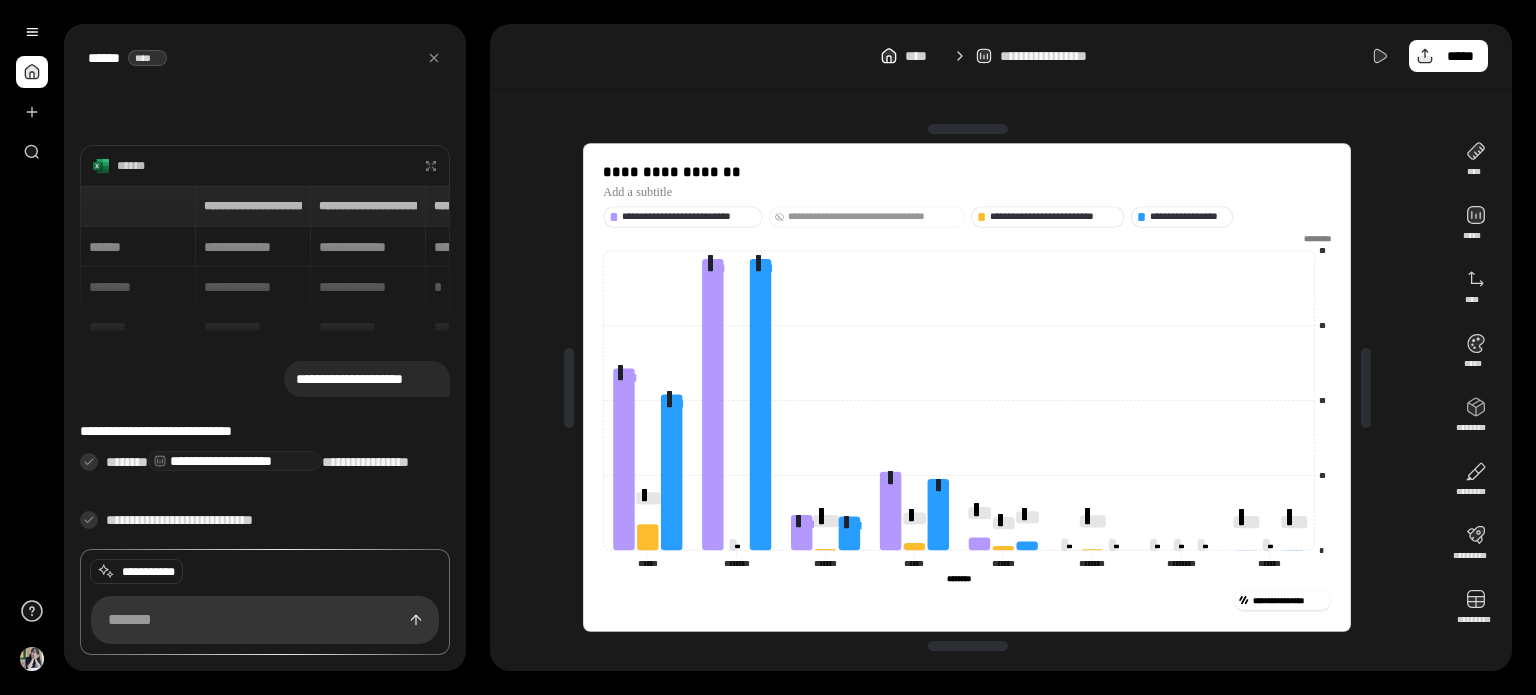 click on "**********" at bounding box center (873, 217) 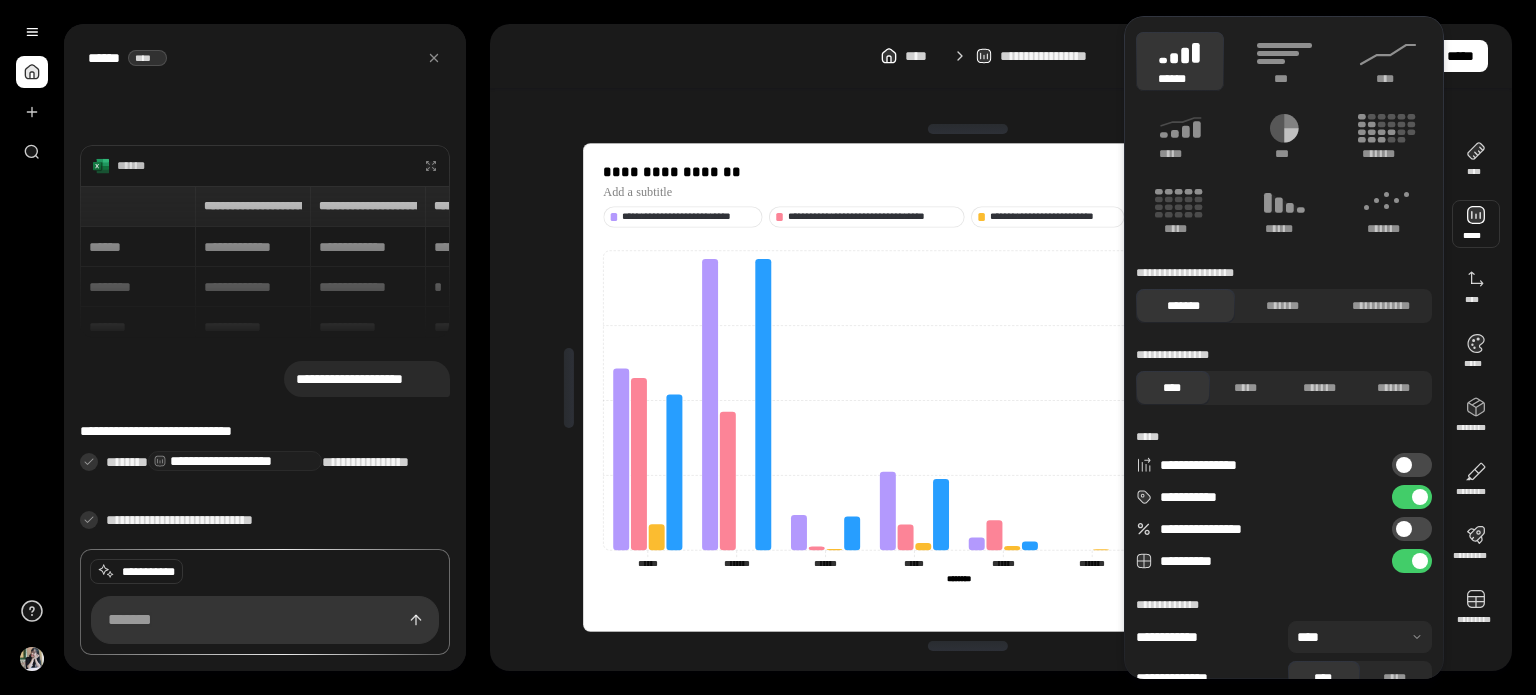 click at bounding box center (1476, 224) 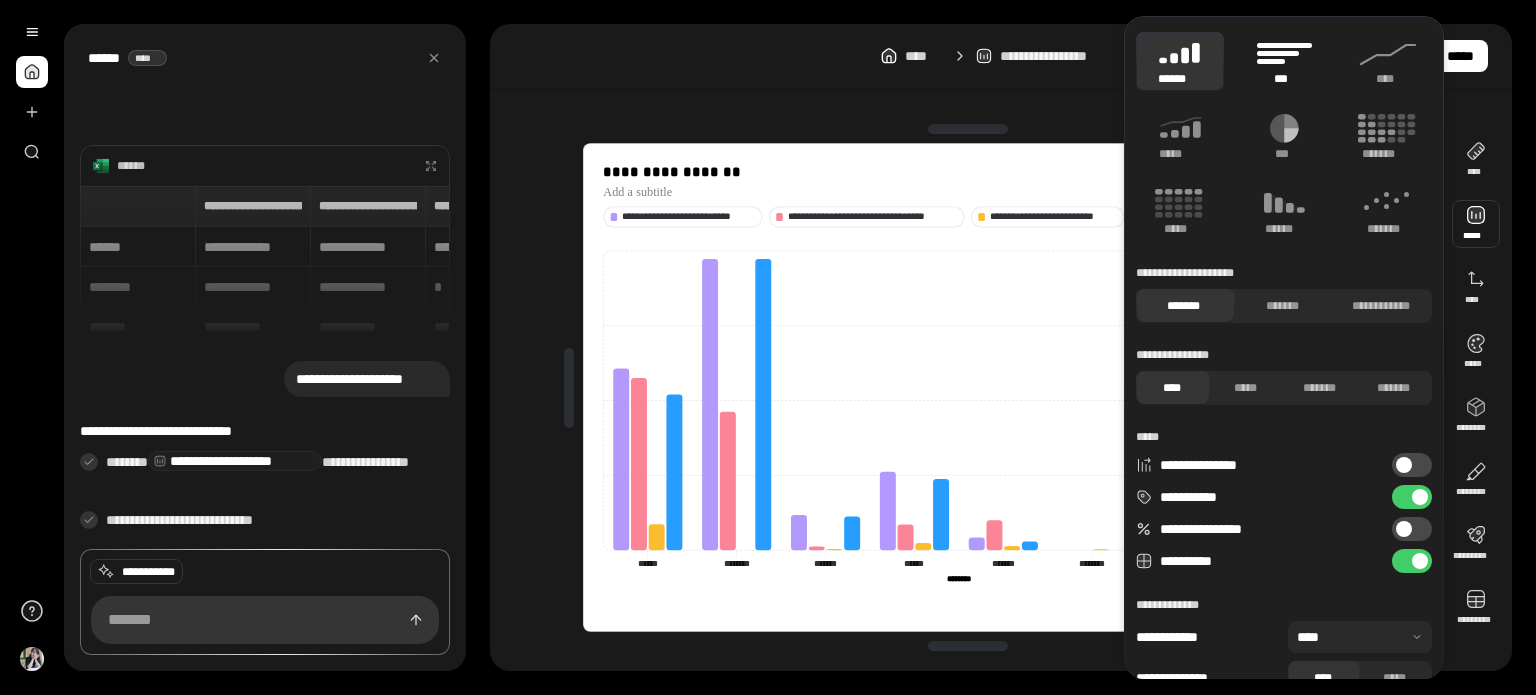 click 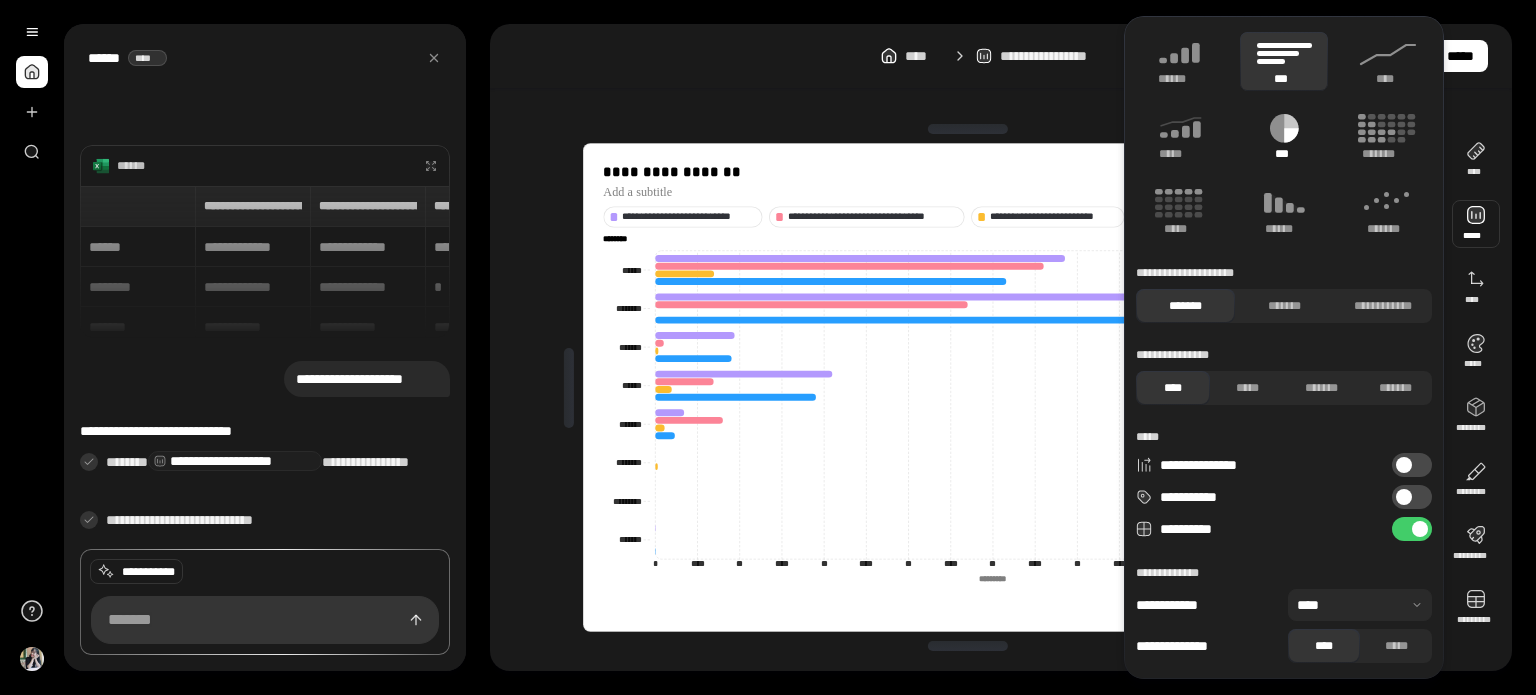 click 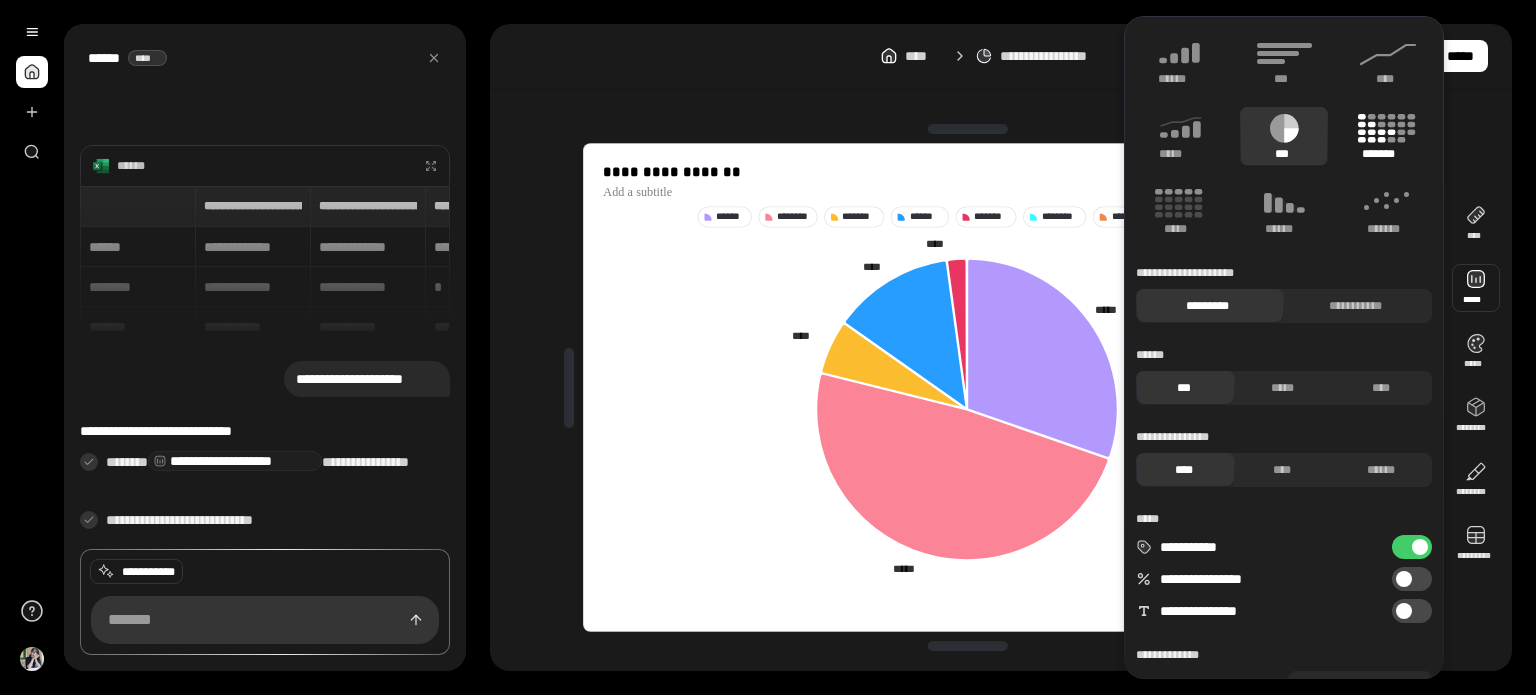 click 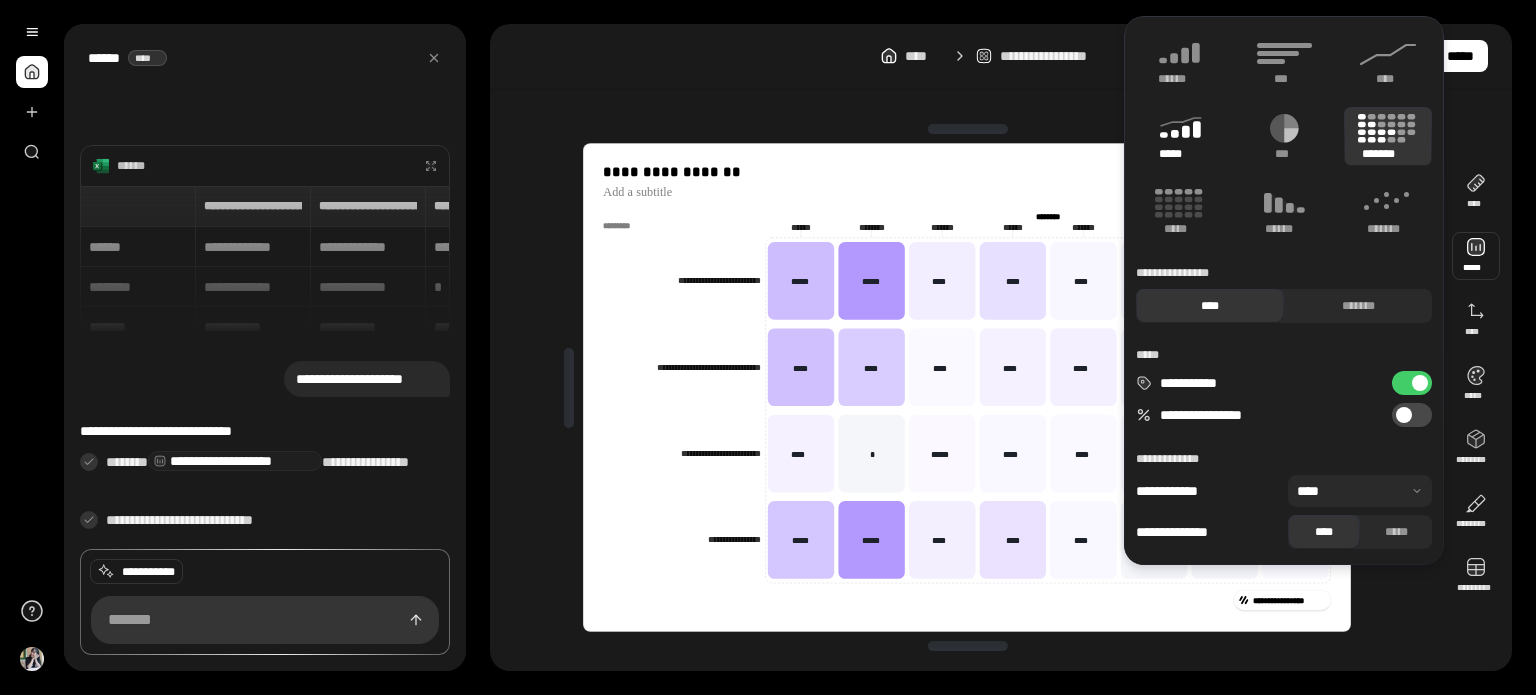 click 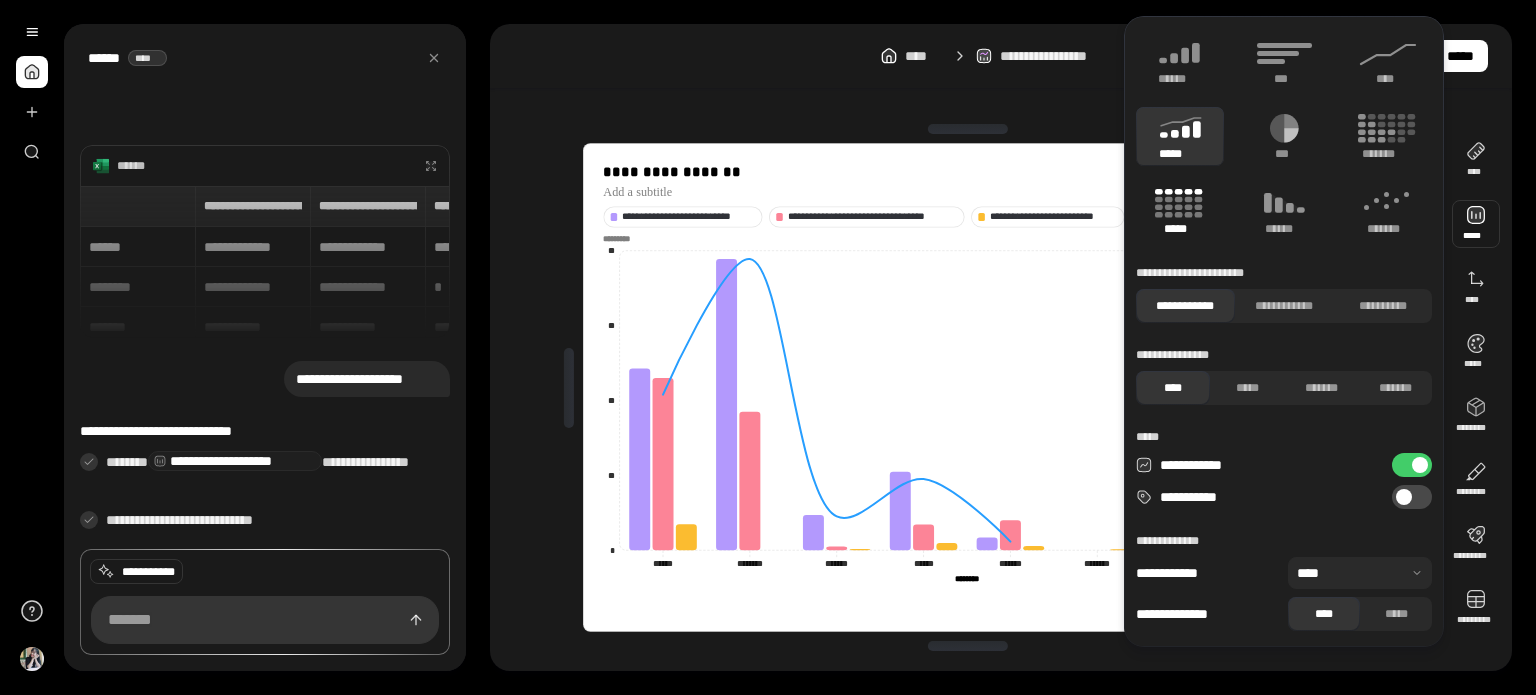 click 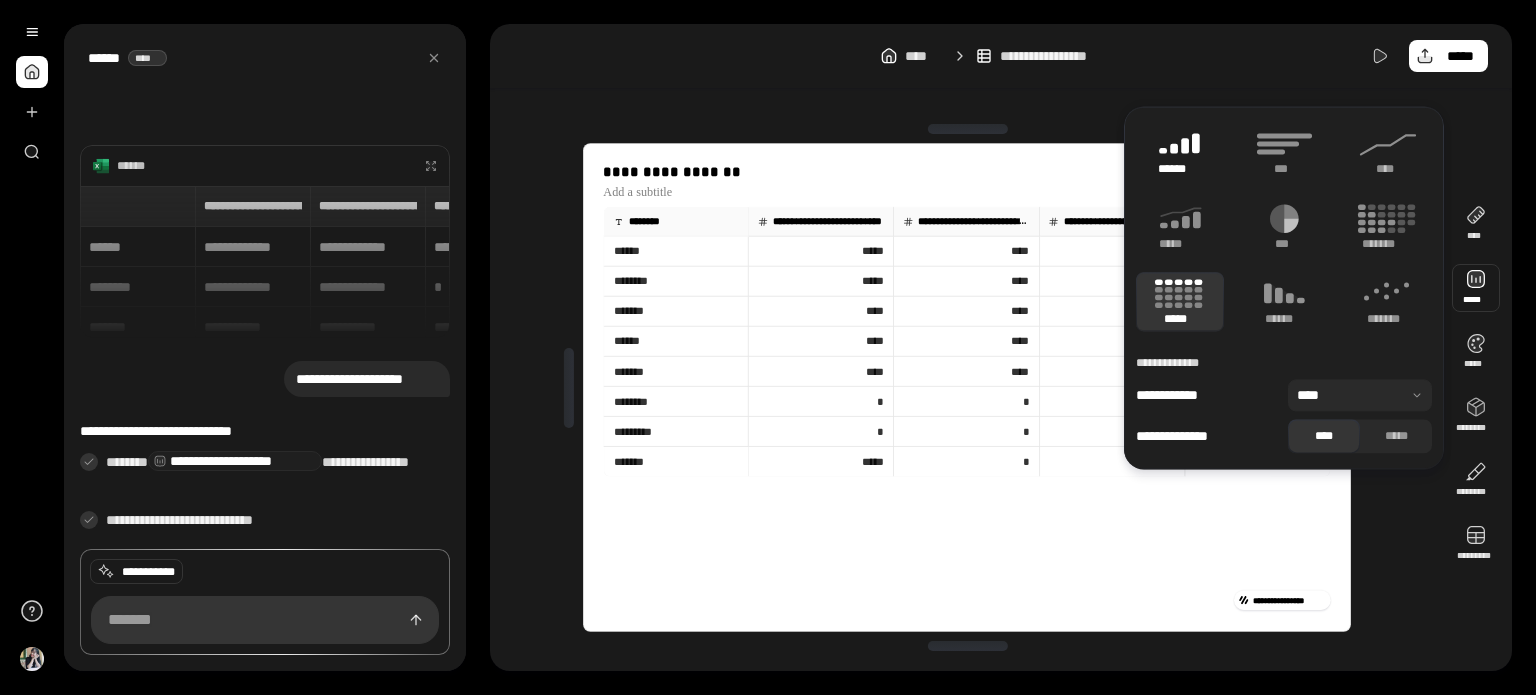 click 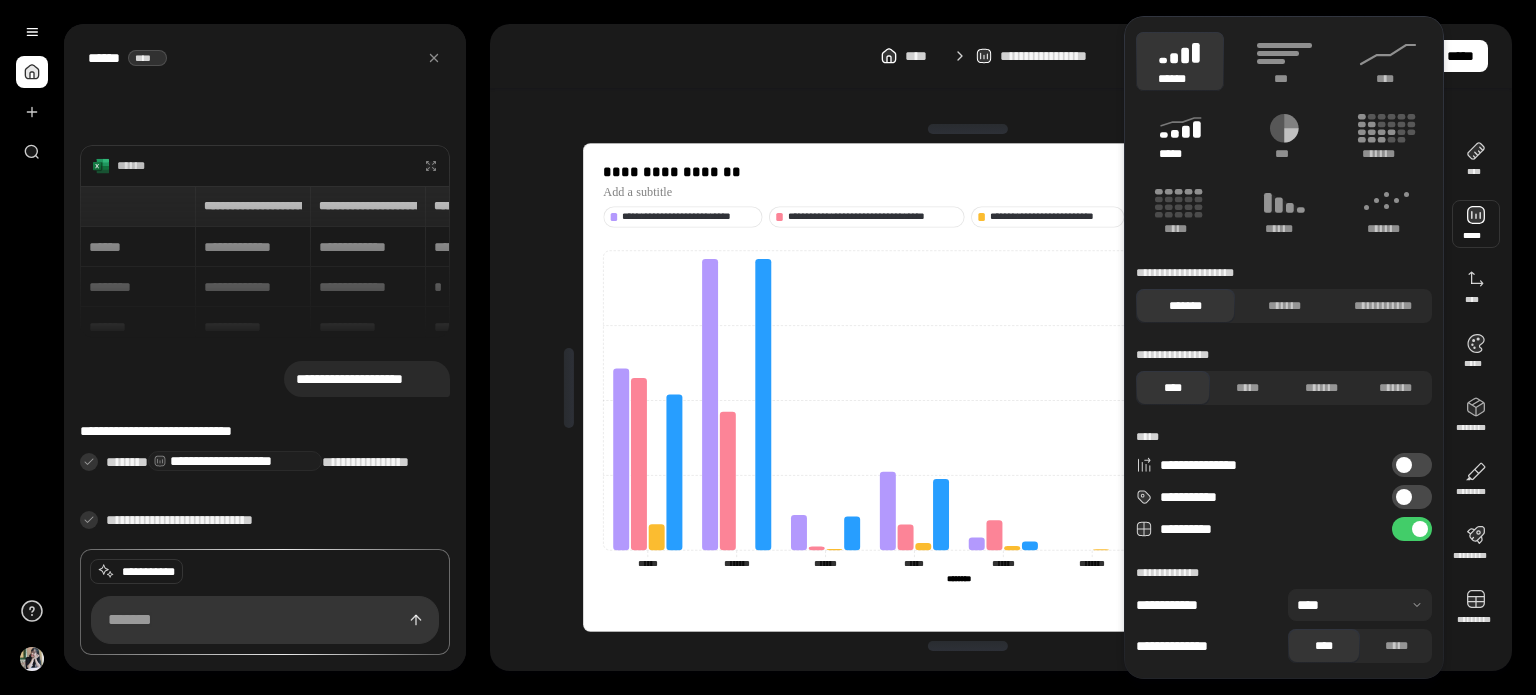 click on "*****" at bounding box center (1179, 154) 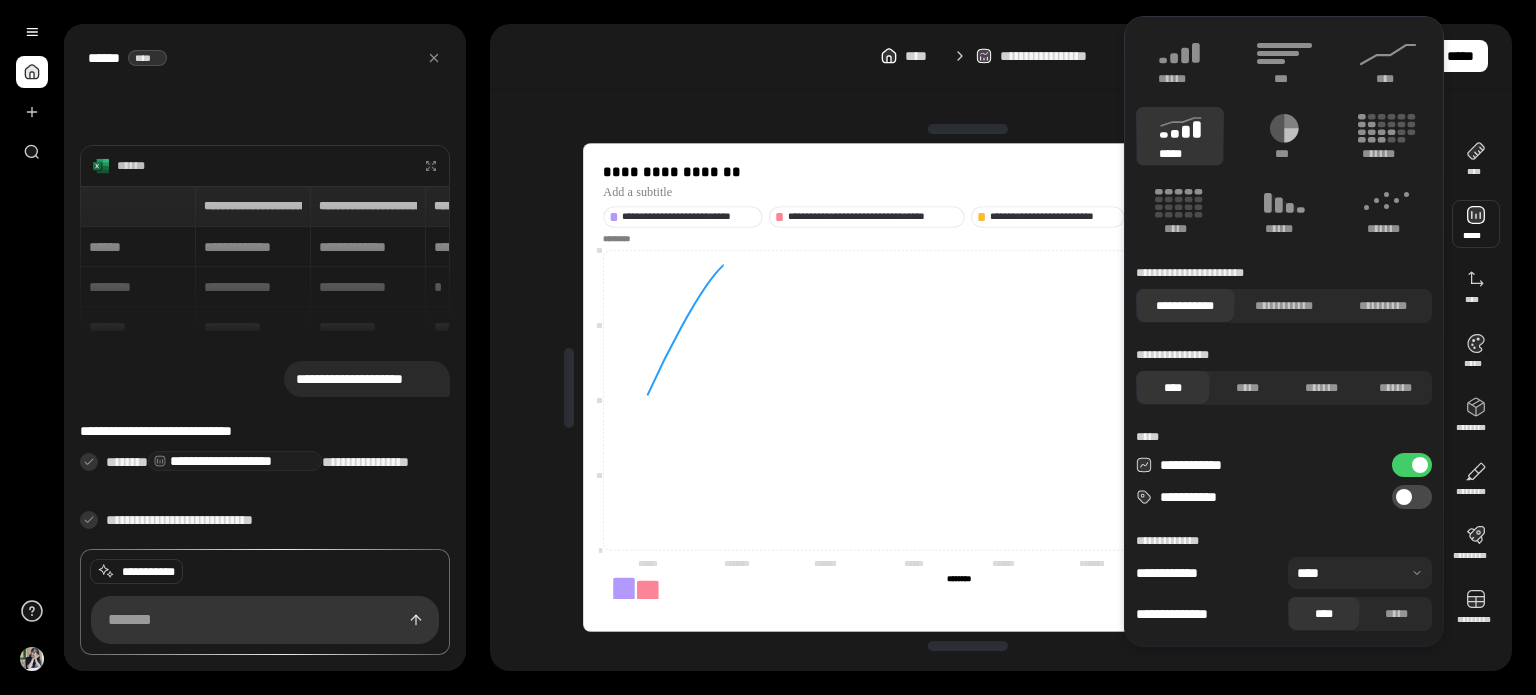 type on "**********" 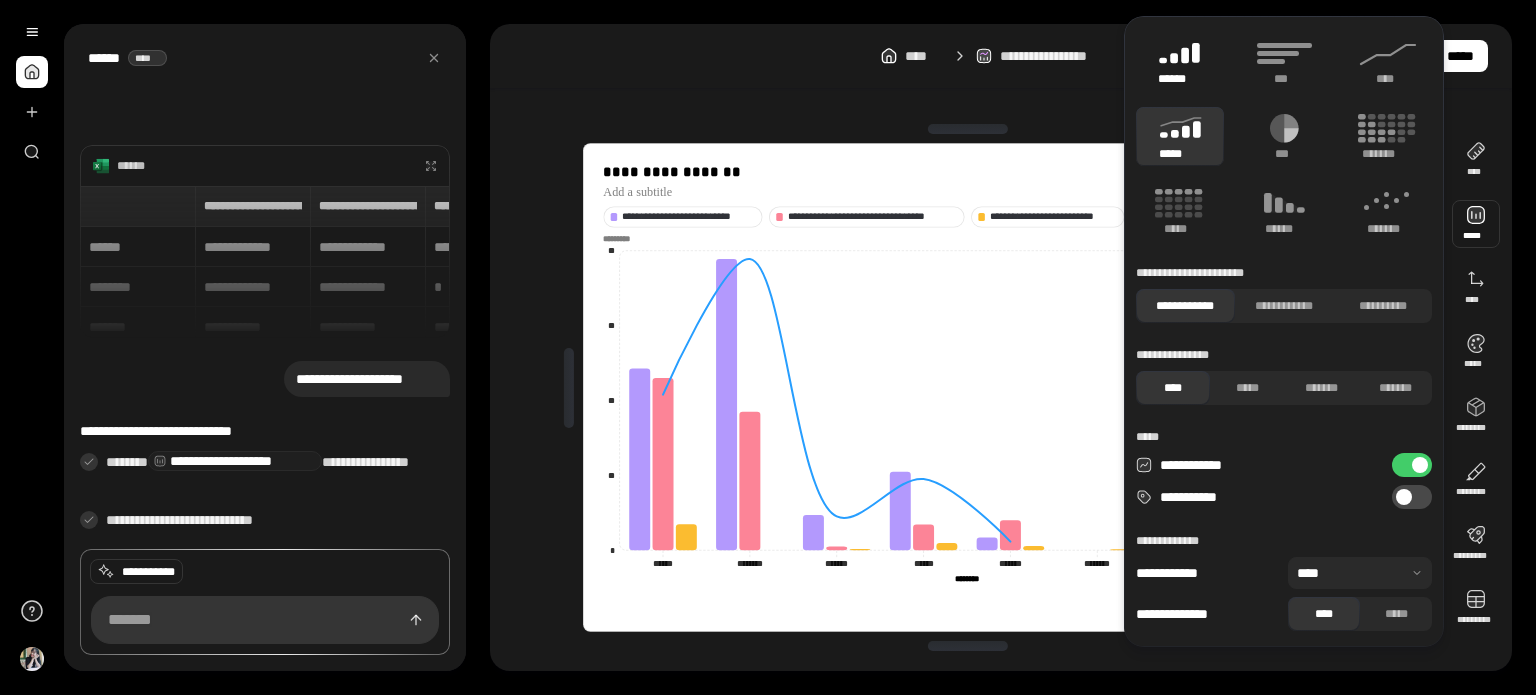 click on "******" at bounding box center (1180, 79) 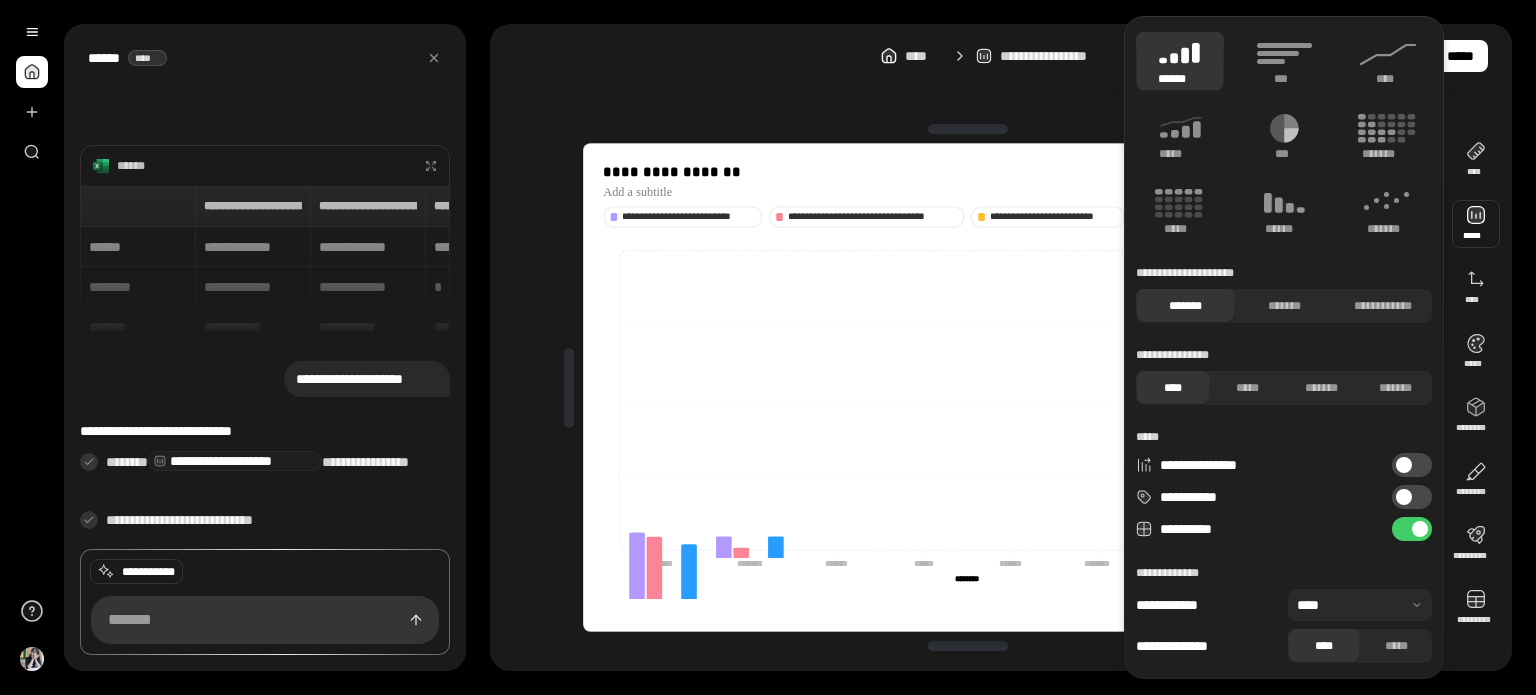 type 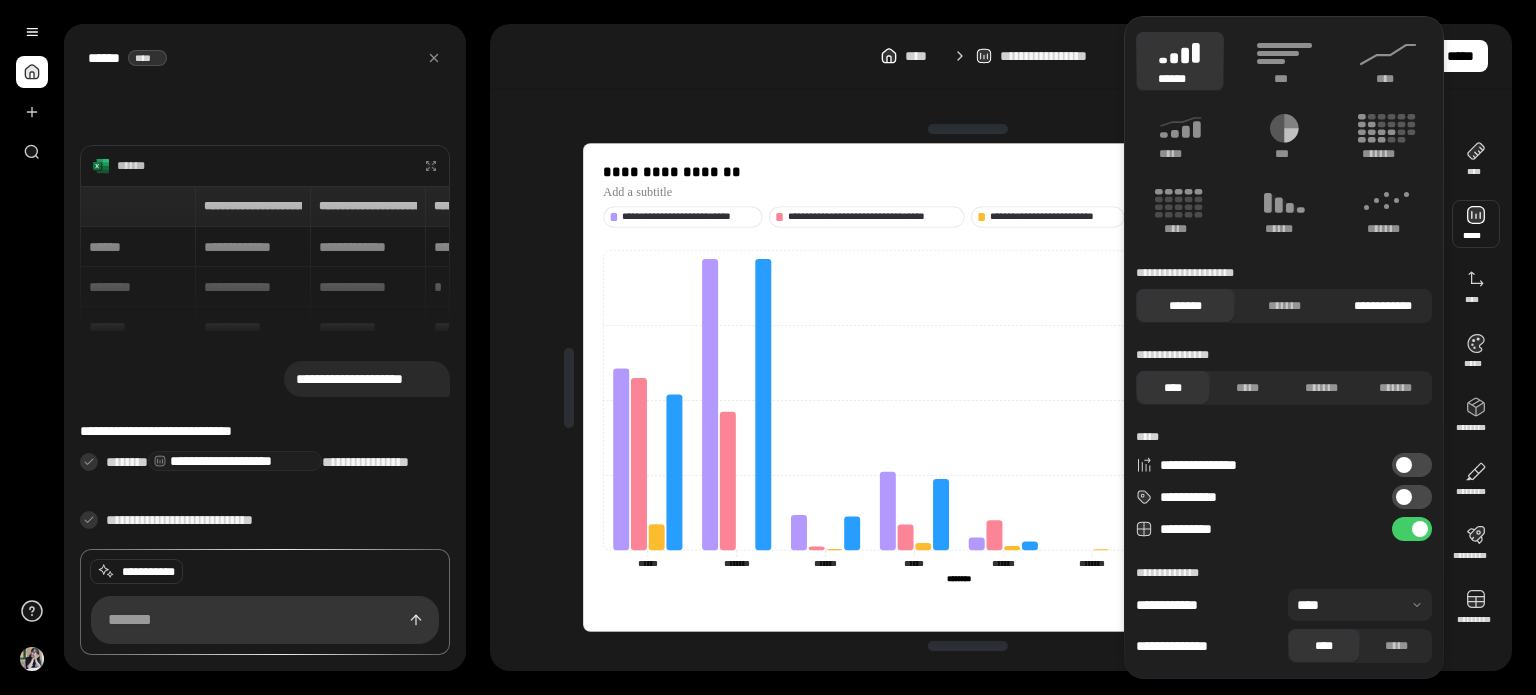 click on "**********" at bounding box center (1382, 306) 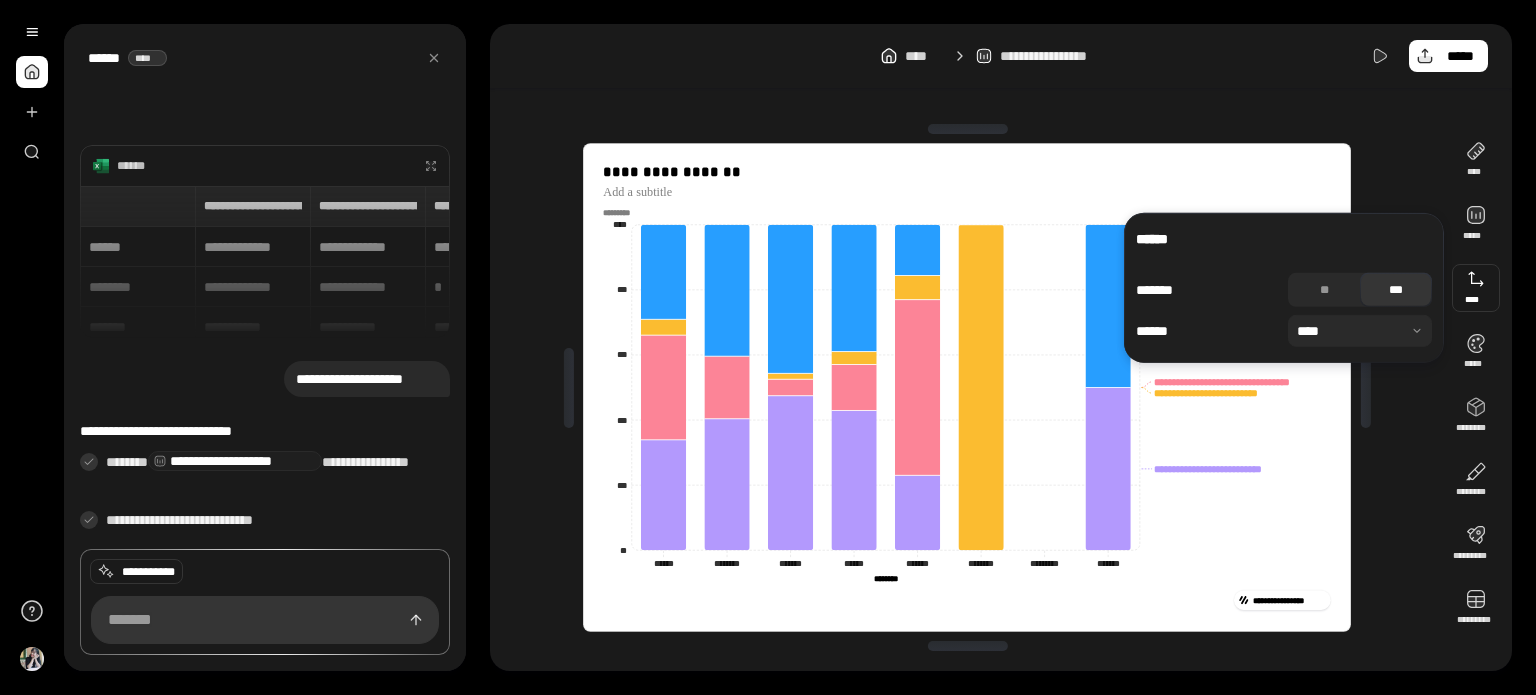 click at bounding box center (1476, 288) 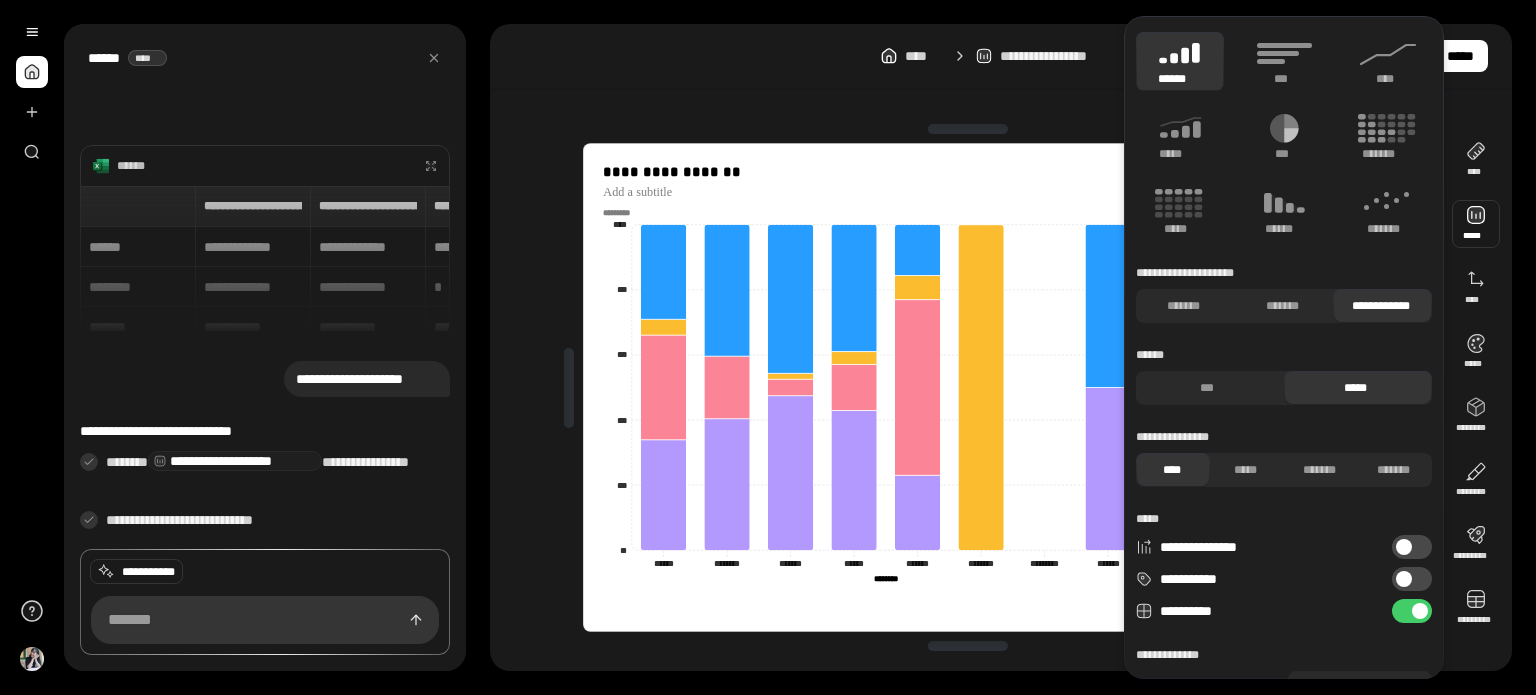 click at bounding box center [1476, 224] 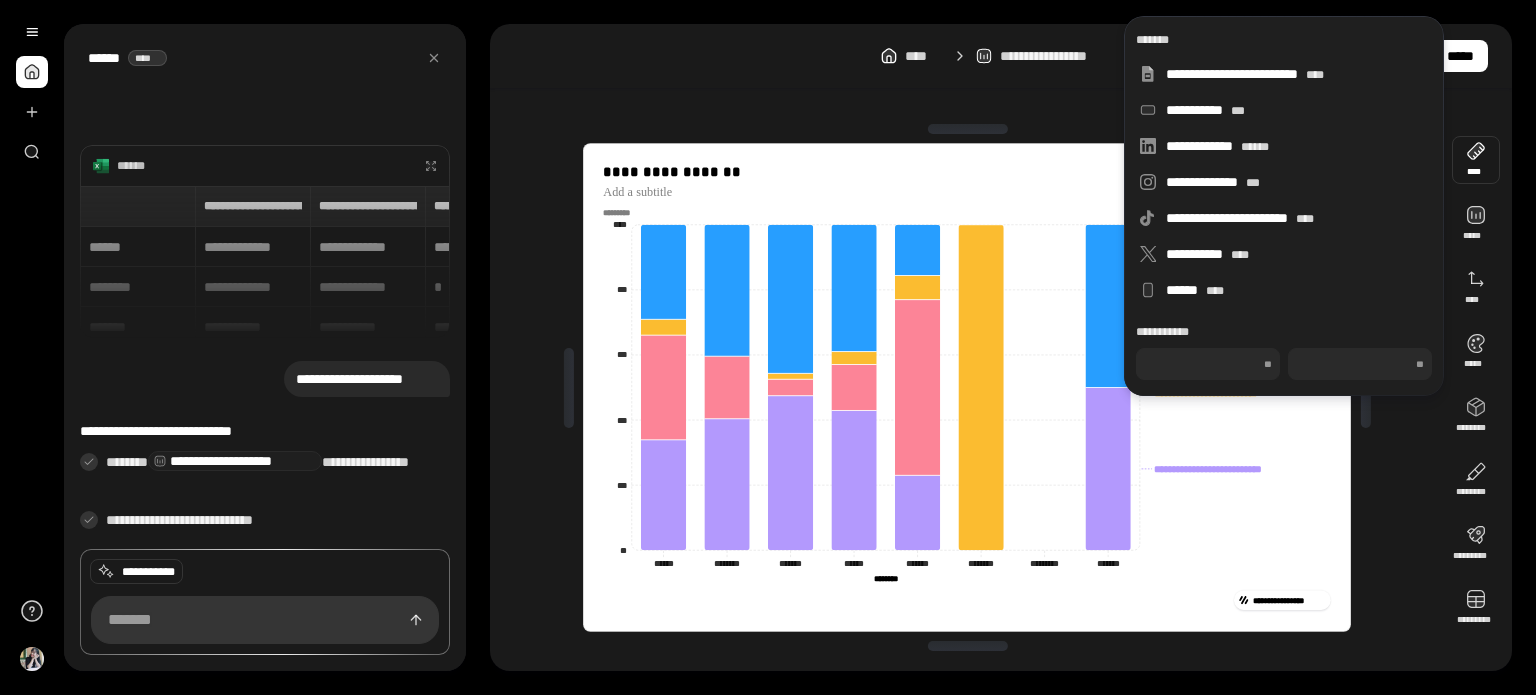 click at bounding box center (1476, 160) 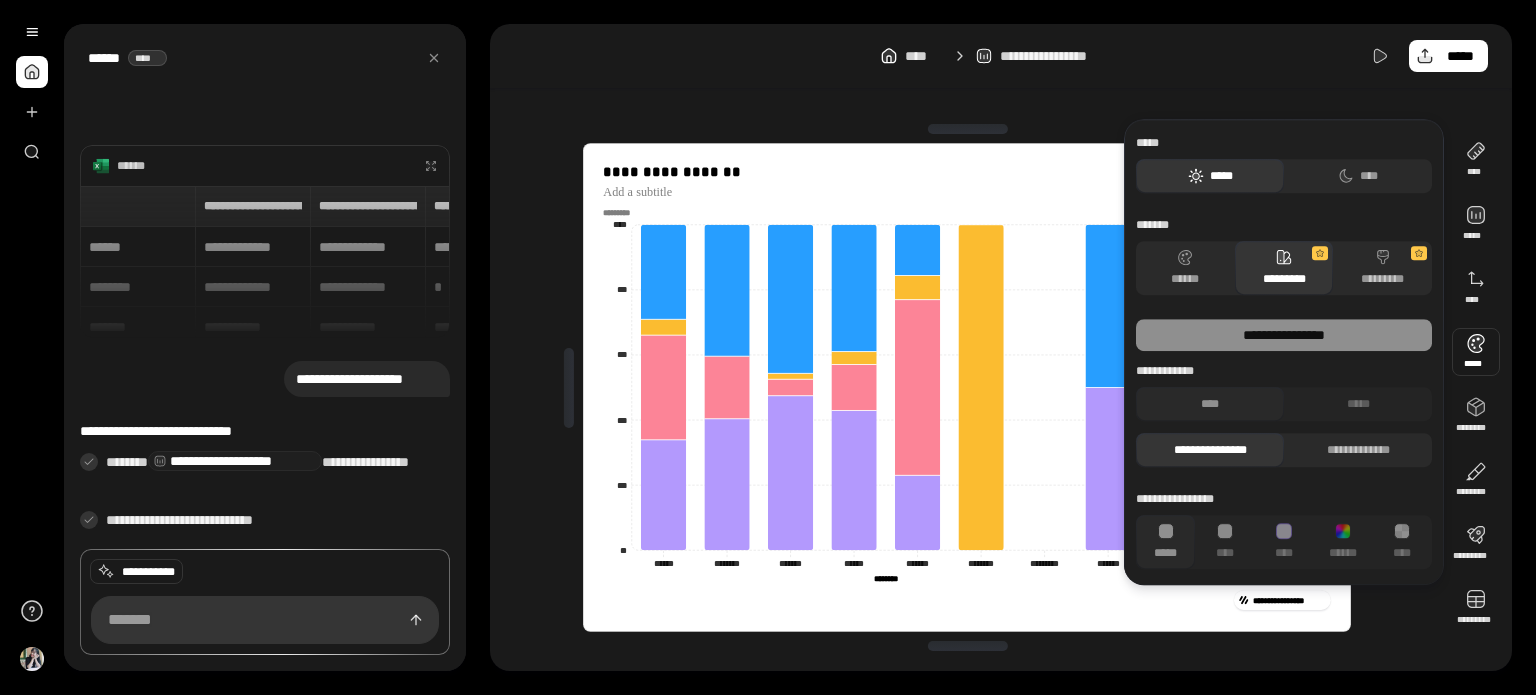 click at bounding box center (1476, 352) 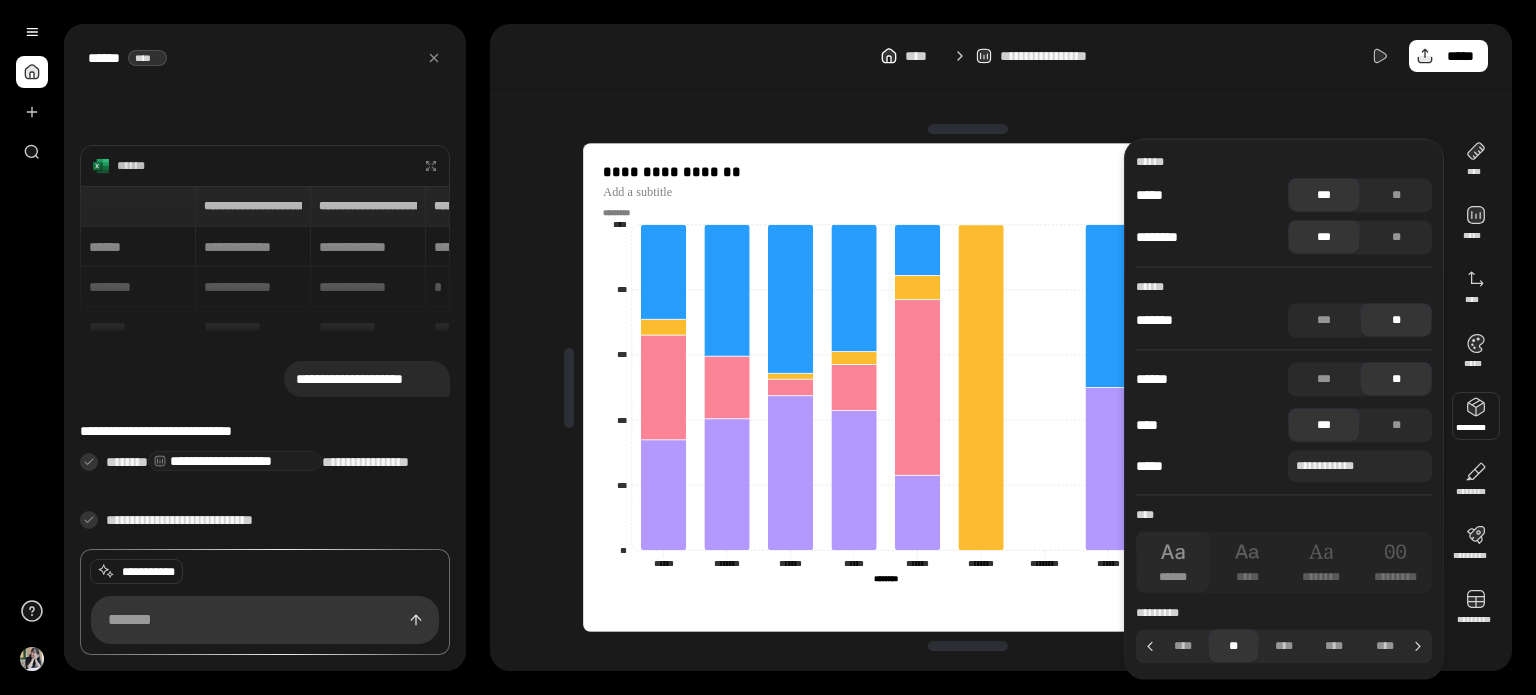 click at bounding box center (1476, 416) 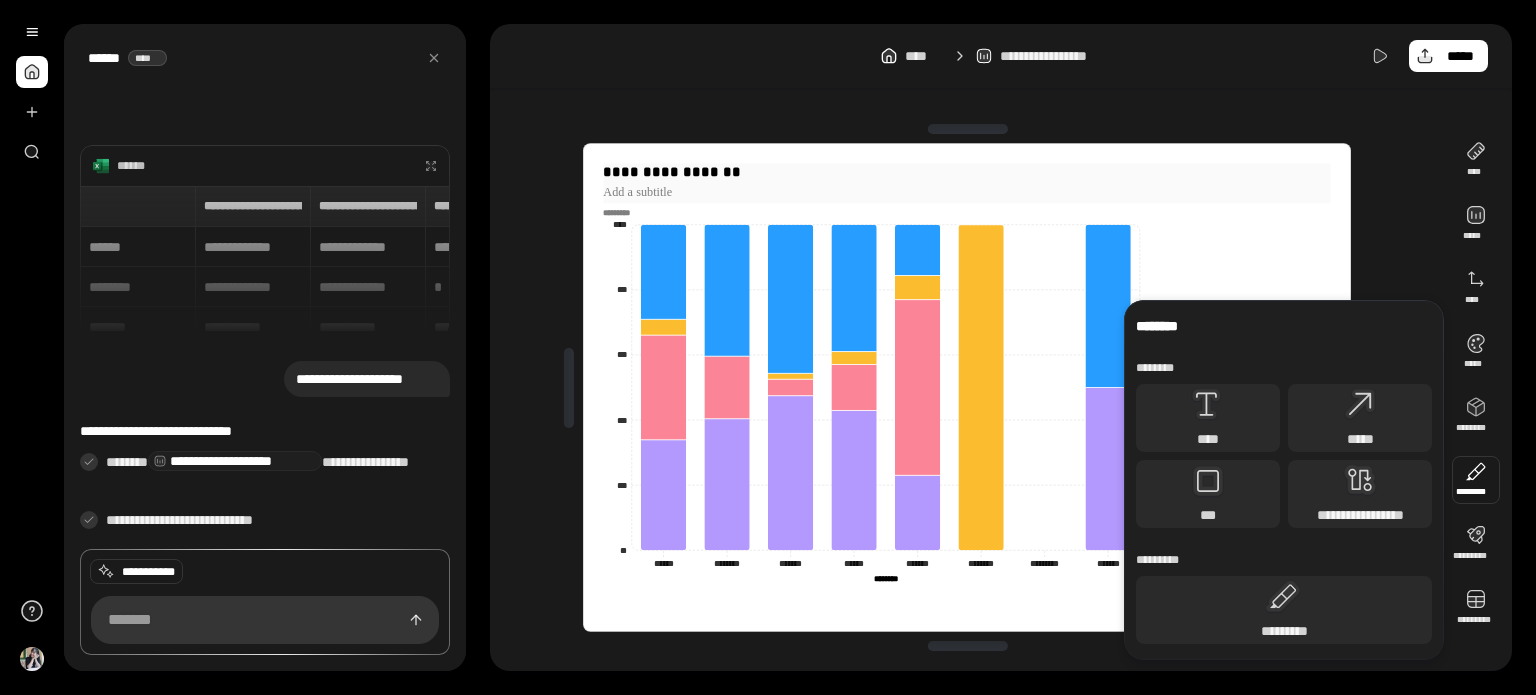 click on "**********" at bounding box center (967, 172) 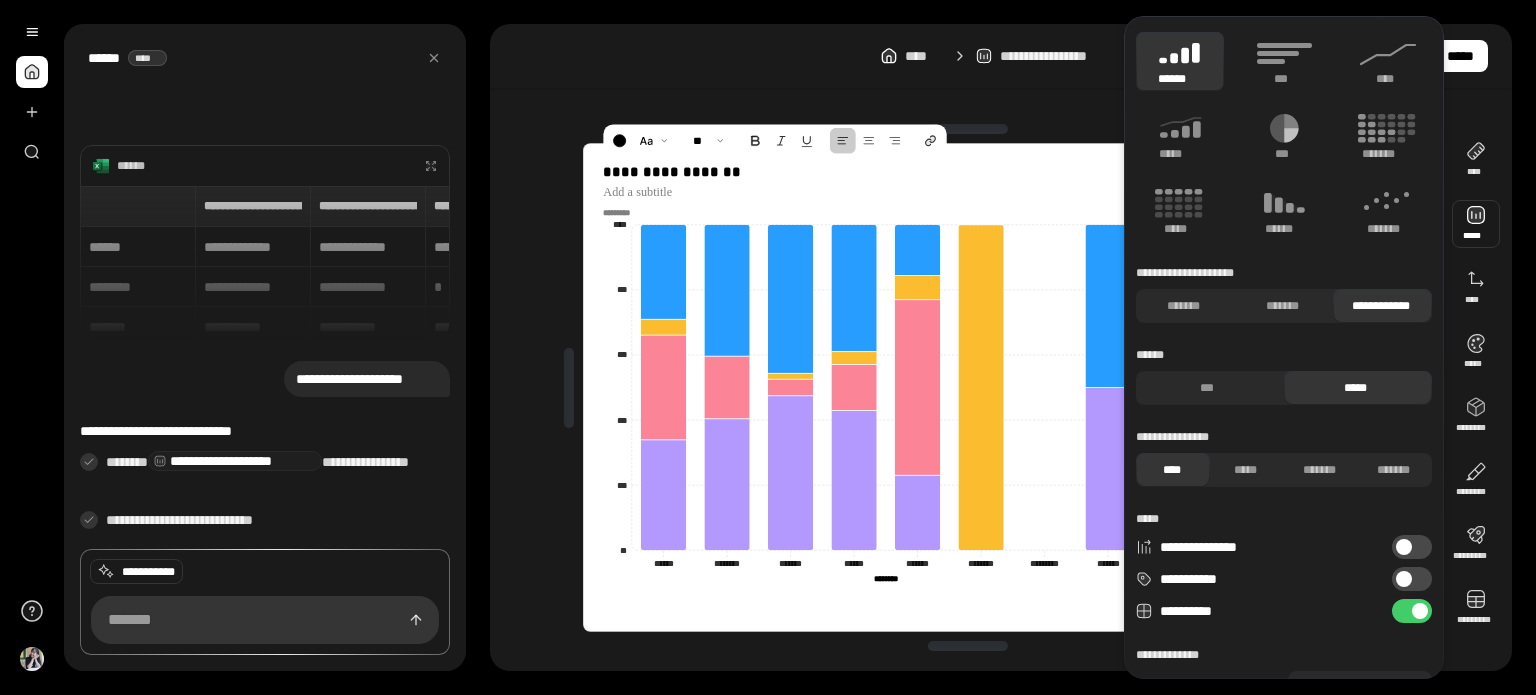 click at bounding box center [1476, 224] 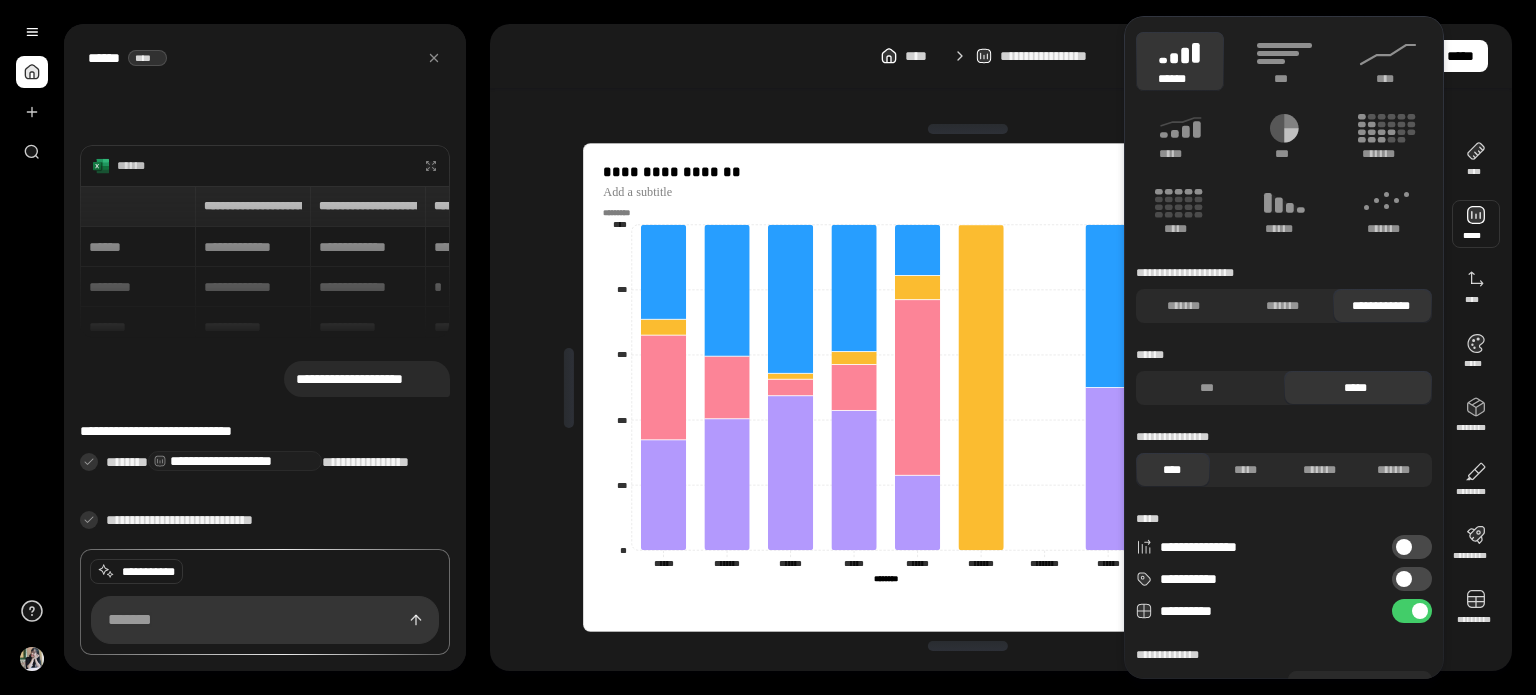 click on "******" at bounding box center (1180, 61) 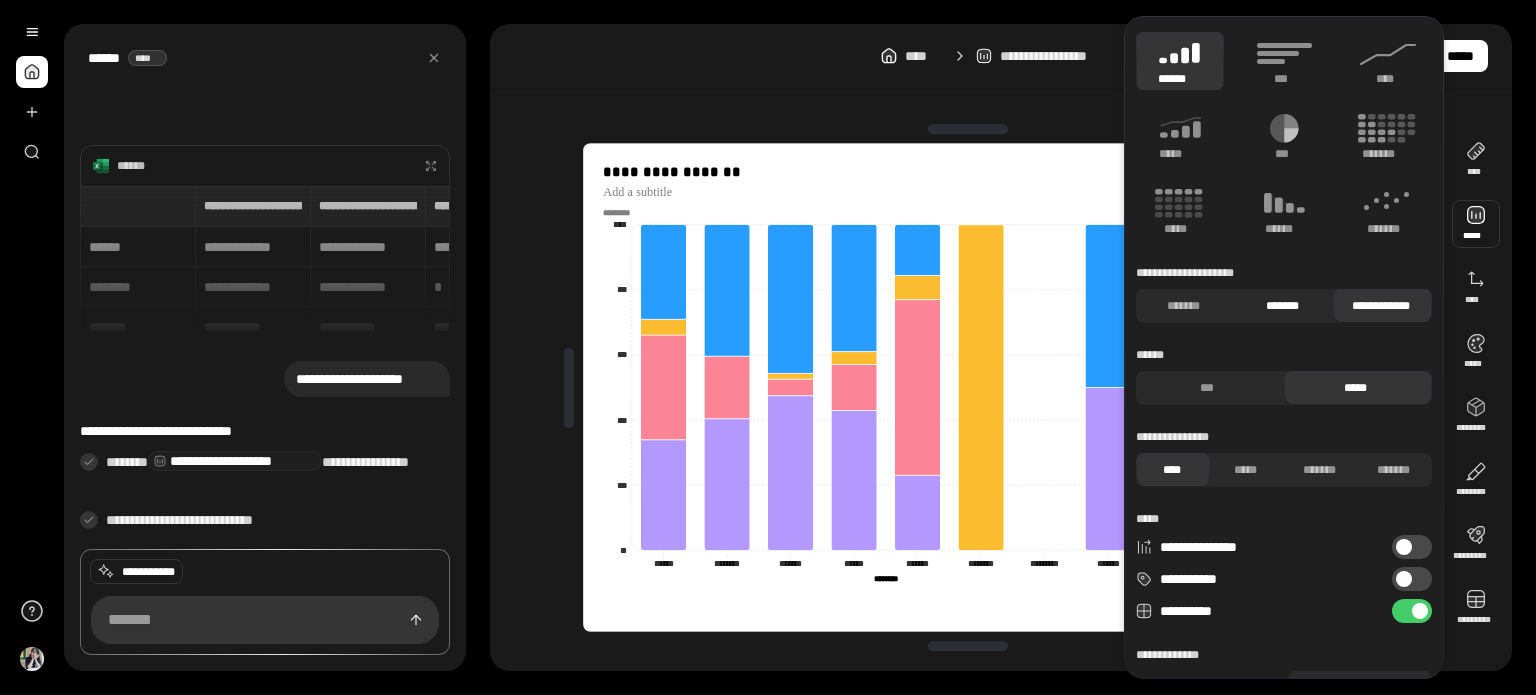 click on "*******" at bounding box center [1282, 306] 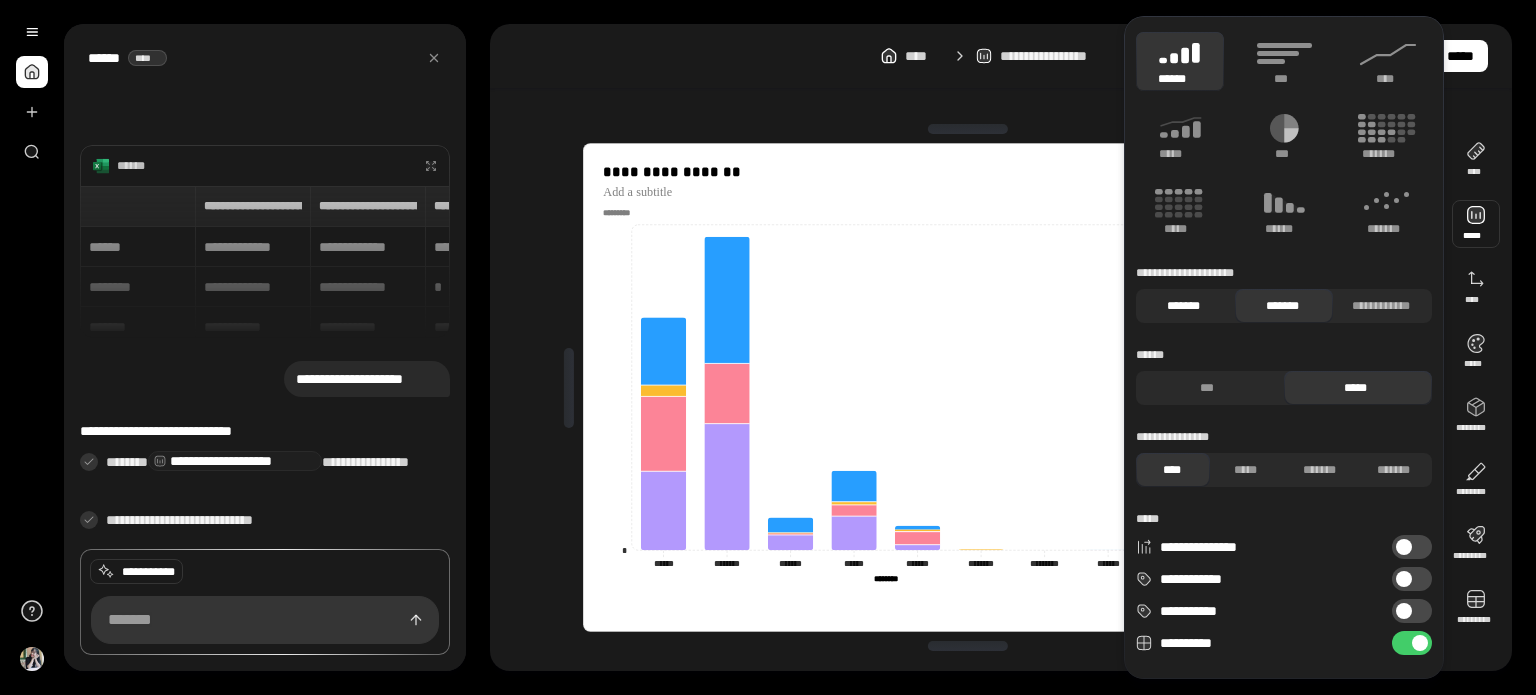 click on "*******" at bounding box center [1183, 306] 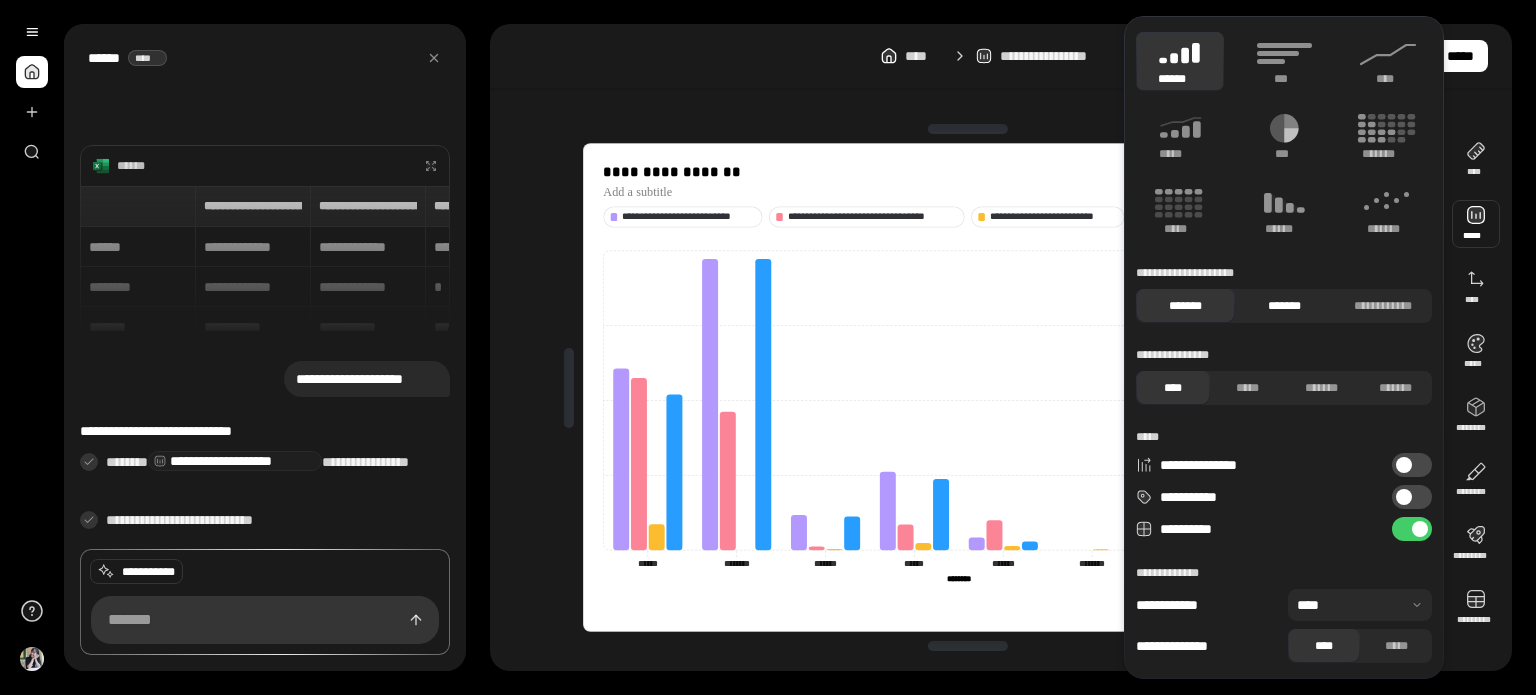click on "*******" at bounding box center [1284, 306] 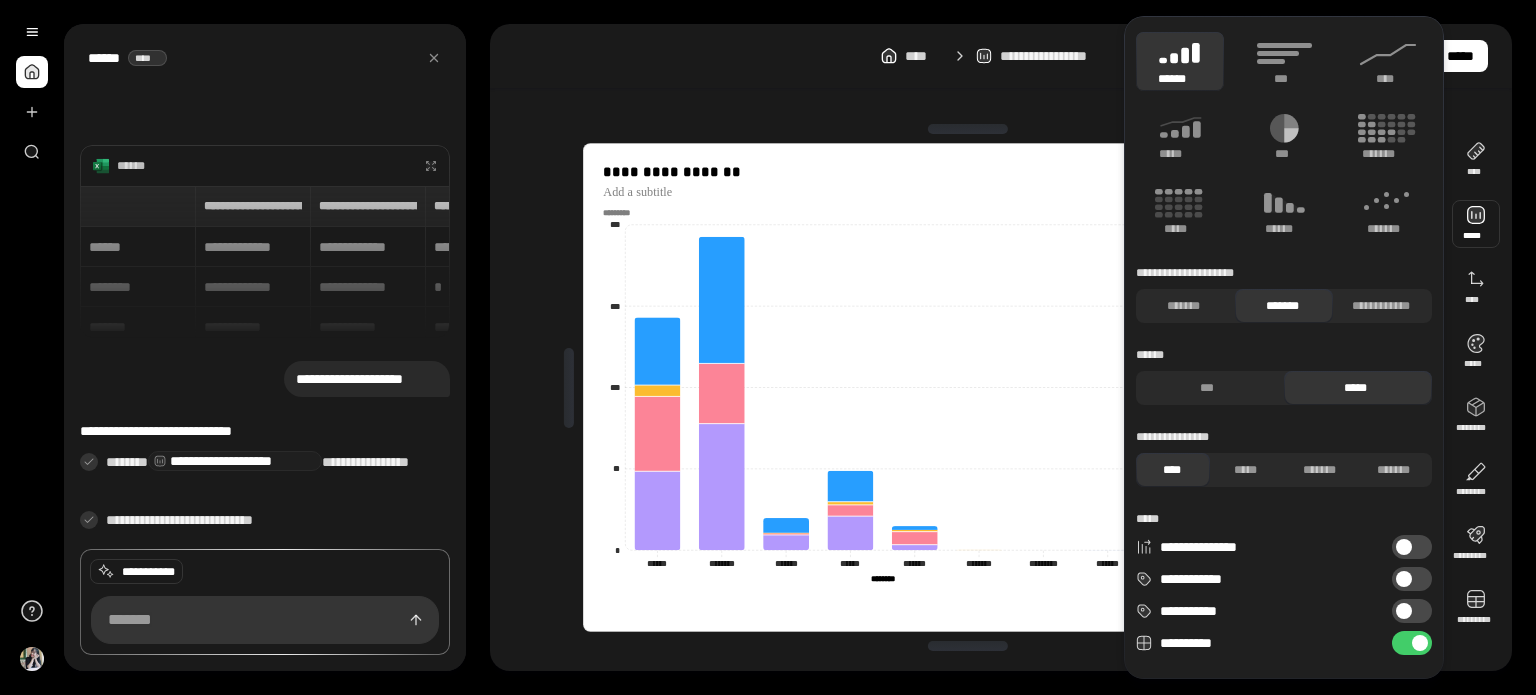 click on "*******" at bounding box center (1282, 306) 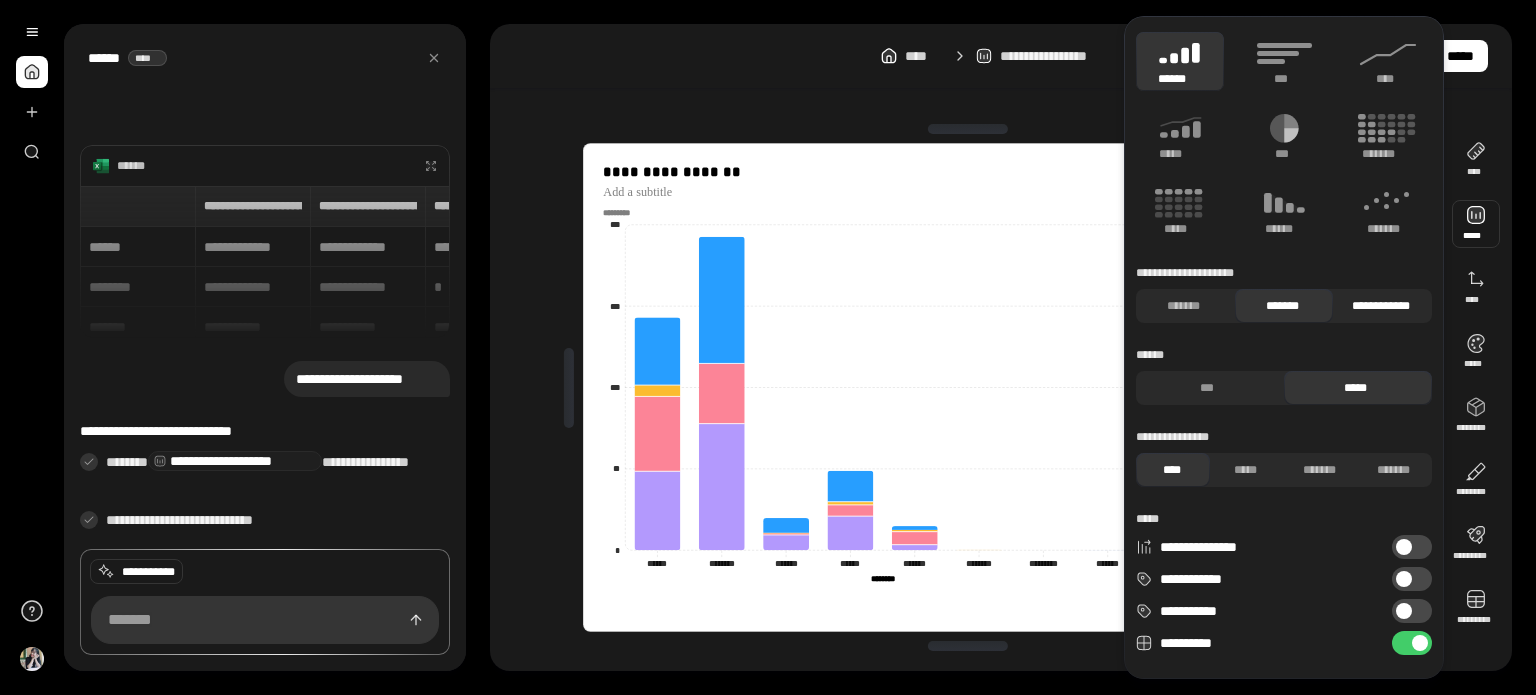 click on "**********" at bounding box center [1380, 306] 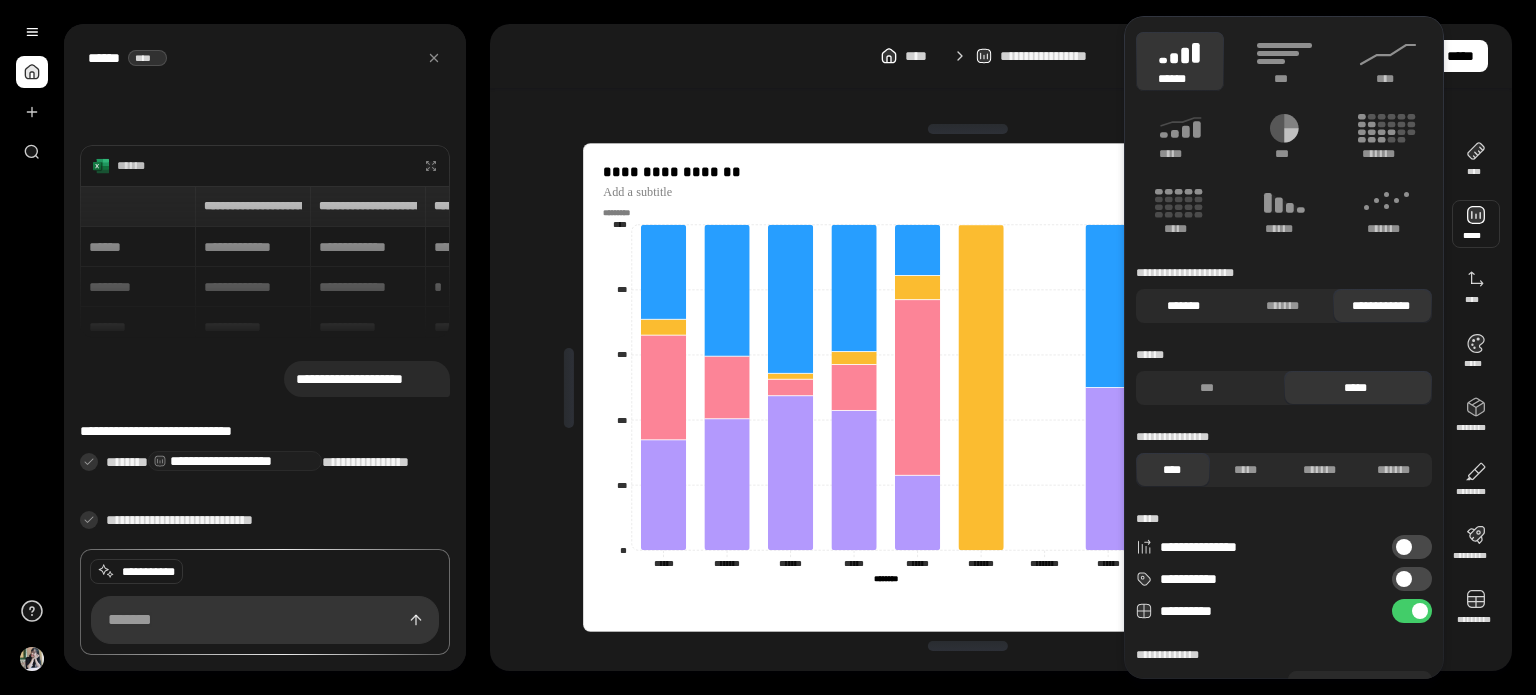 click on "*******" at bounding box center (1183, 306) 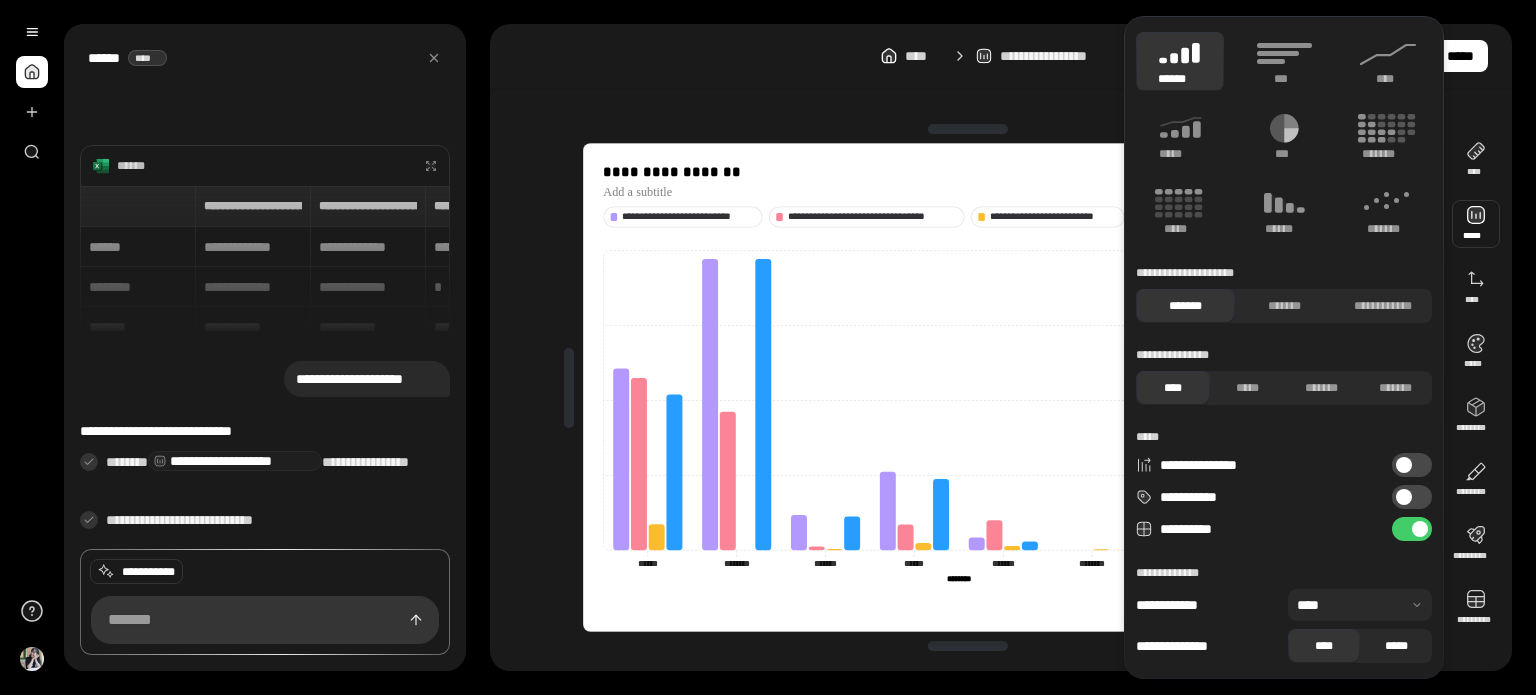 click on "*****" at bounding box center [1396, 646] 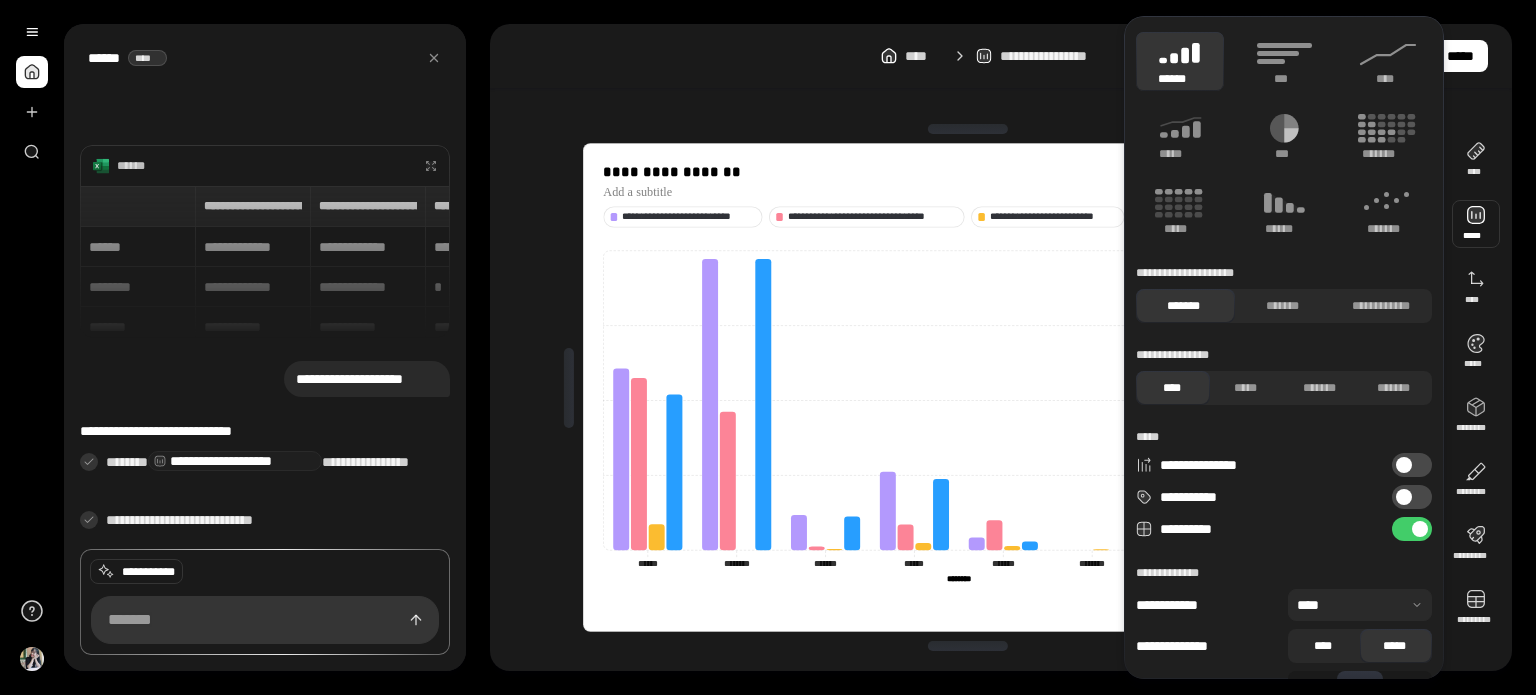 click on "****" at bounding box center (1322, 646) 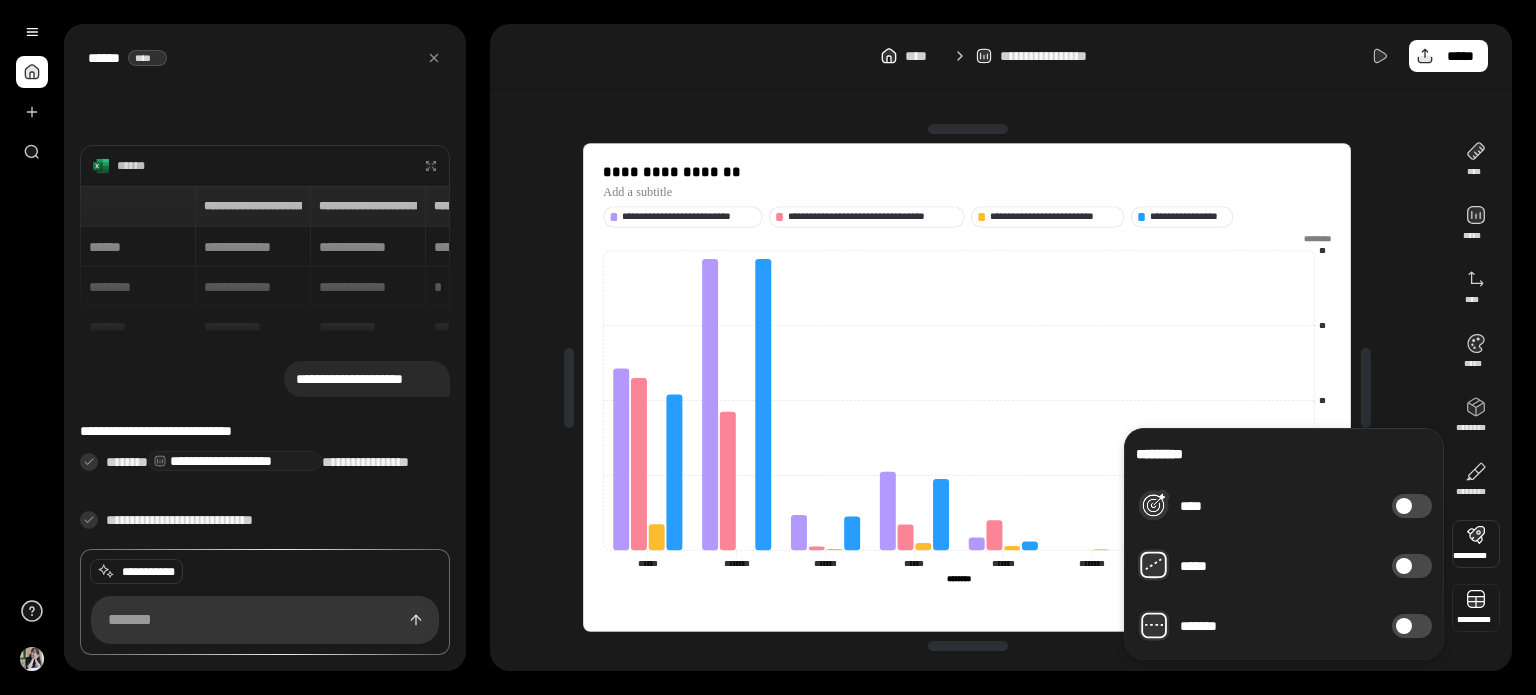 click at bounding box center (1476, 608) 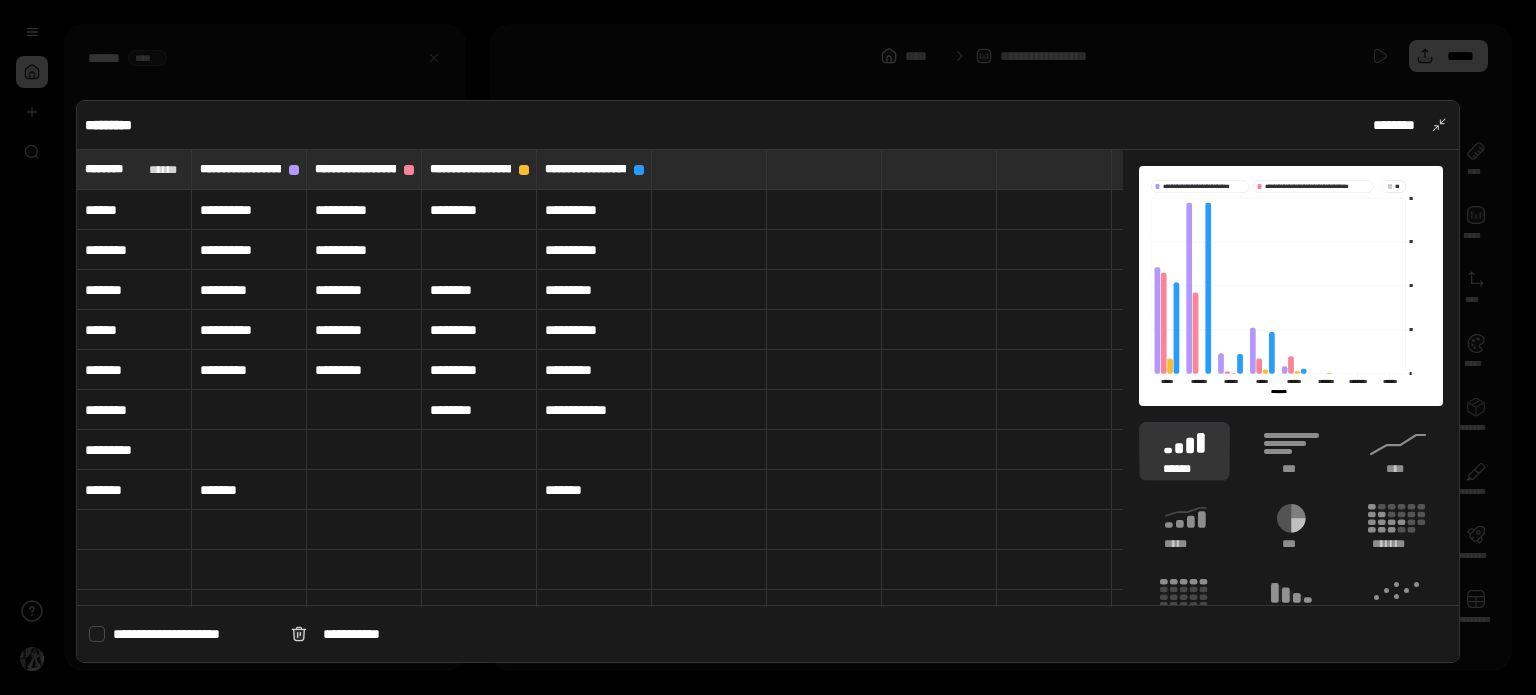 click at bounding box center (479, 250) 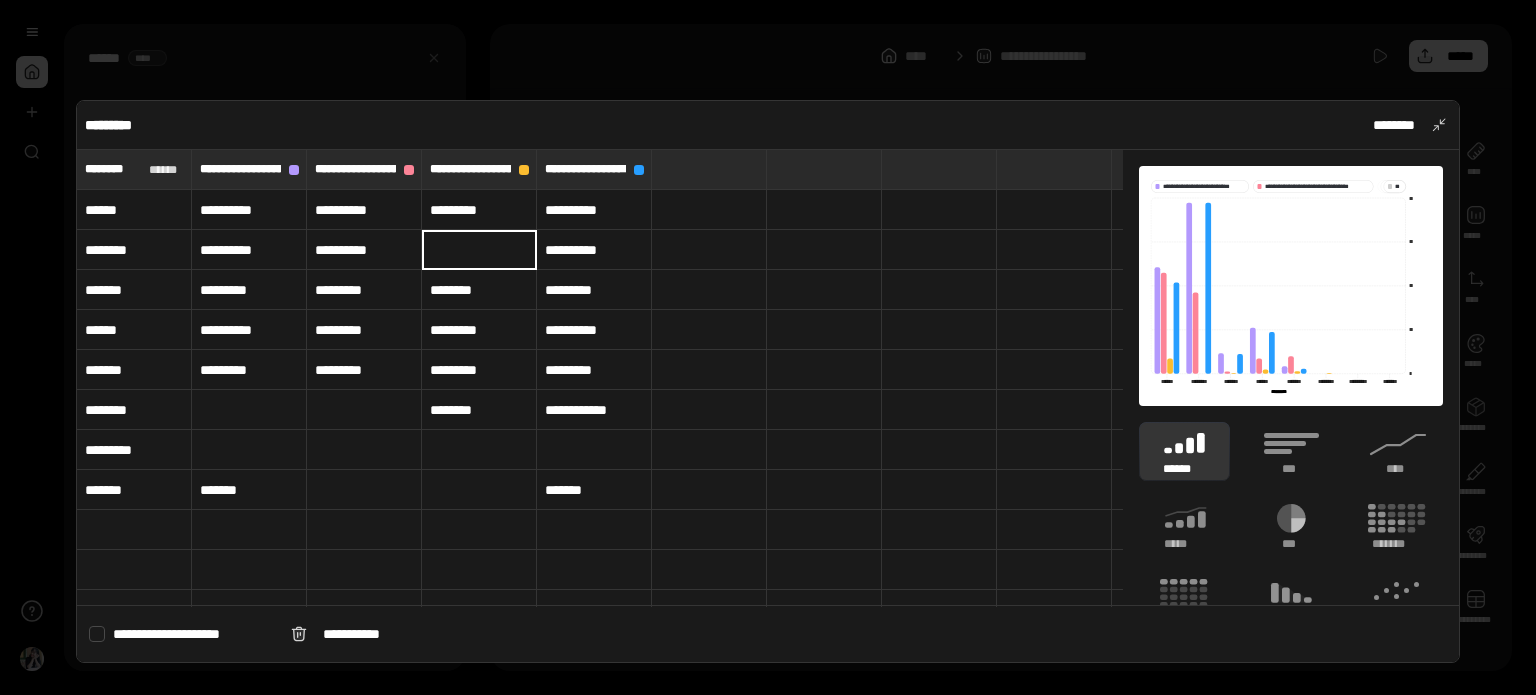 click on "********" at bounding box center [479, 290] 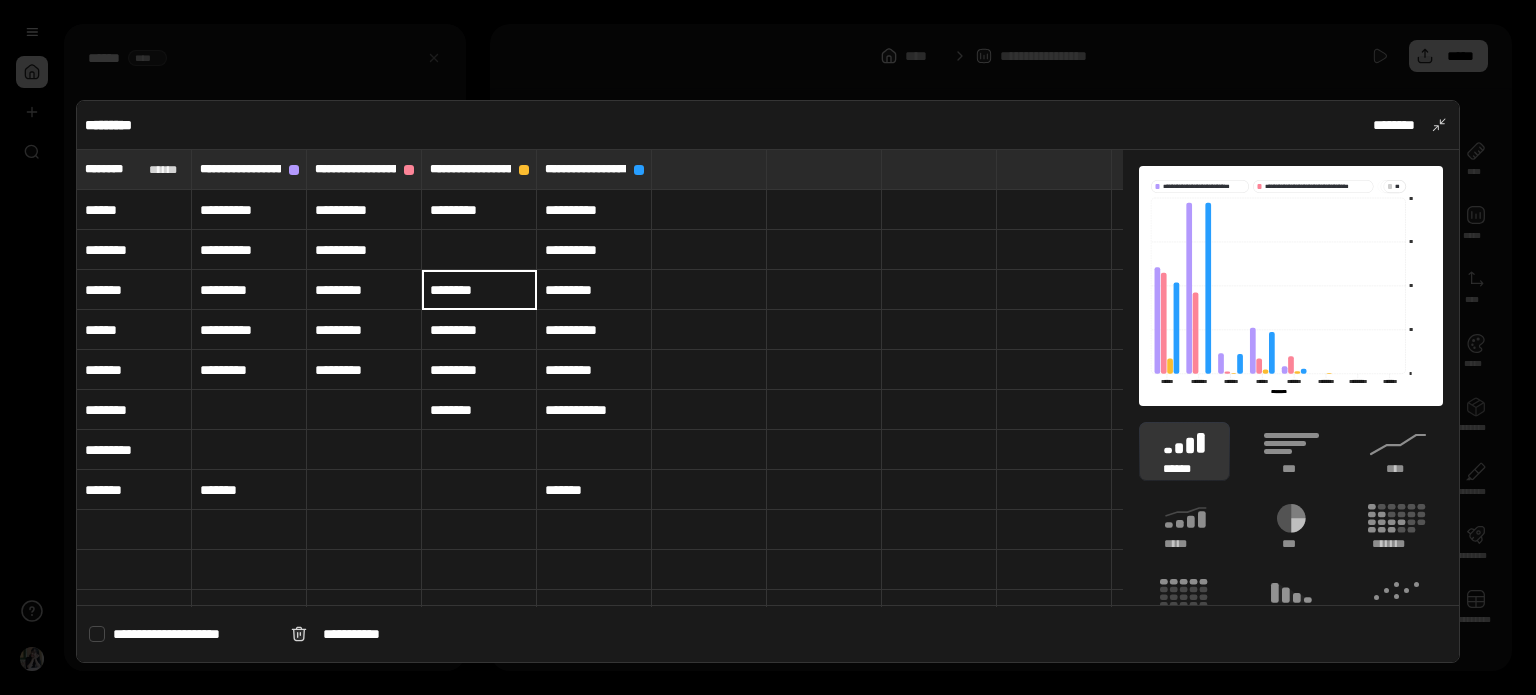 click on "********" at bounding box center (479, 290) 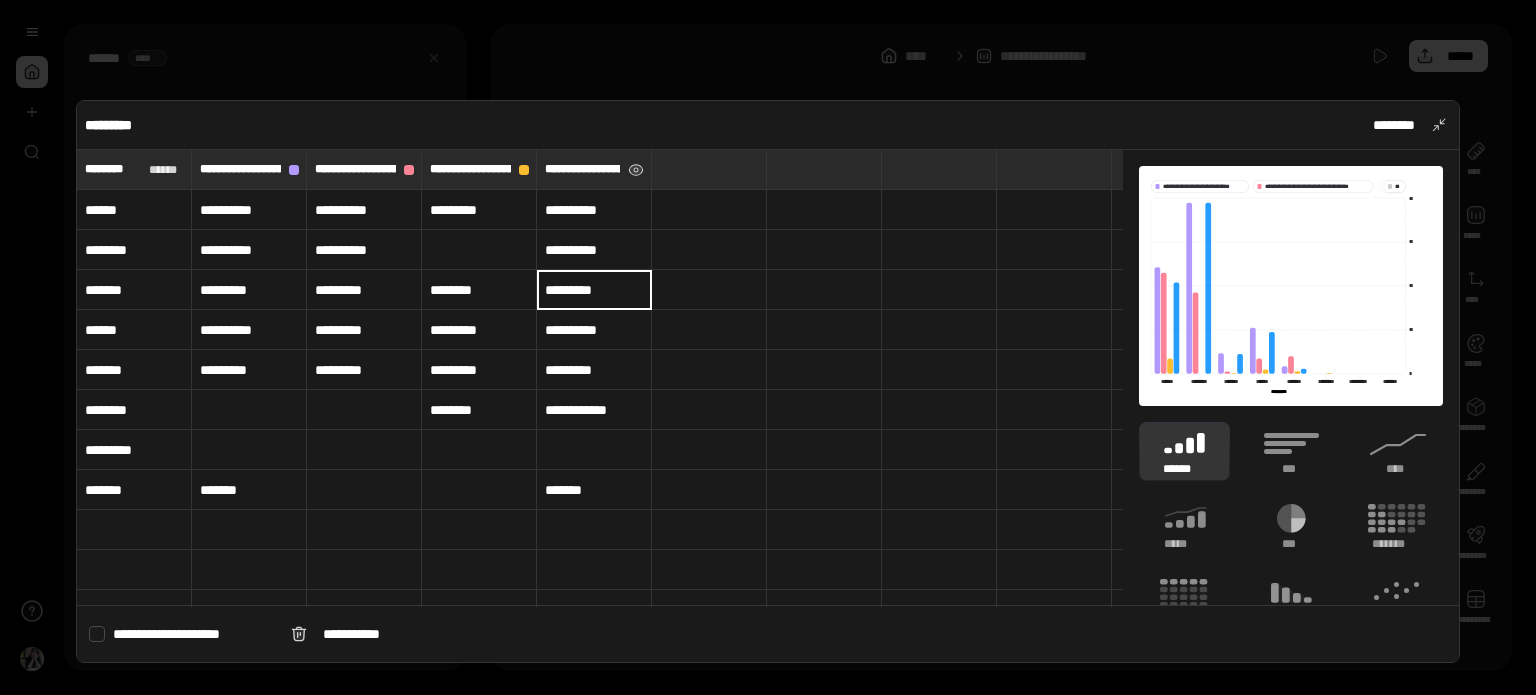click on "**********" at bounding box center [582, 169] 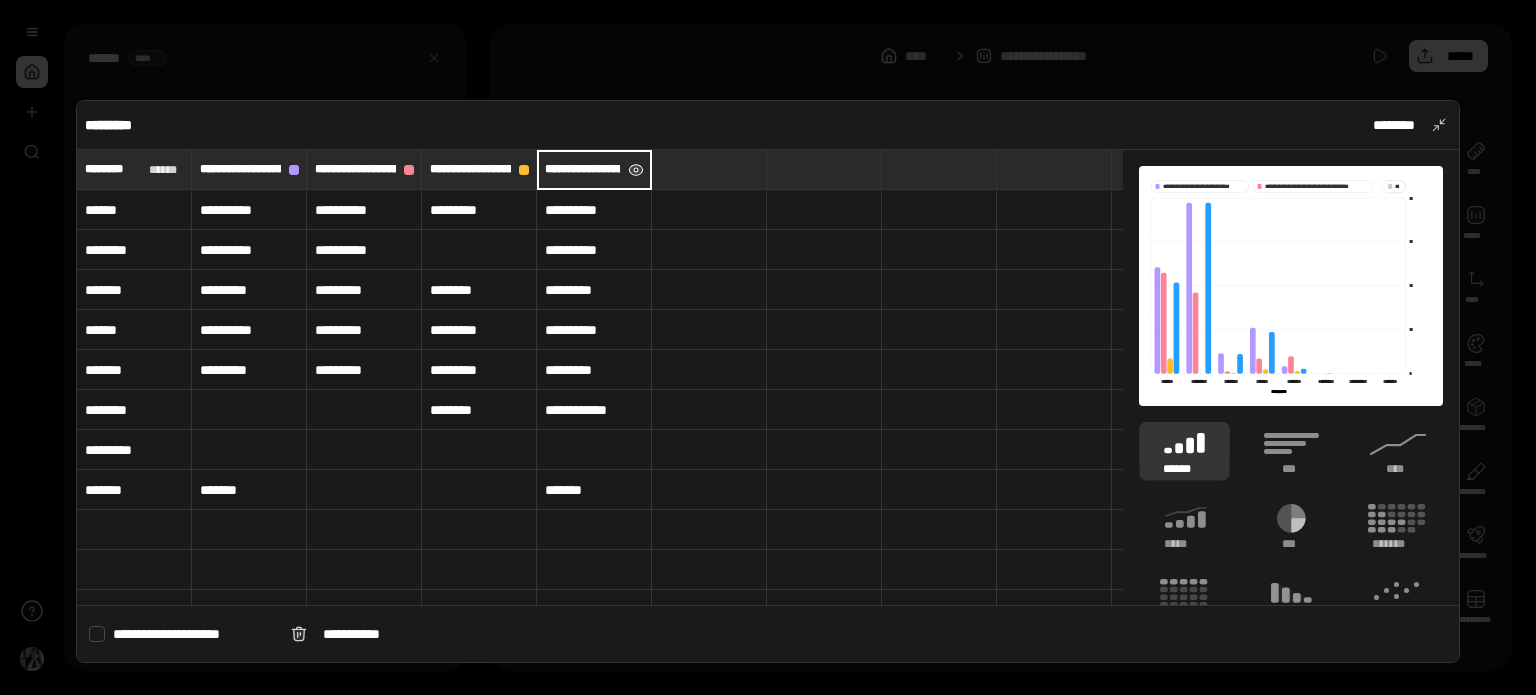 click at bounding box center (635, 170) 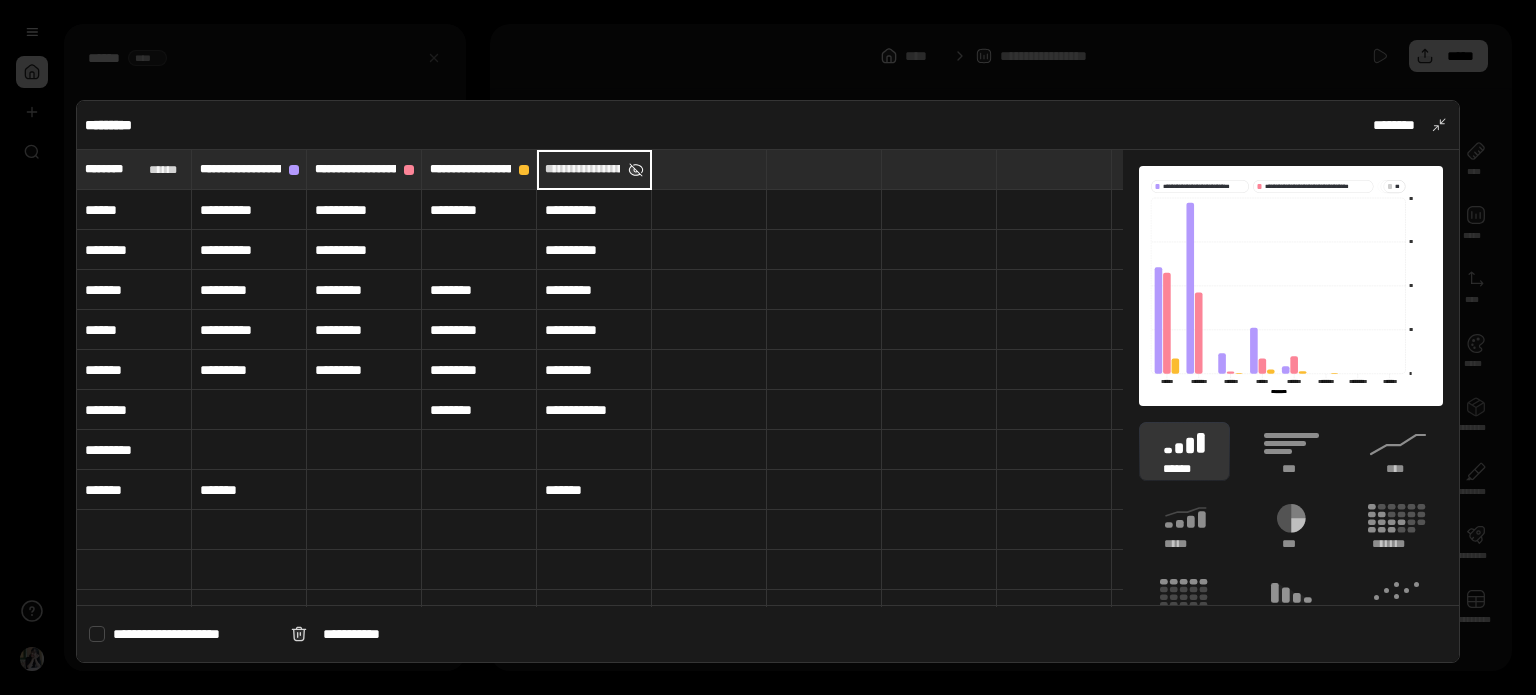 click at bounding box center (635, 170) 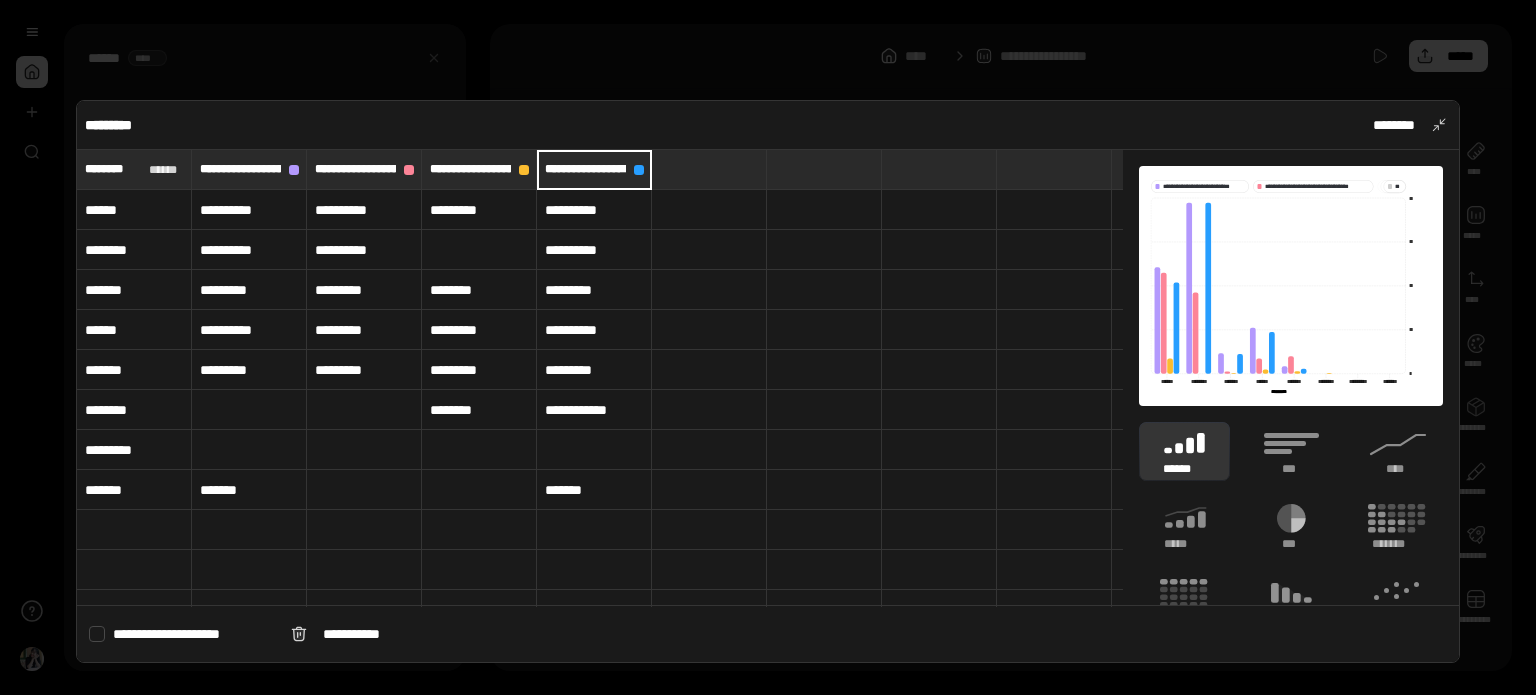 click on "**********" at bounding box center (194, 634) 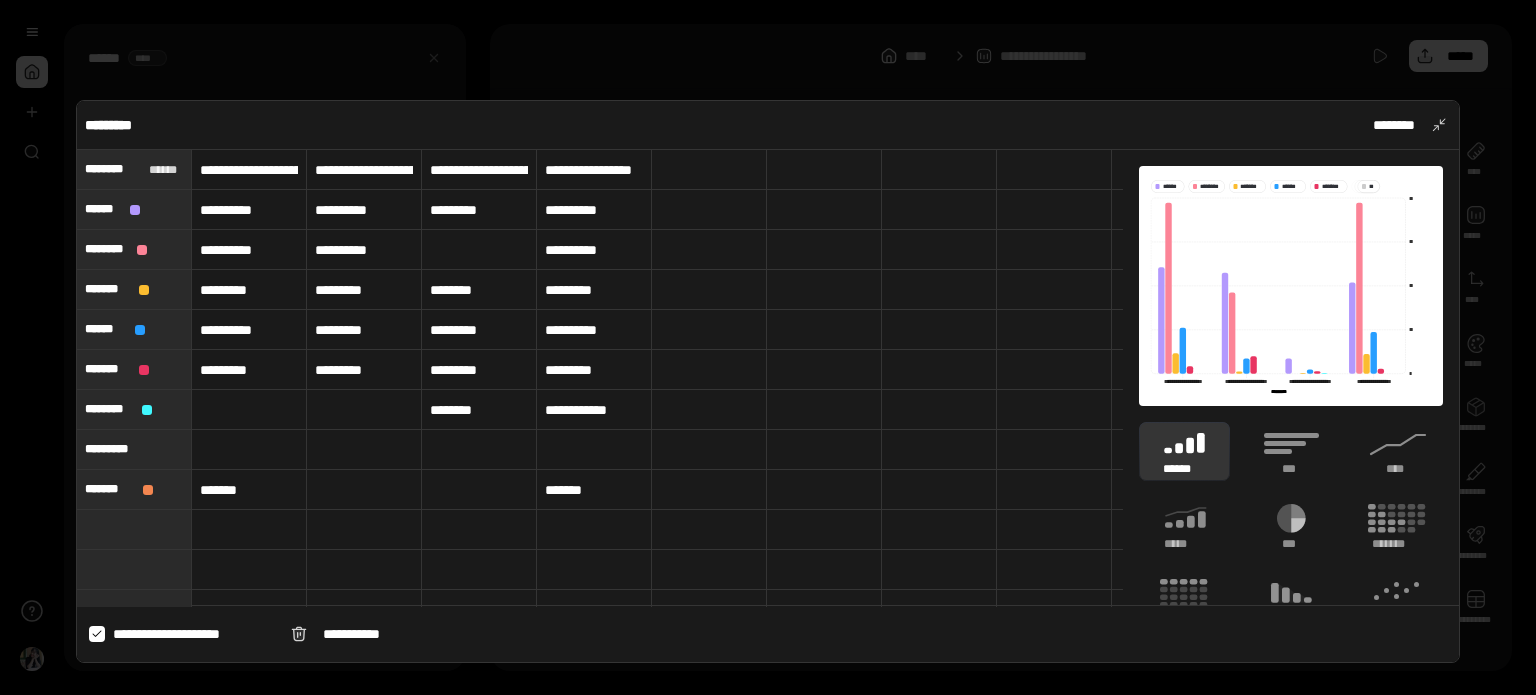 click on "**********" at bounding box center [194, 634] 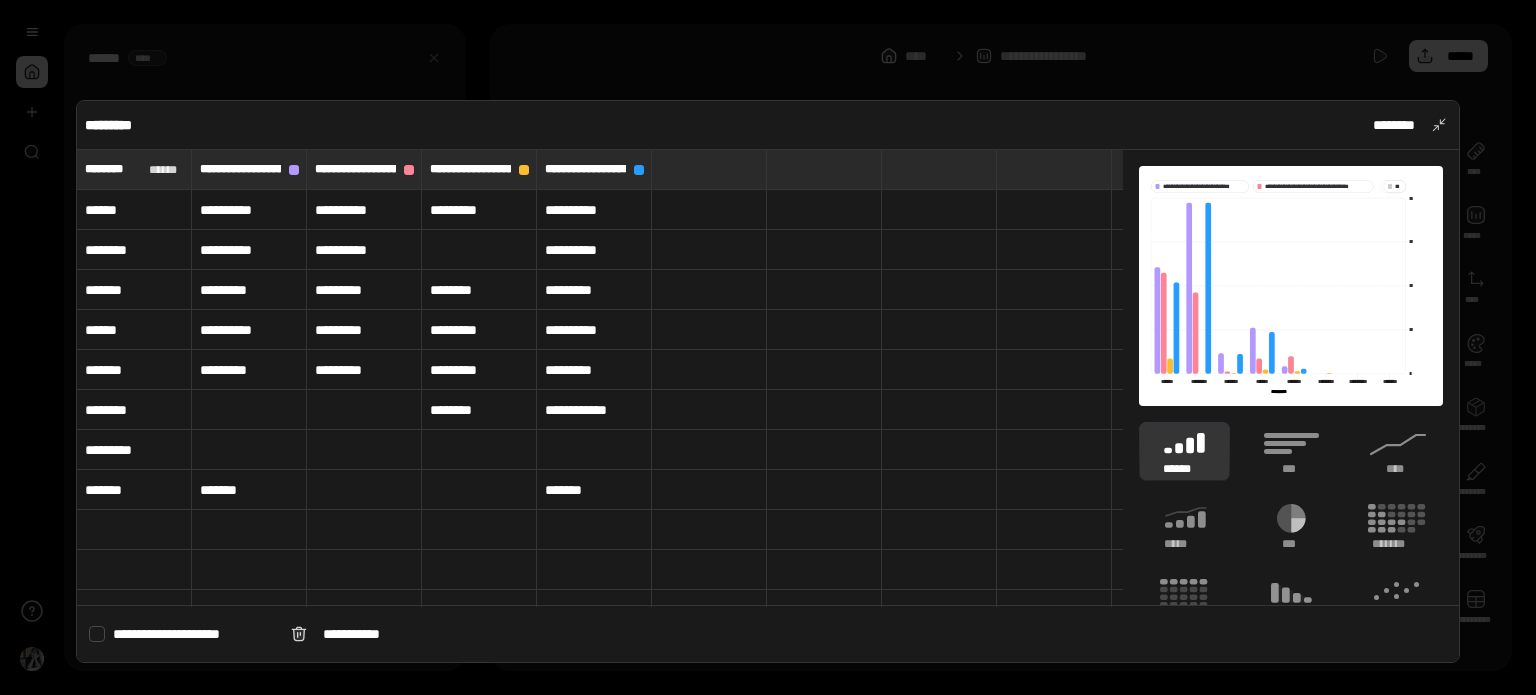 click at bounding box center [479, 530] 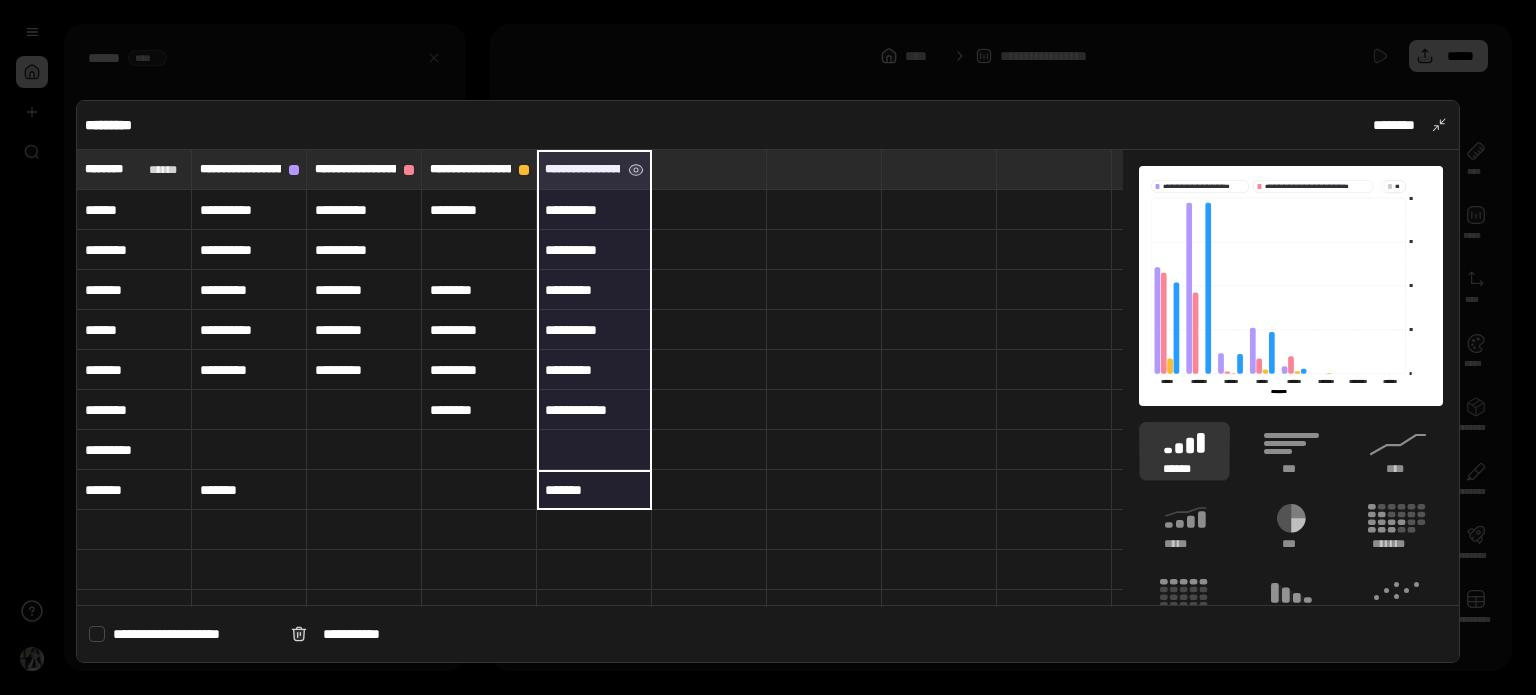 drag, startPoint x: 587, startPoint y: 488, endPoint x: 579, endPoint y: 162, distance: 326.09814 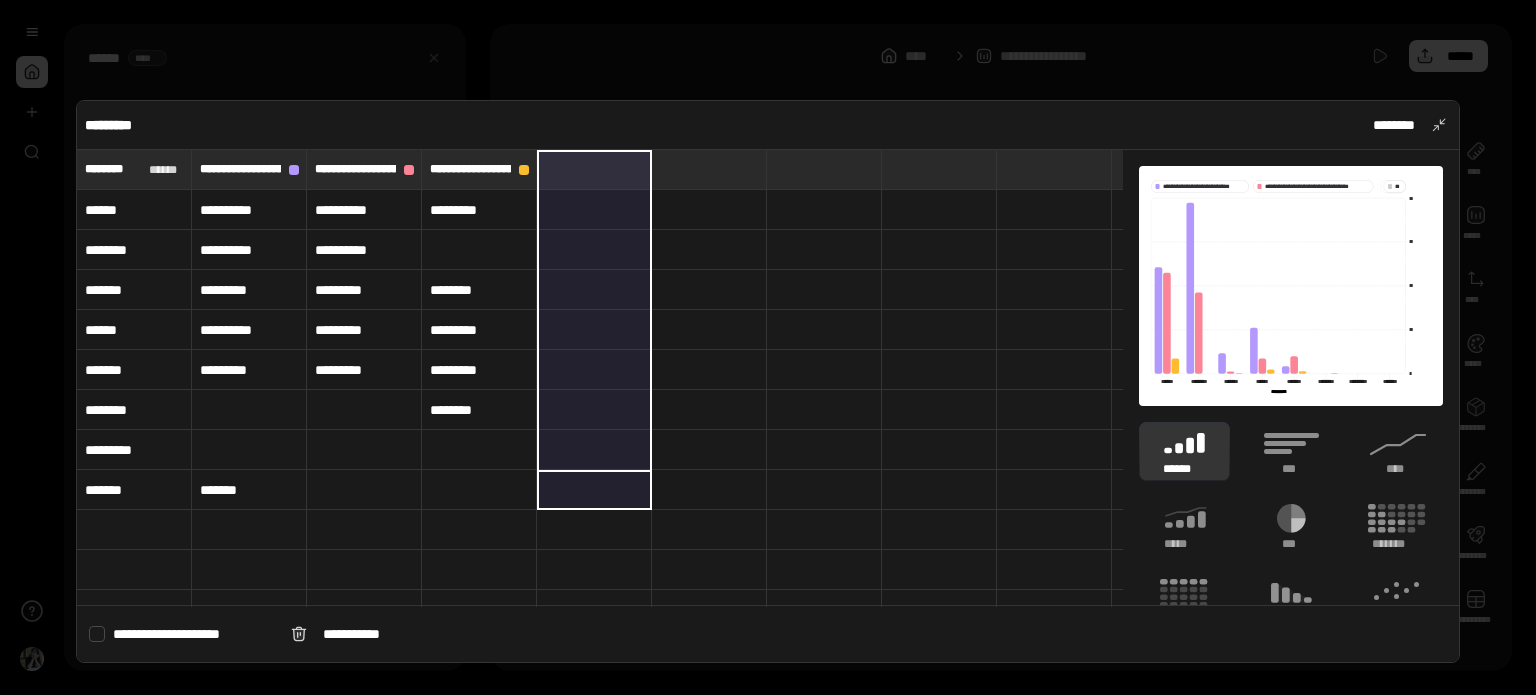 type 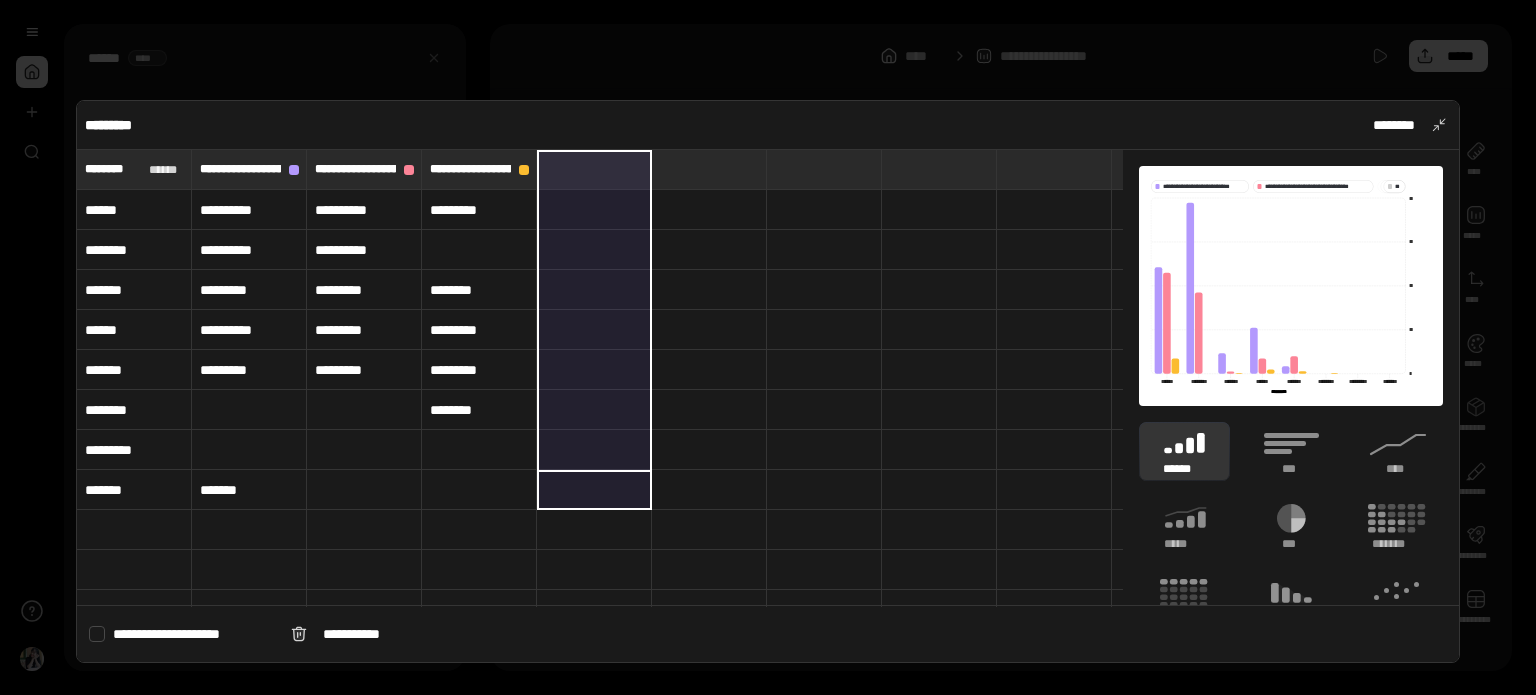 click at bounding box center [768, 347] 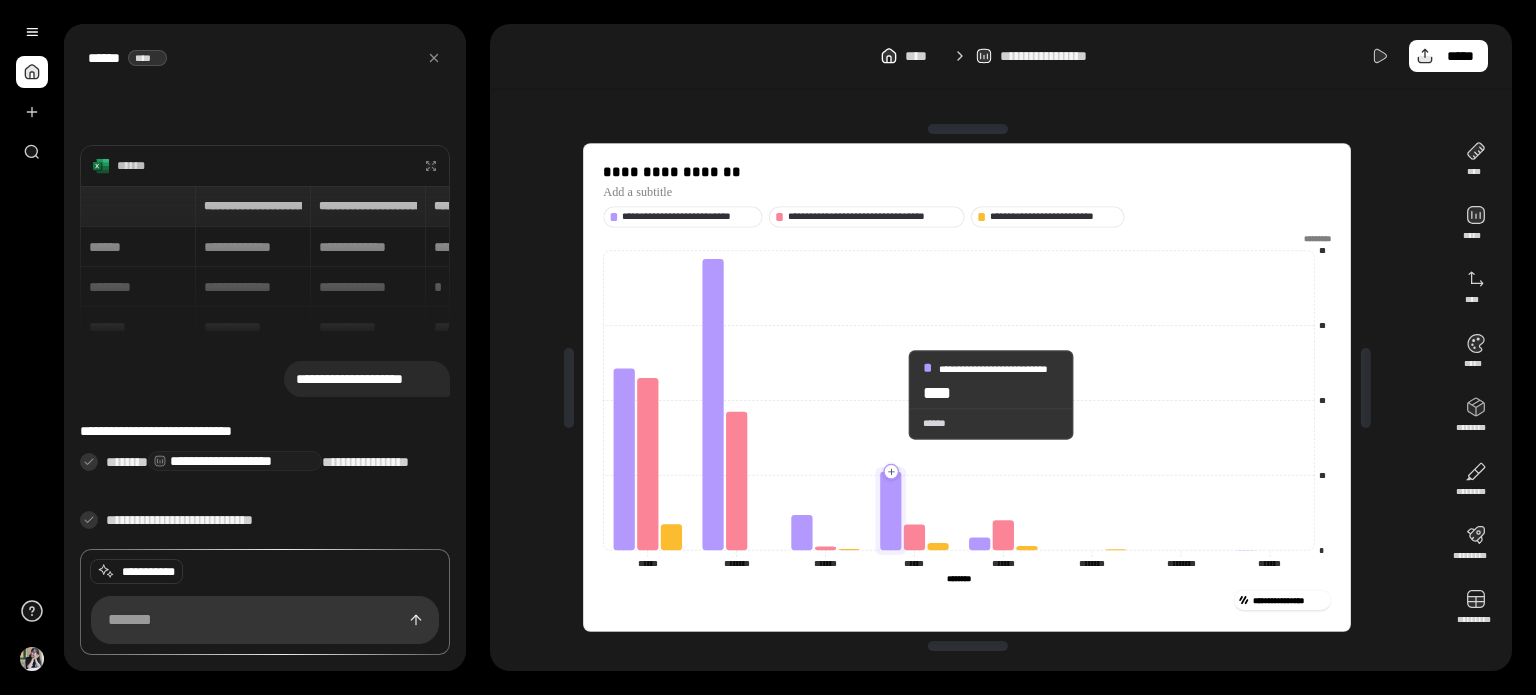 click 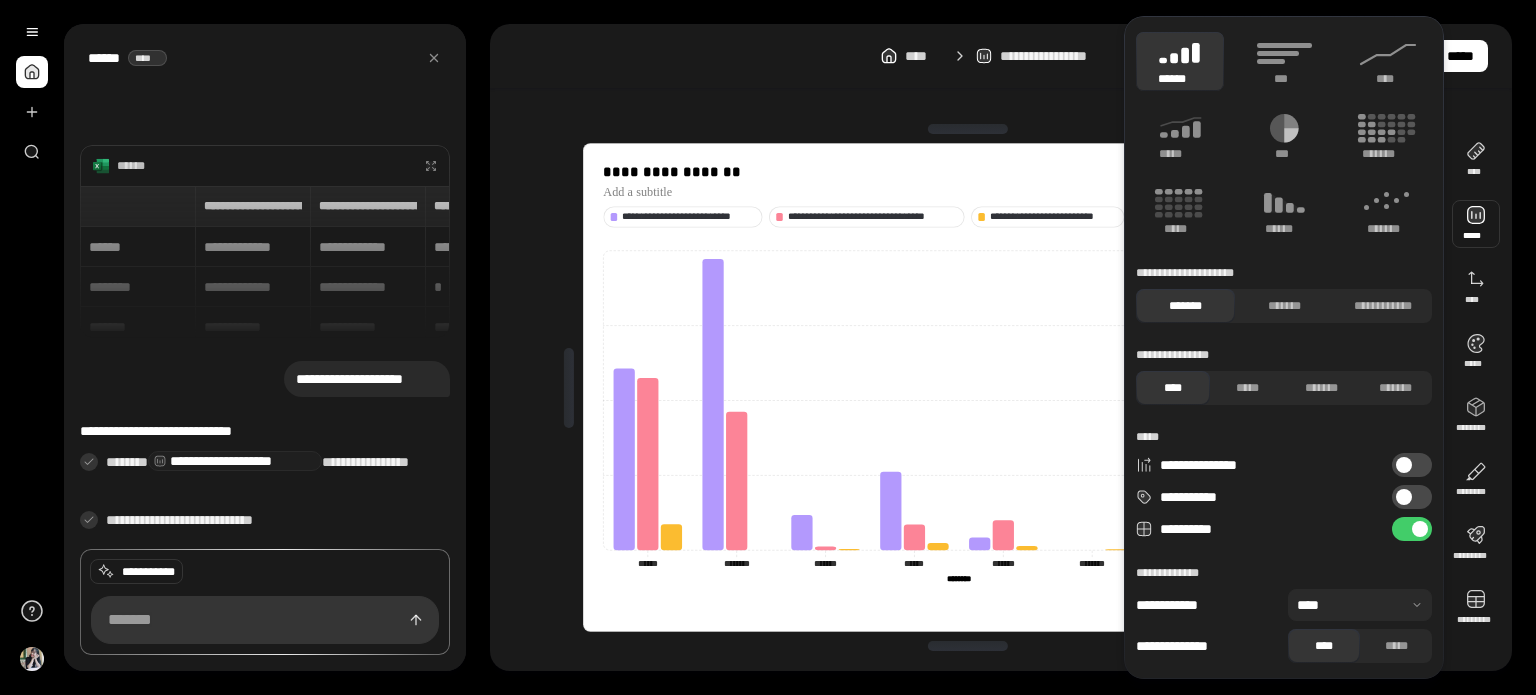 click on "******" at bounding box center (1180, 61) 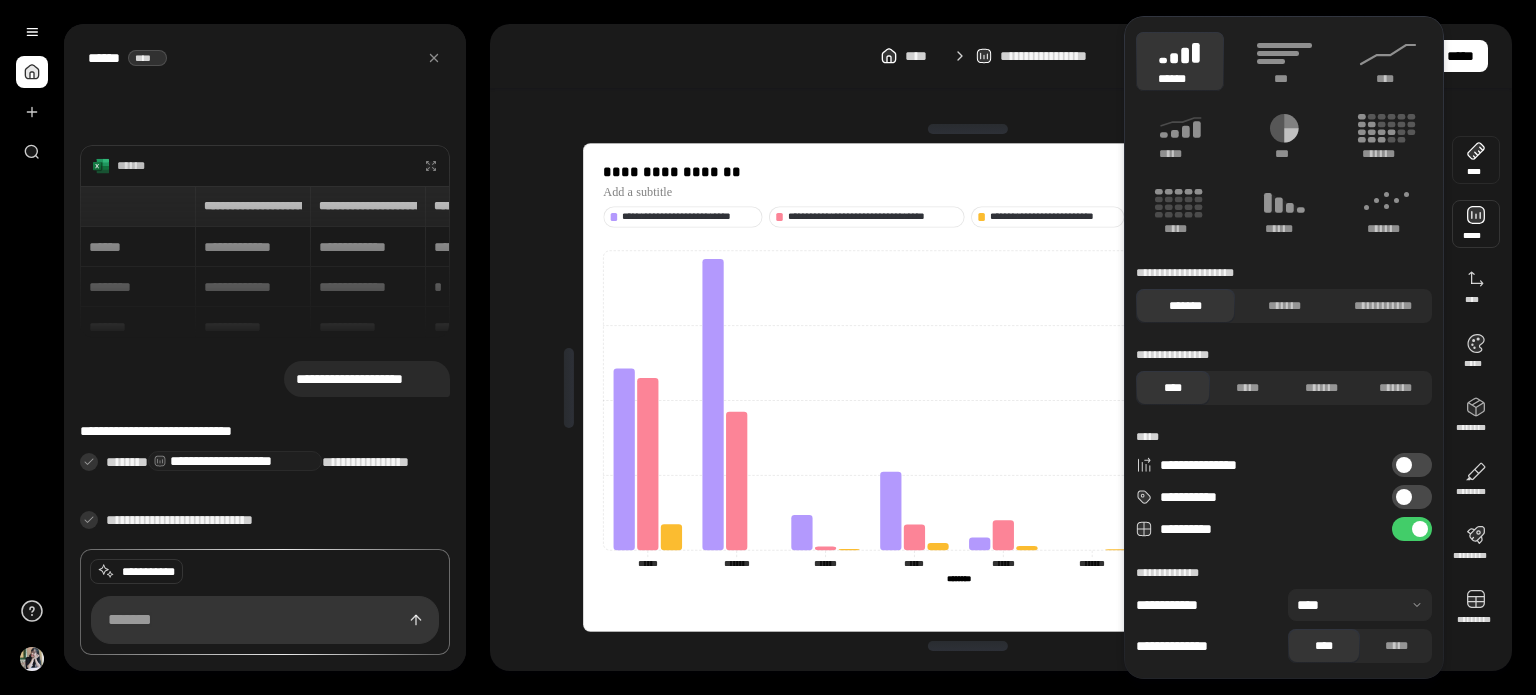 click at bounding box center [1476, 160] 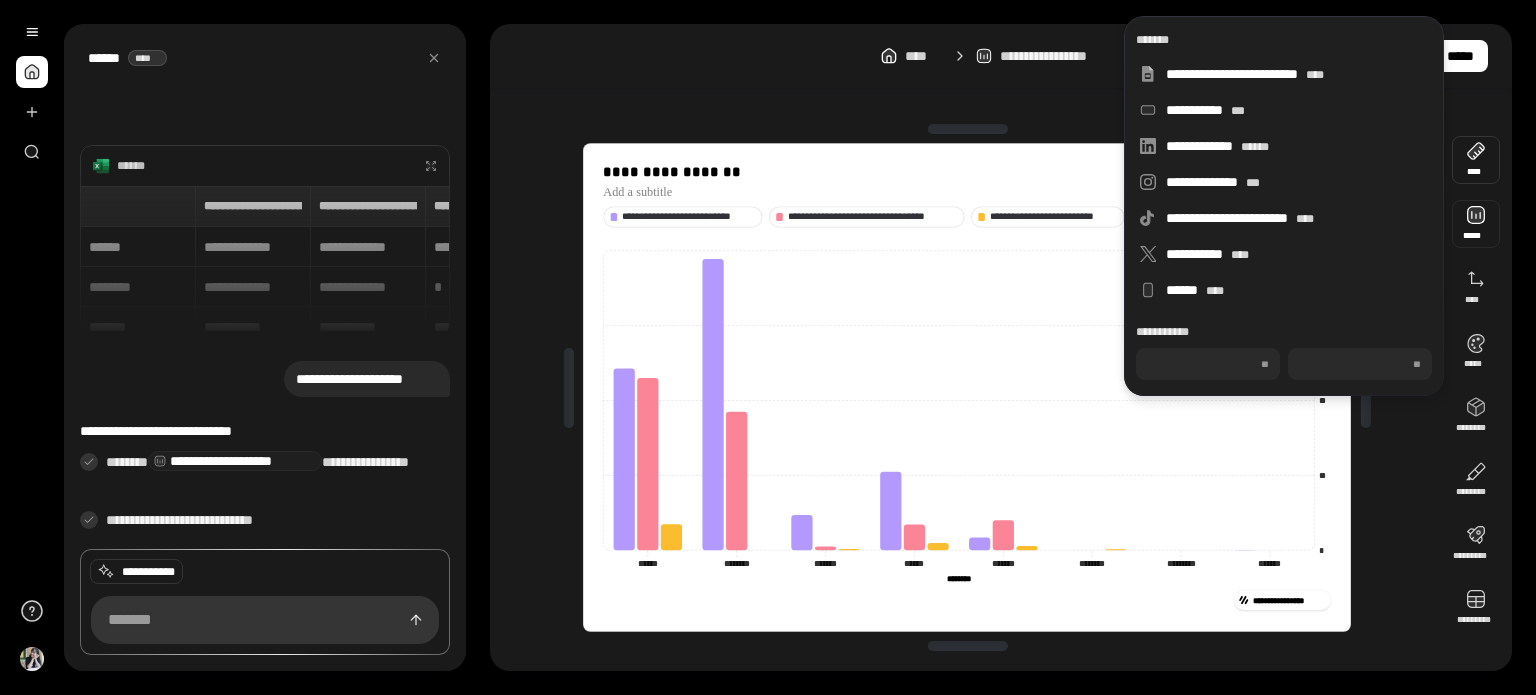 click at bounding box center (1476, 224) 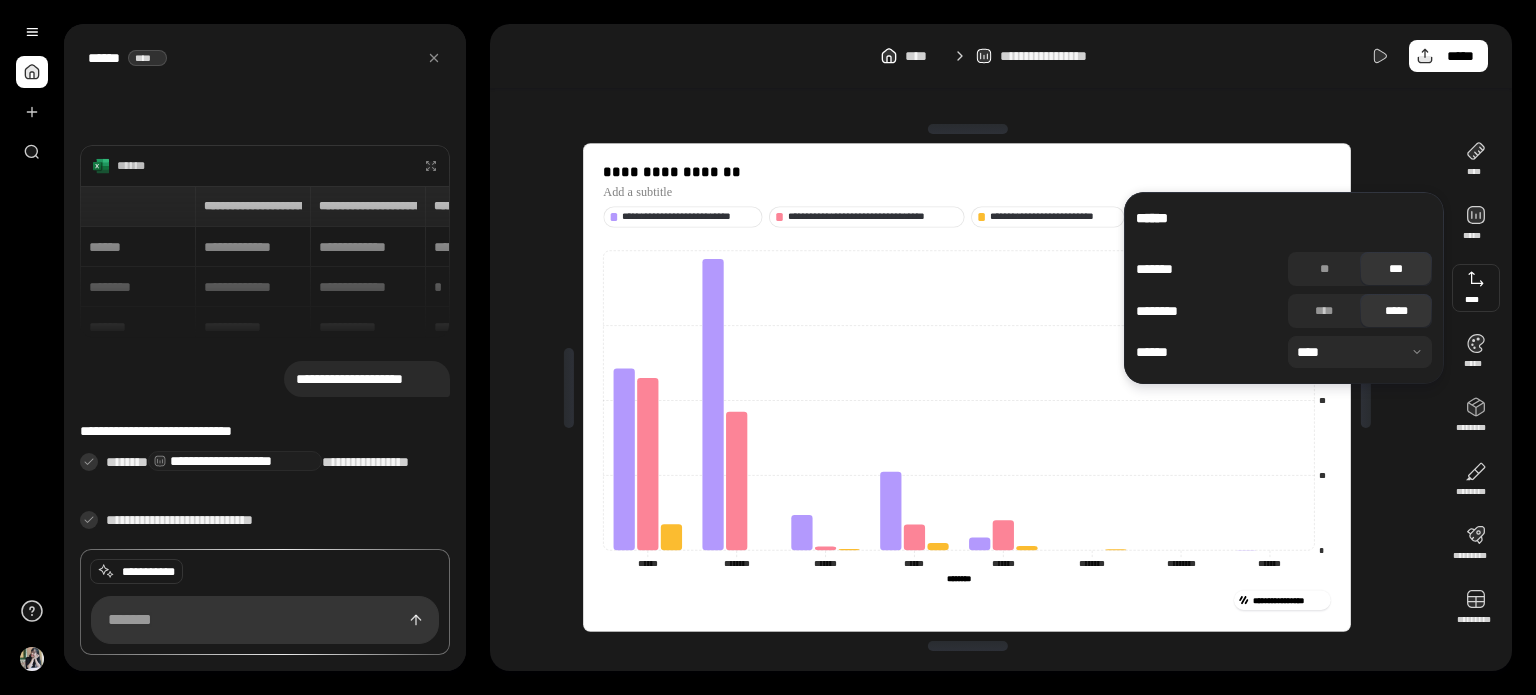click at bounding box center [1476, 288] 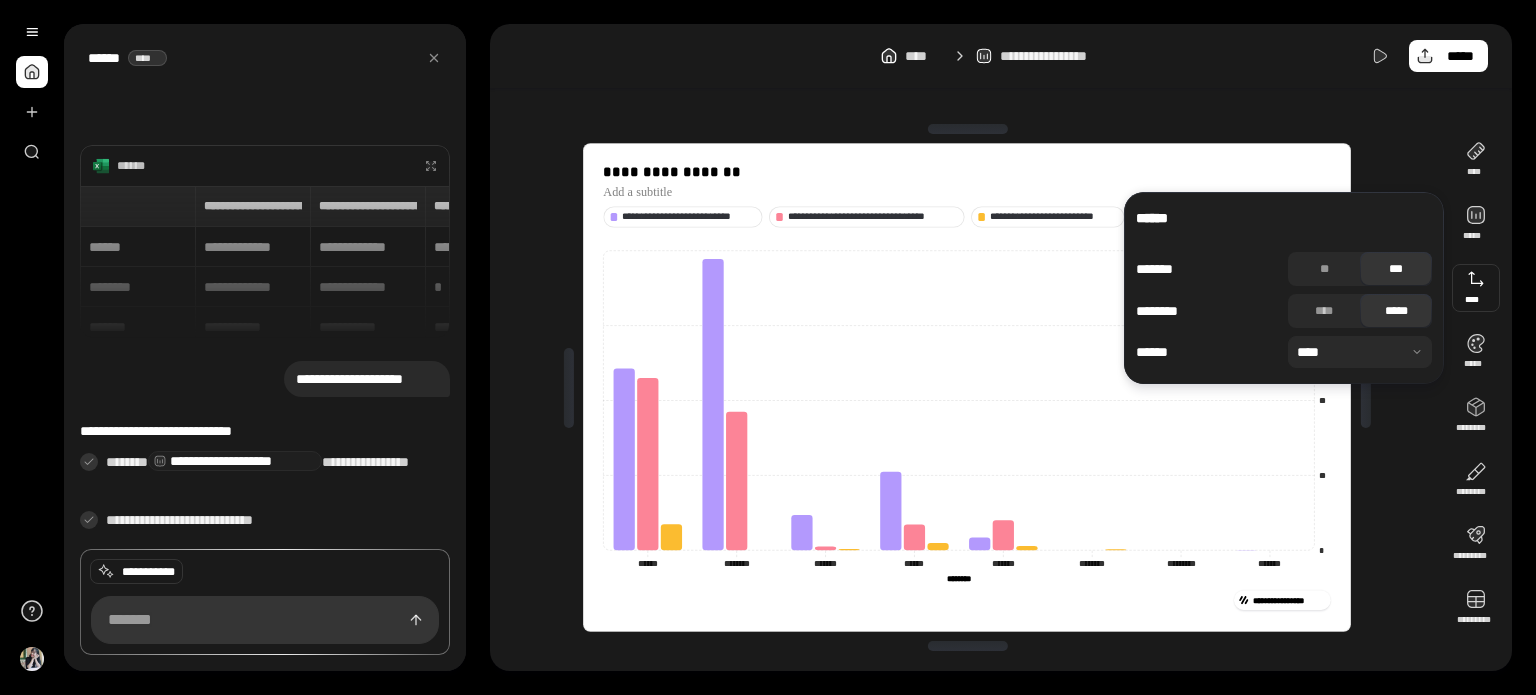 click on "***" at bounding box center (1396, 269) 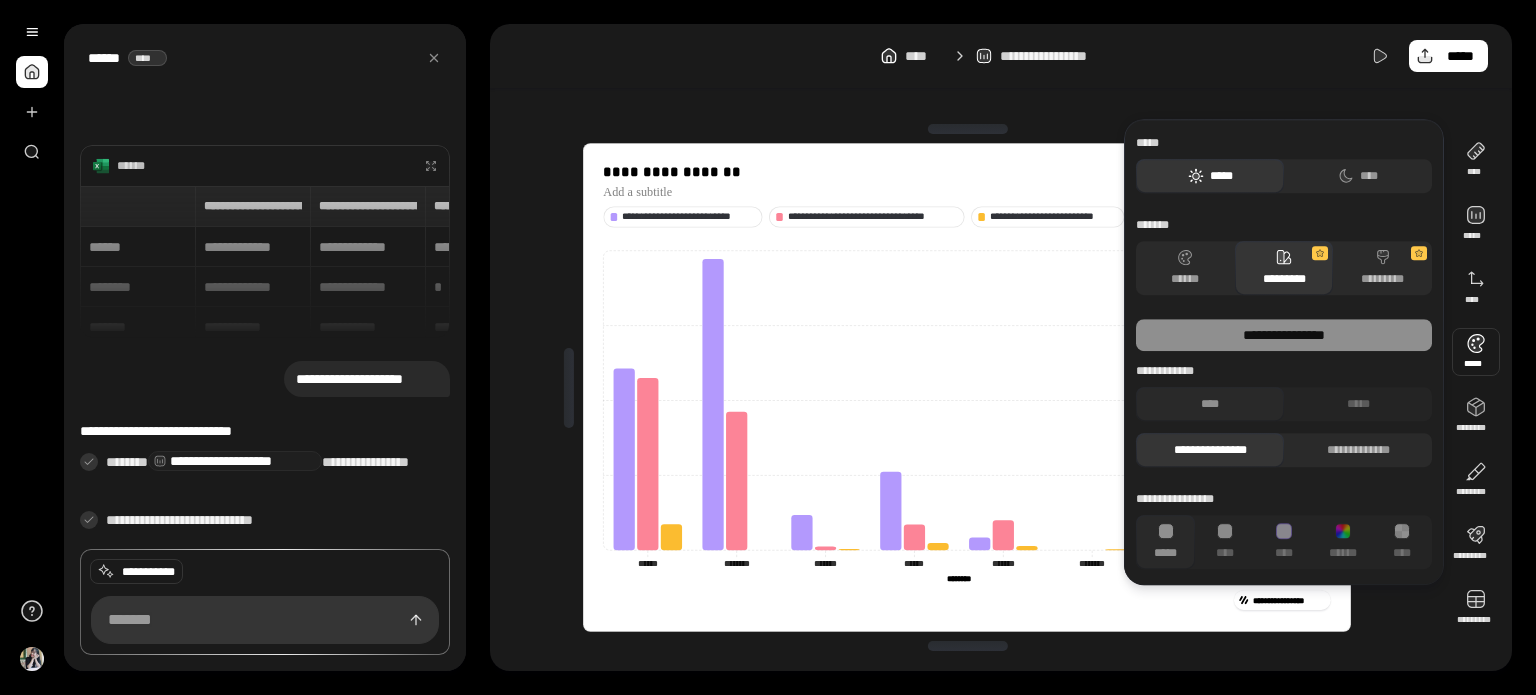 click at bounding box center (1476, 352) 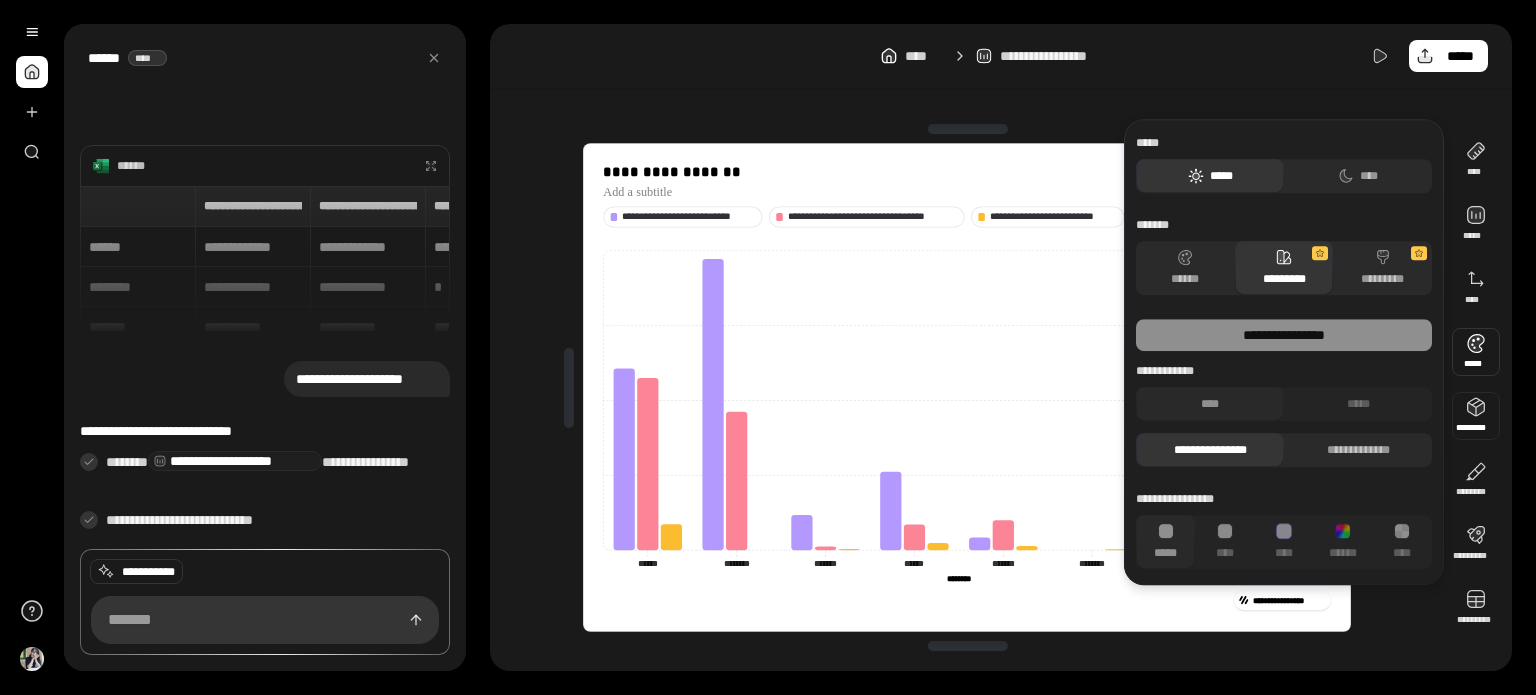 click at bounding box center (1476, 416) 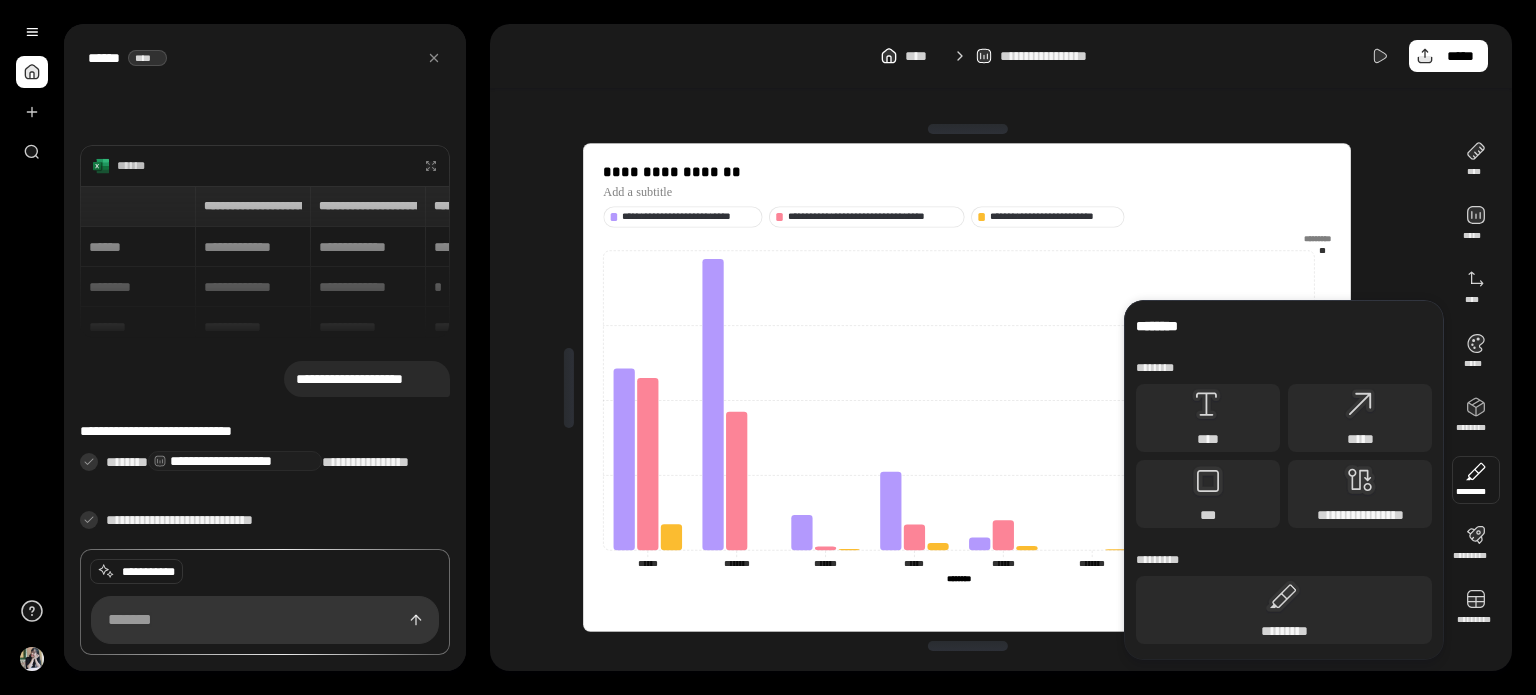 click at bounding box center [1476, 480] 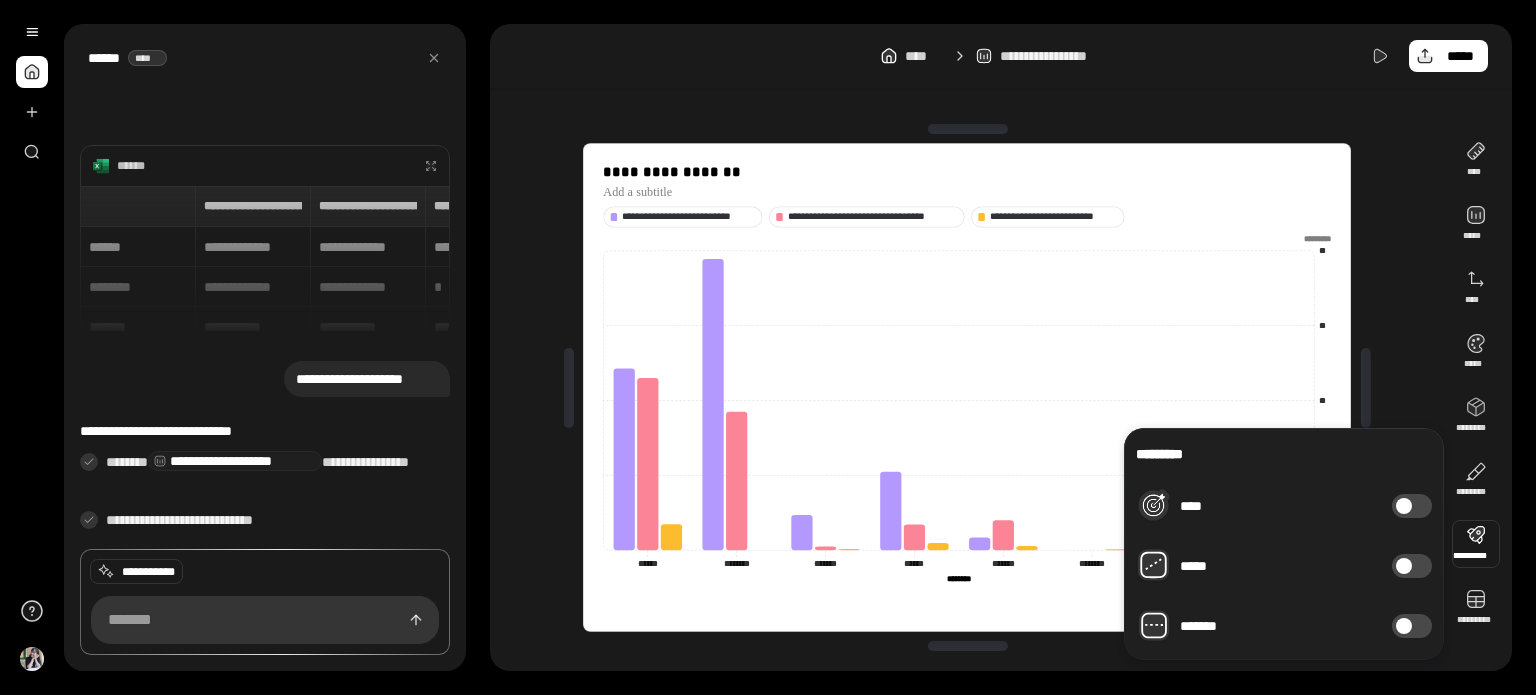 click at bounding box center [1476, 544] 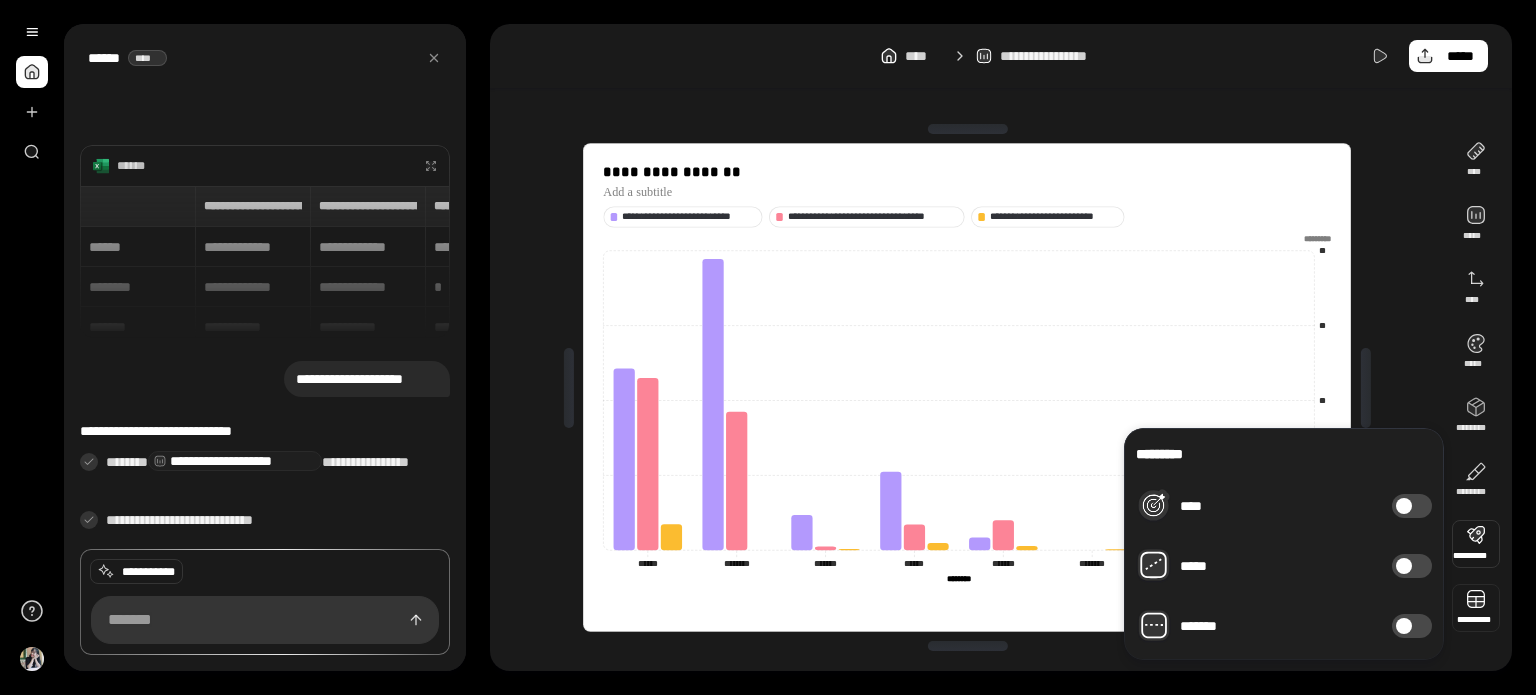 click at bounding box center [1476, 608] 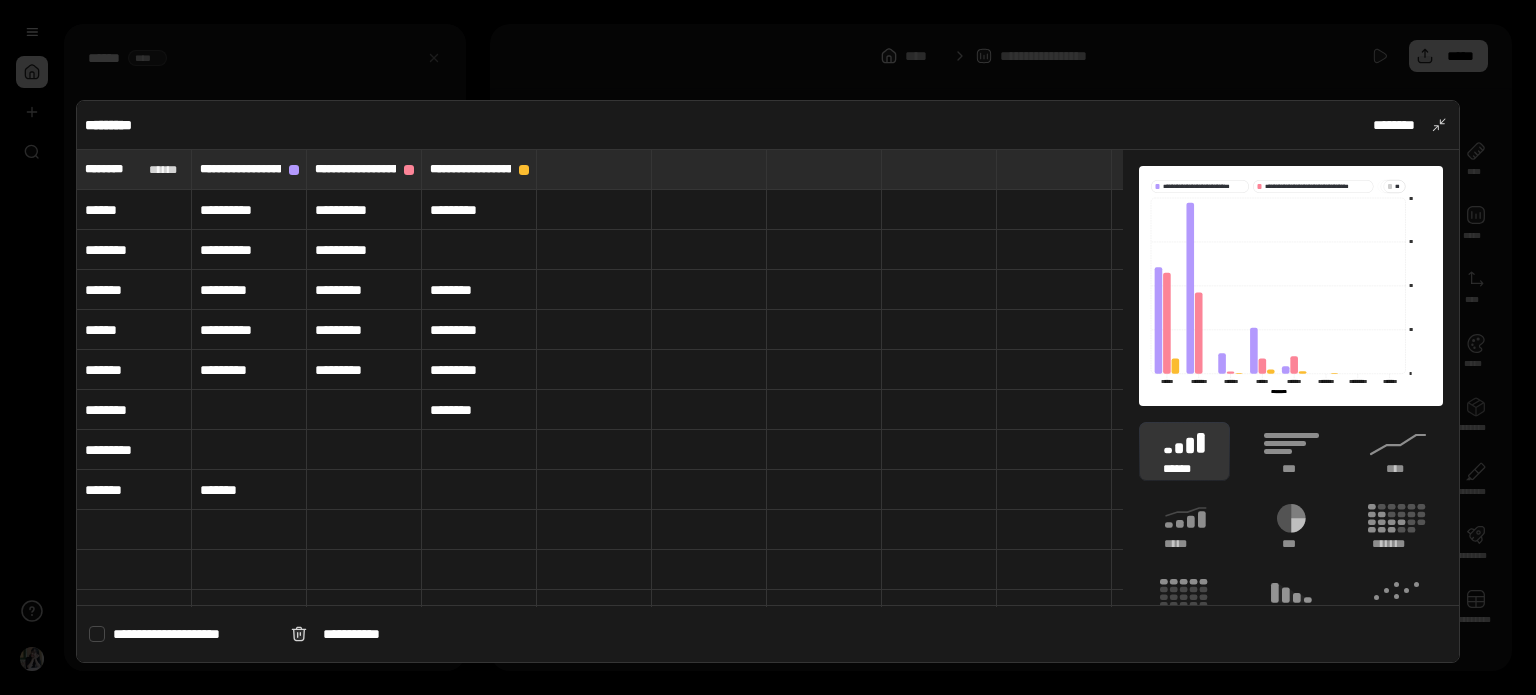 click at bounding box center [768, 347] 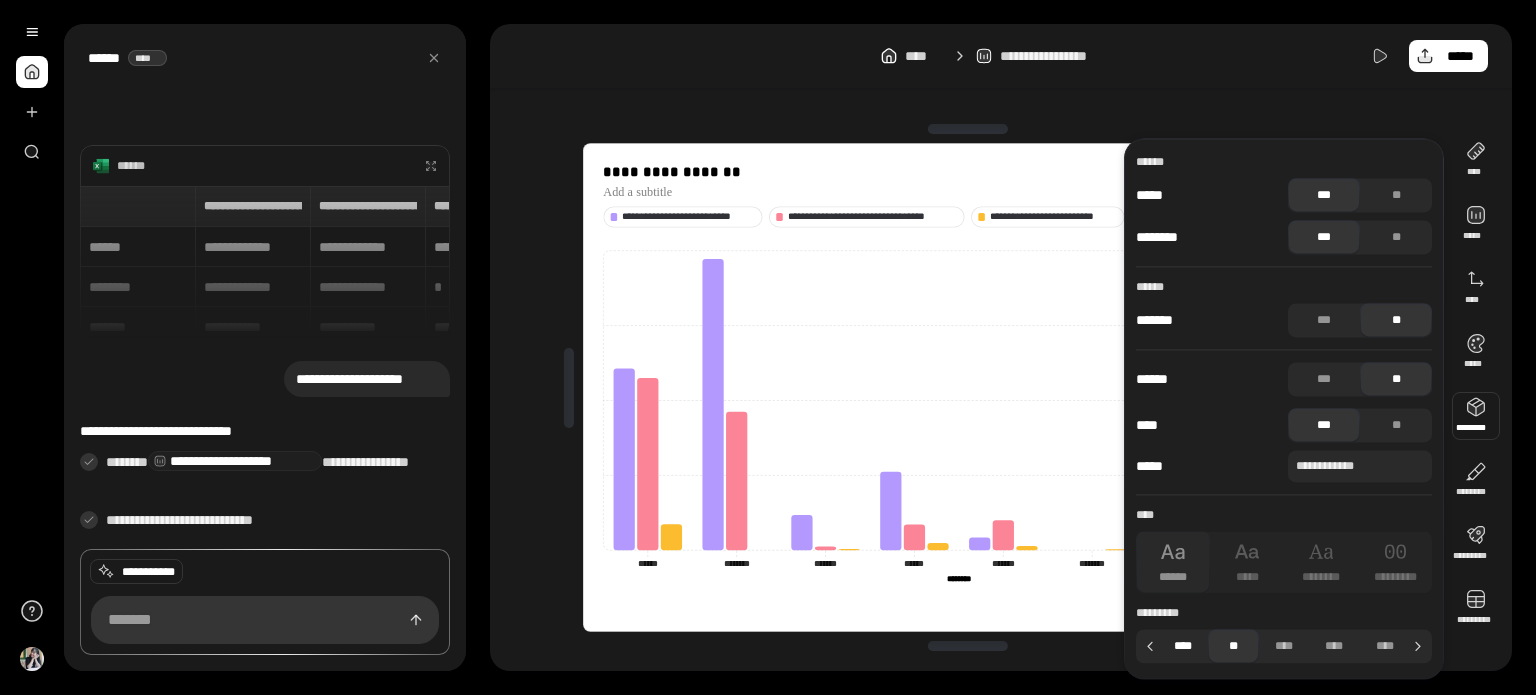 click on "****" at bounding box center [1183, 646] 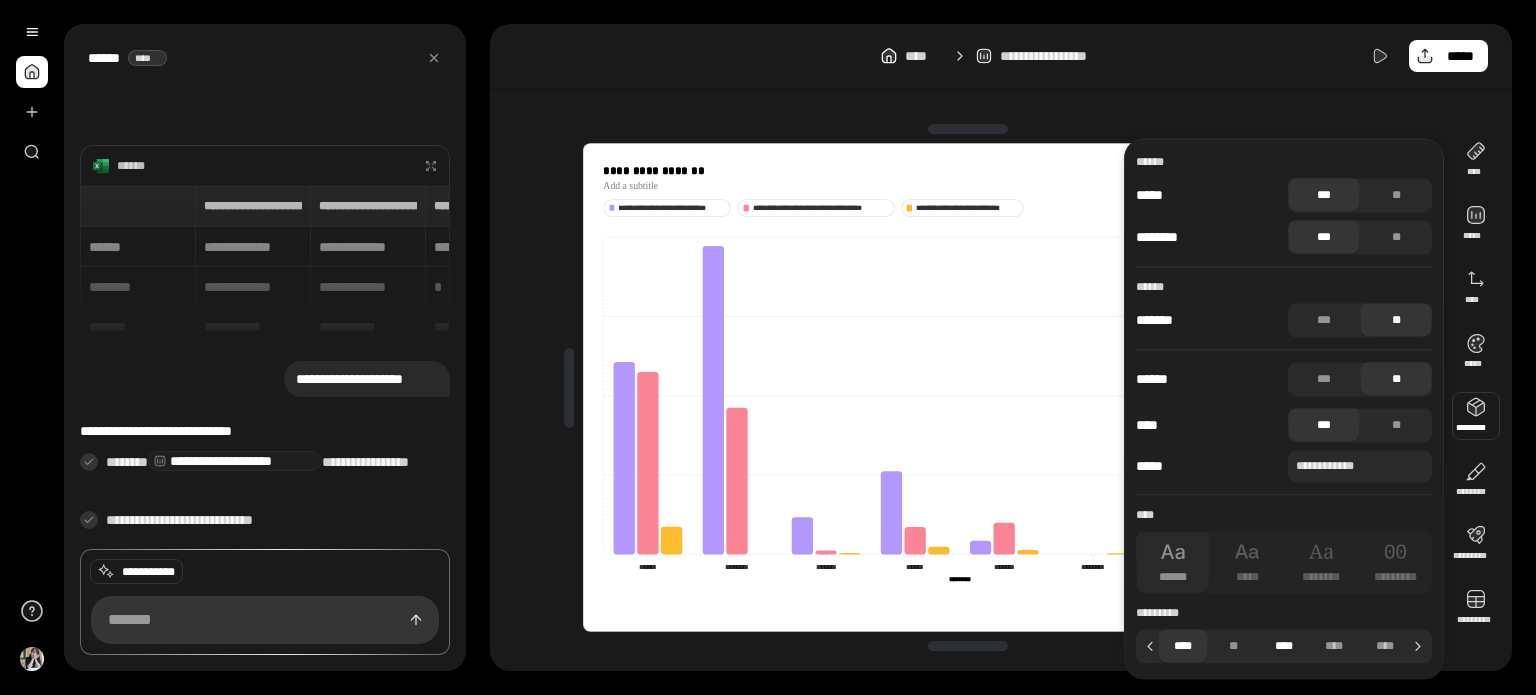 click on "****" at bounding box center [1284, 646] 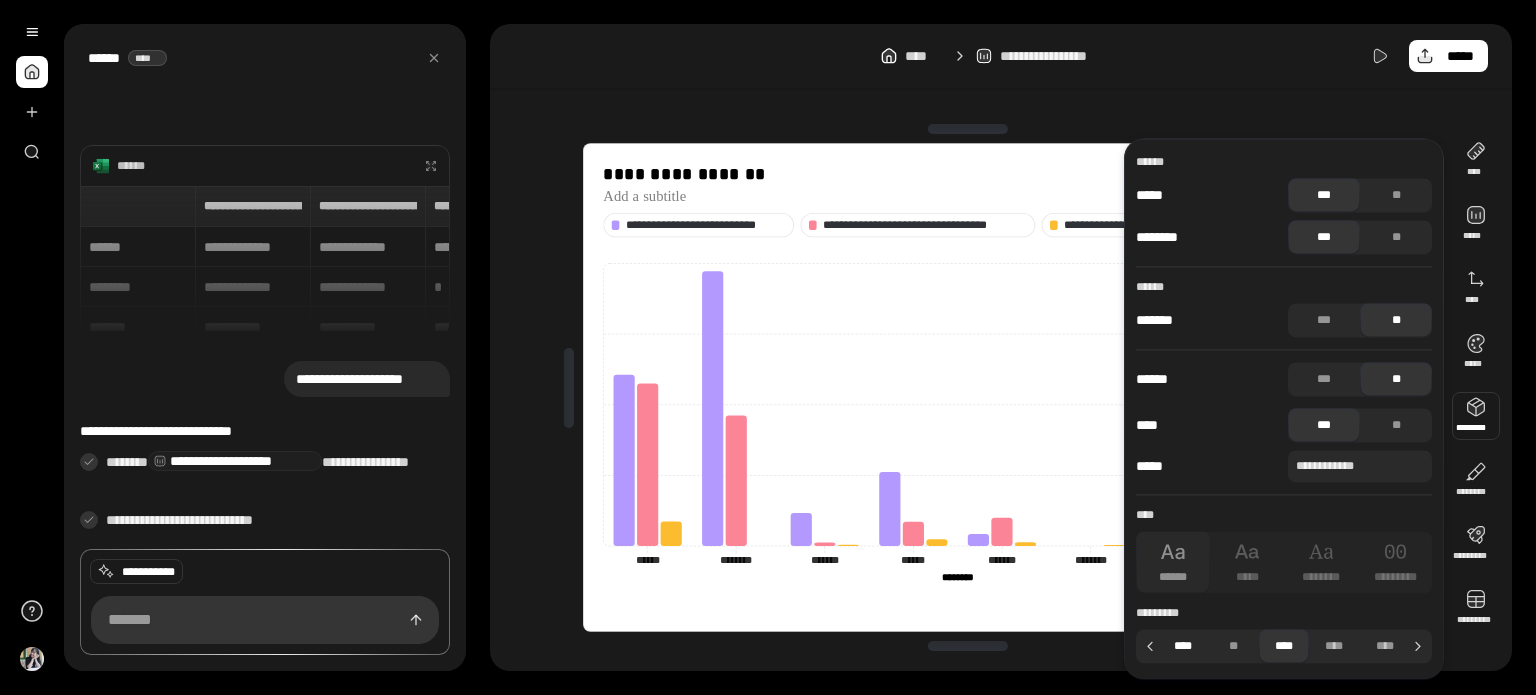 click on "****" at bounding box center (1183, 646) 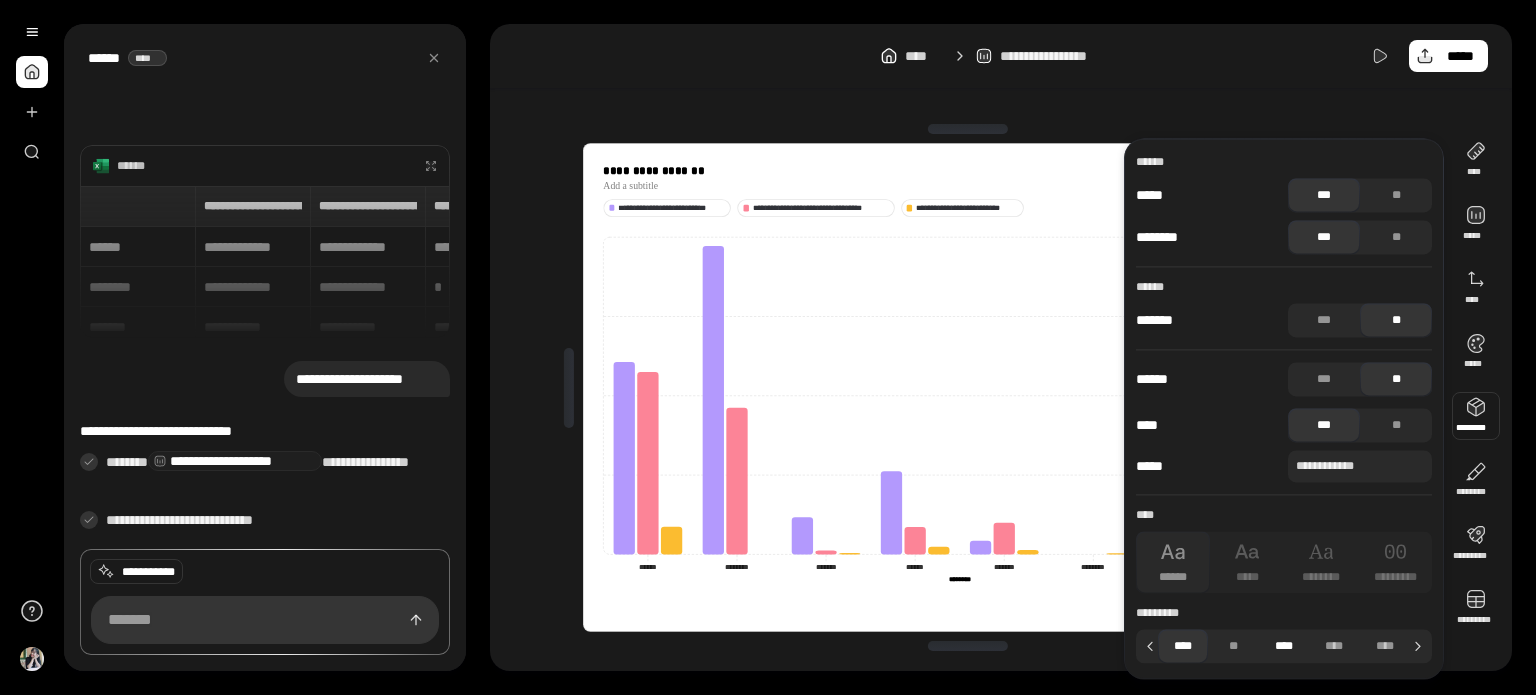 click on "****" at bounding box center [1284, 646] 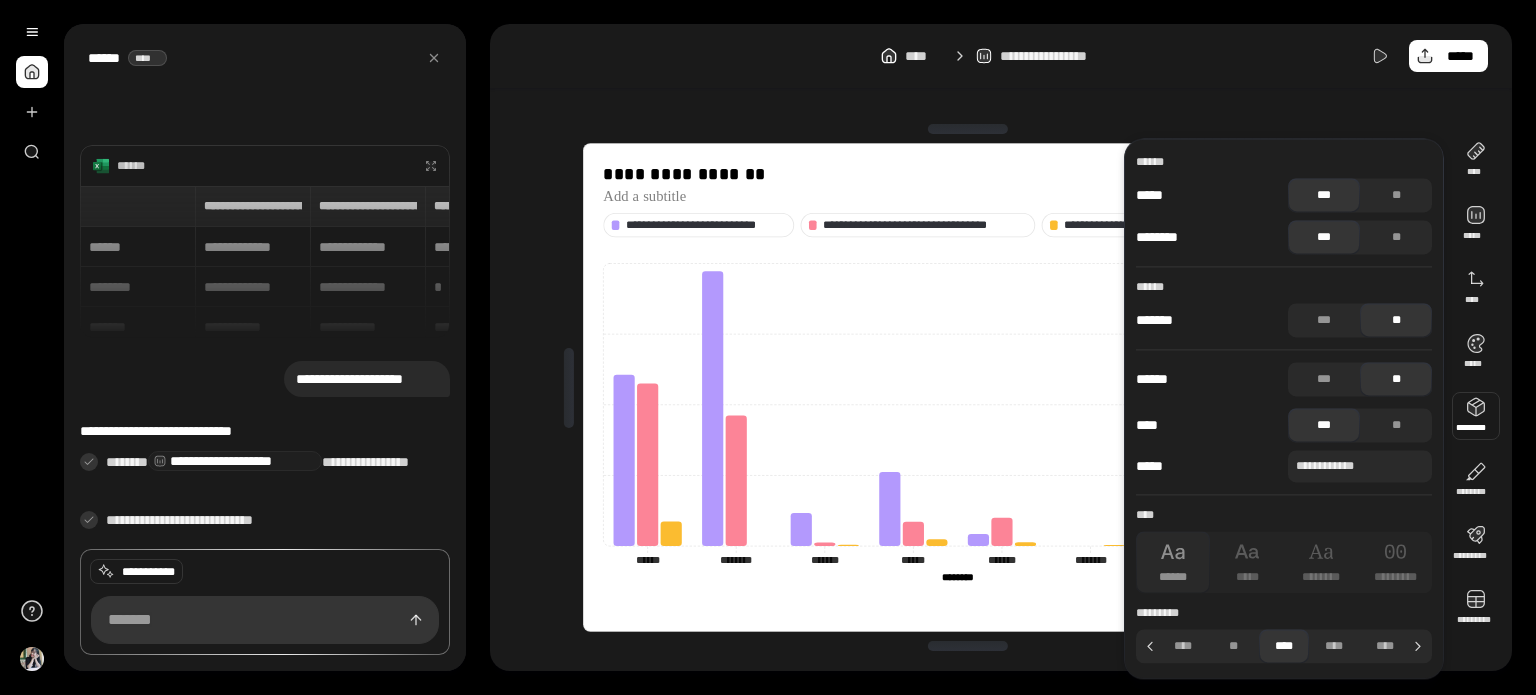 click at bounding box center (967, 129) 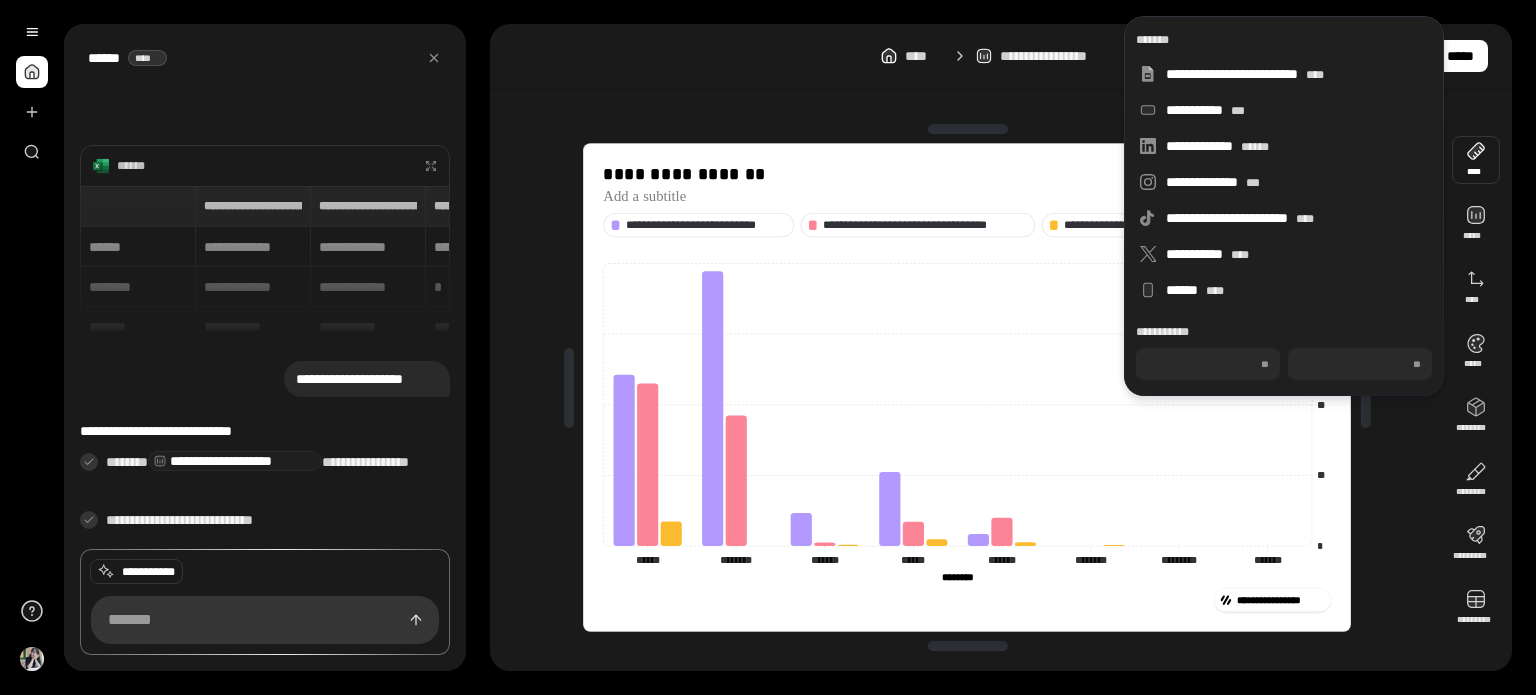 click on "**********" at bounding box center [1001, 387] 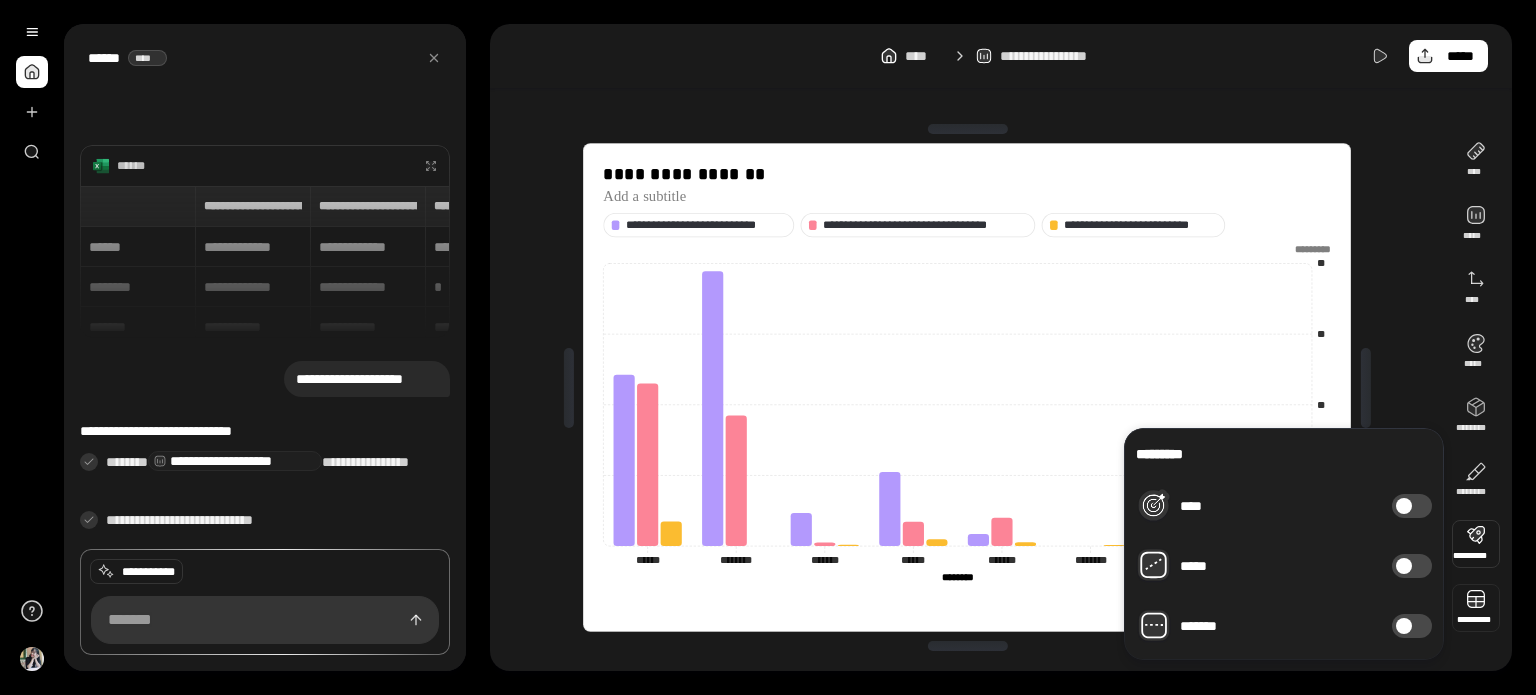 click at bounding box center [1476, 608] 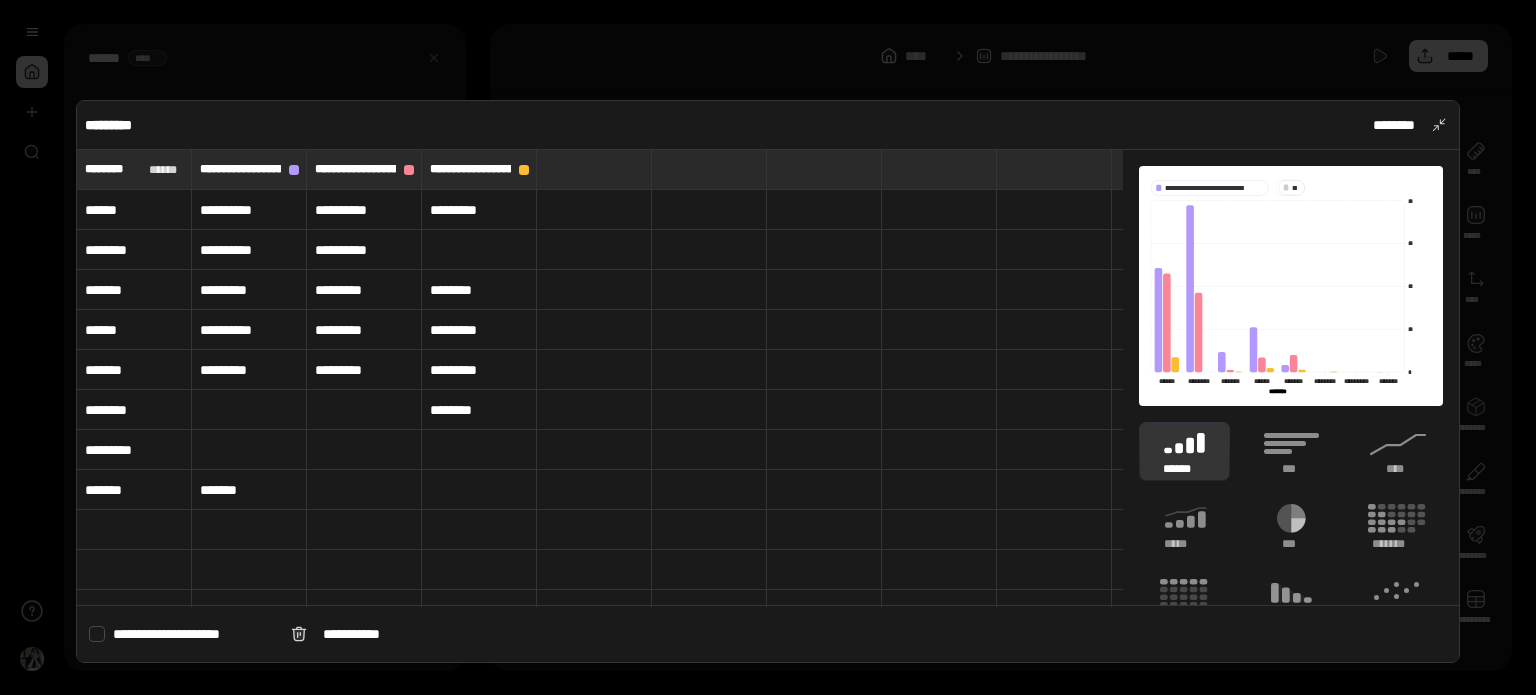 click at bounding box center [768, 347] 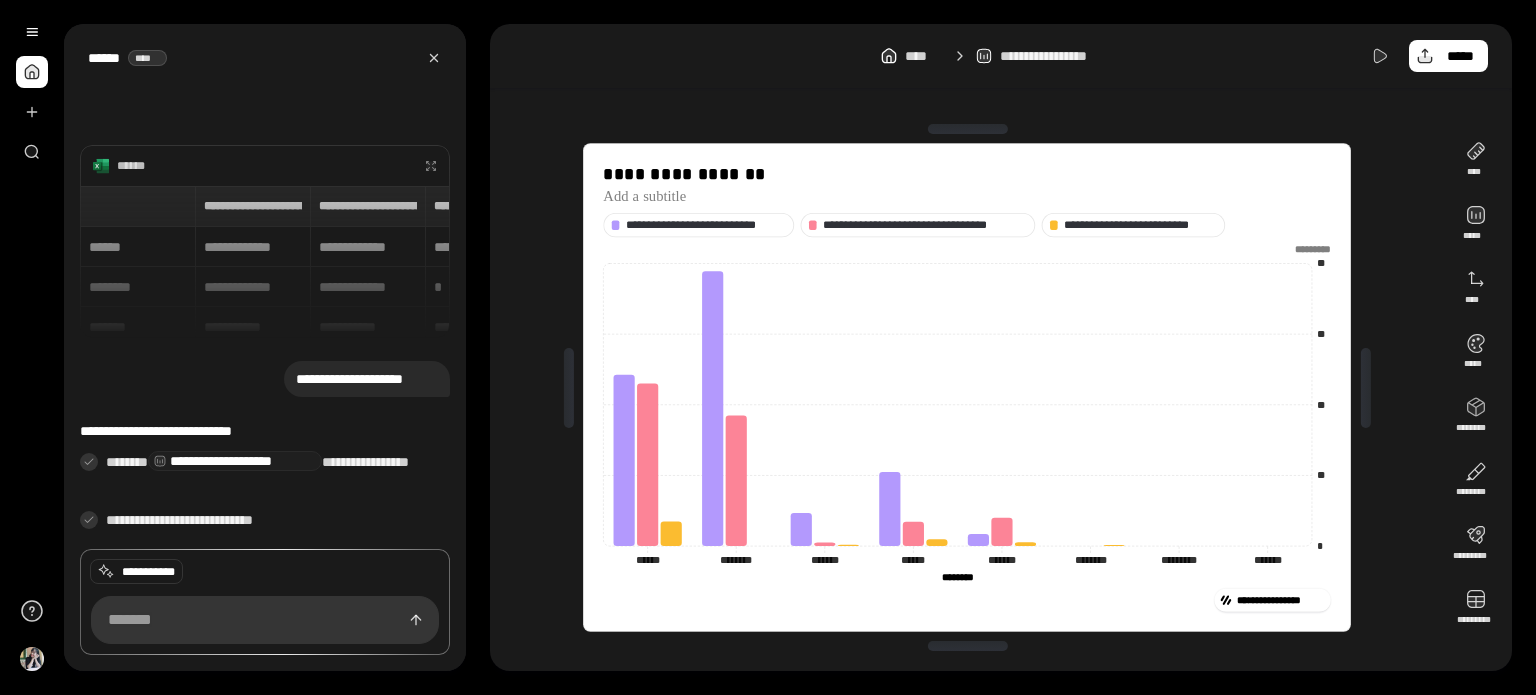click 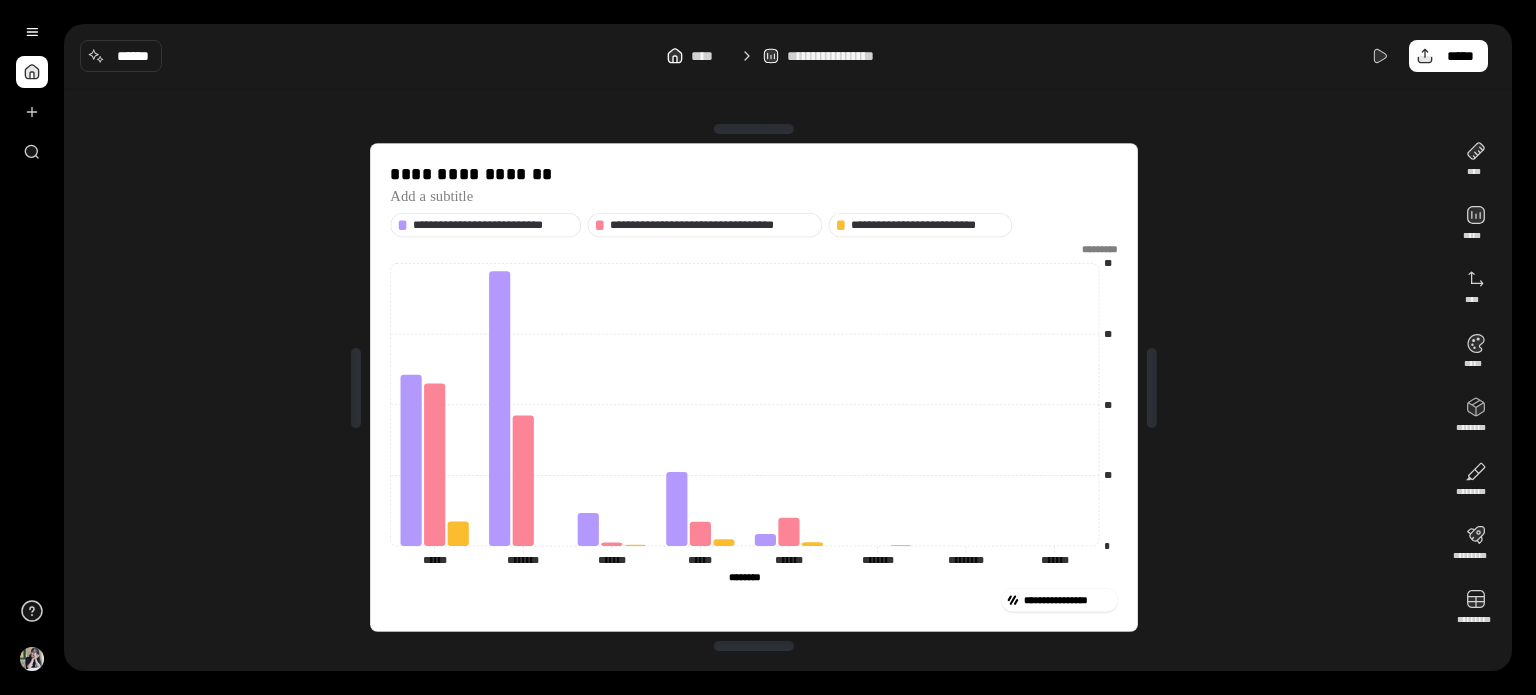 click at bounding box center [32, 72] 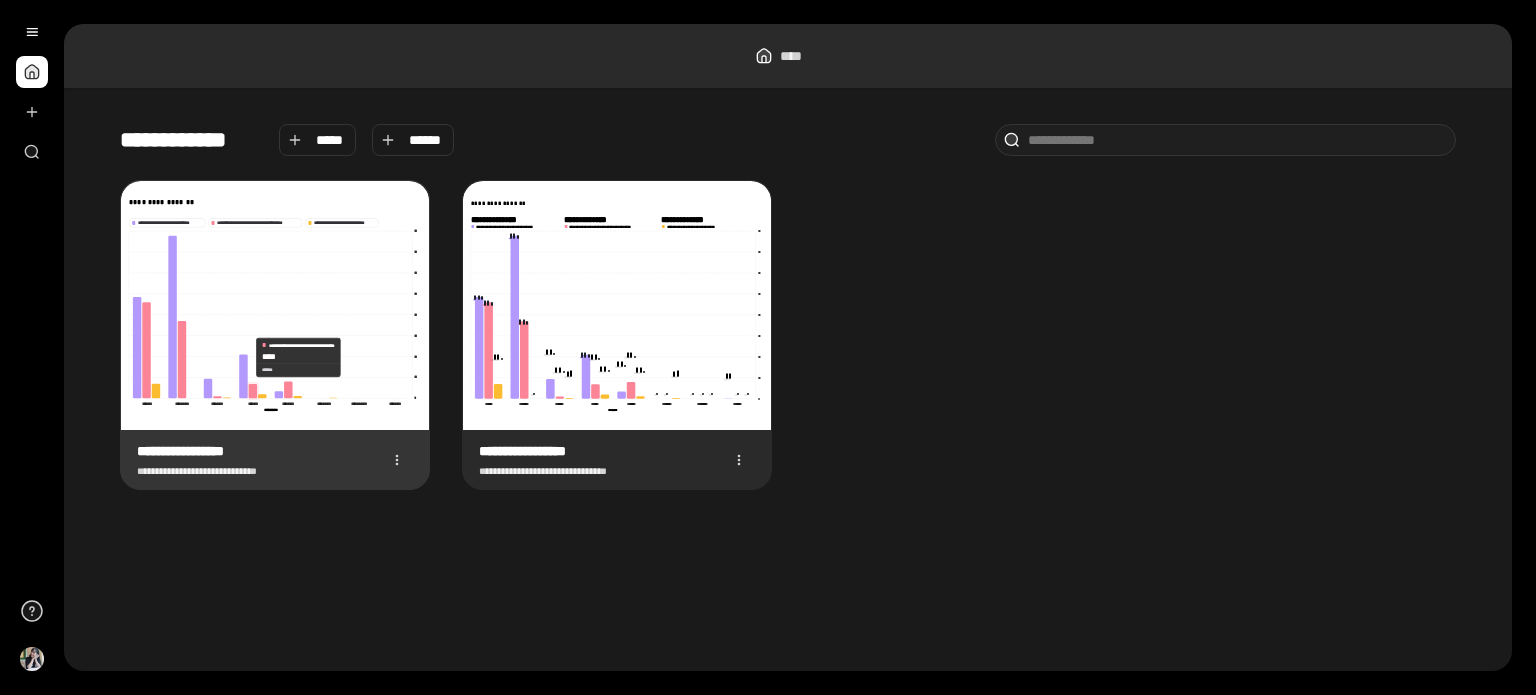 click 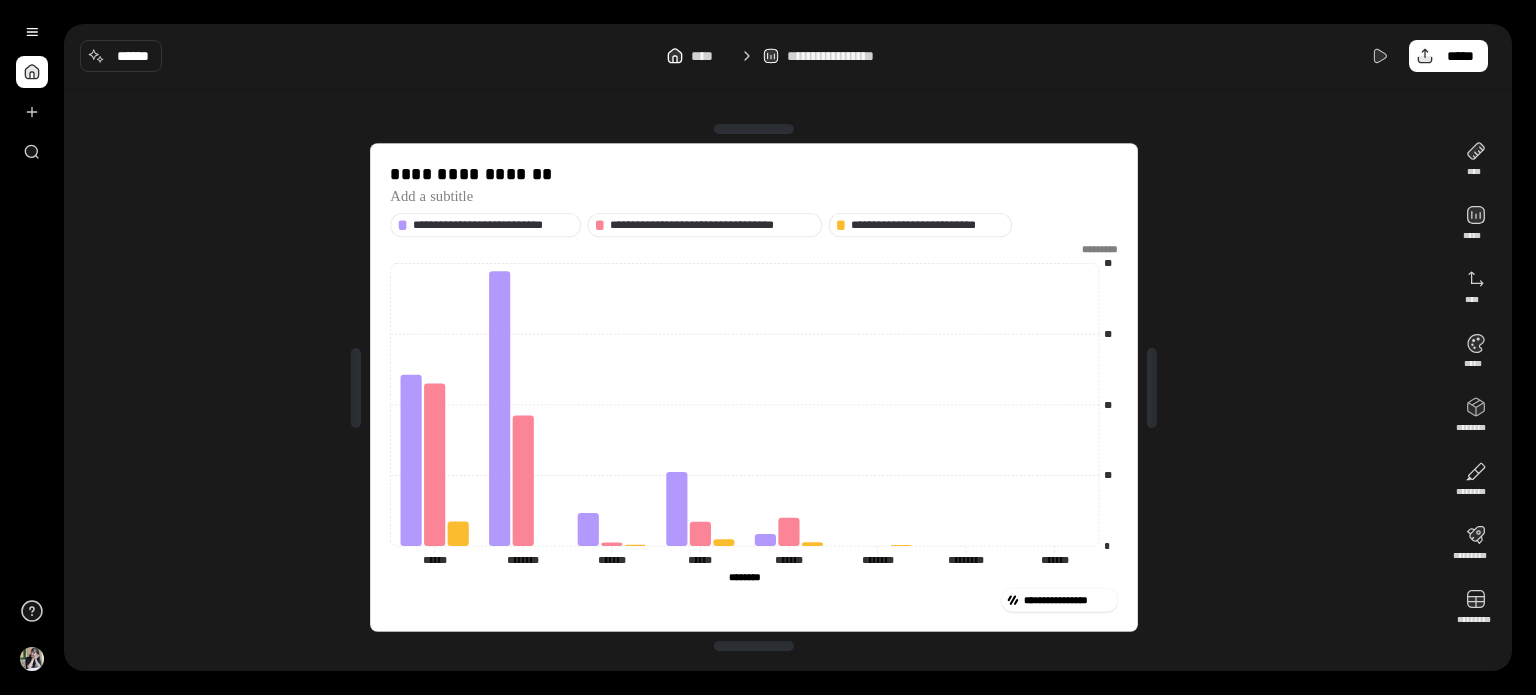 click at bounding box center [32, 72] 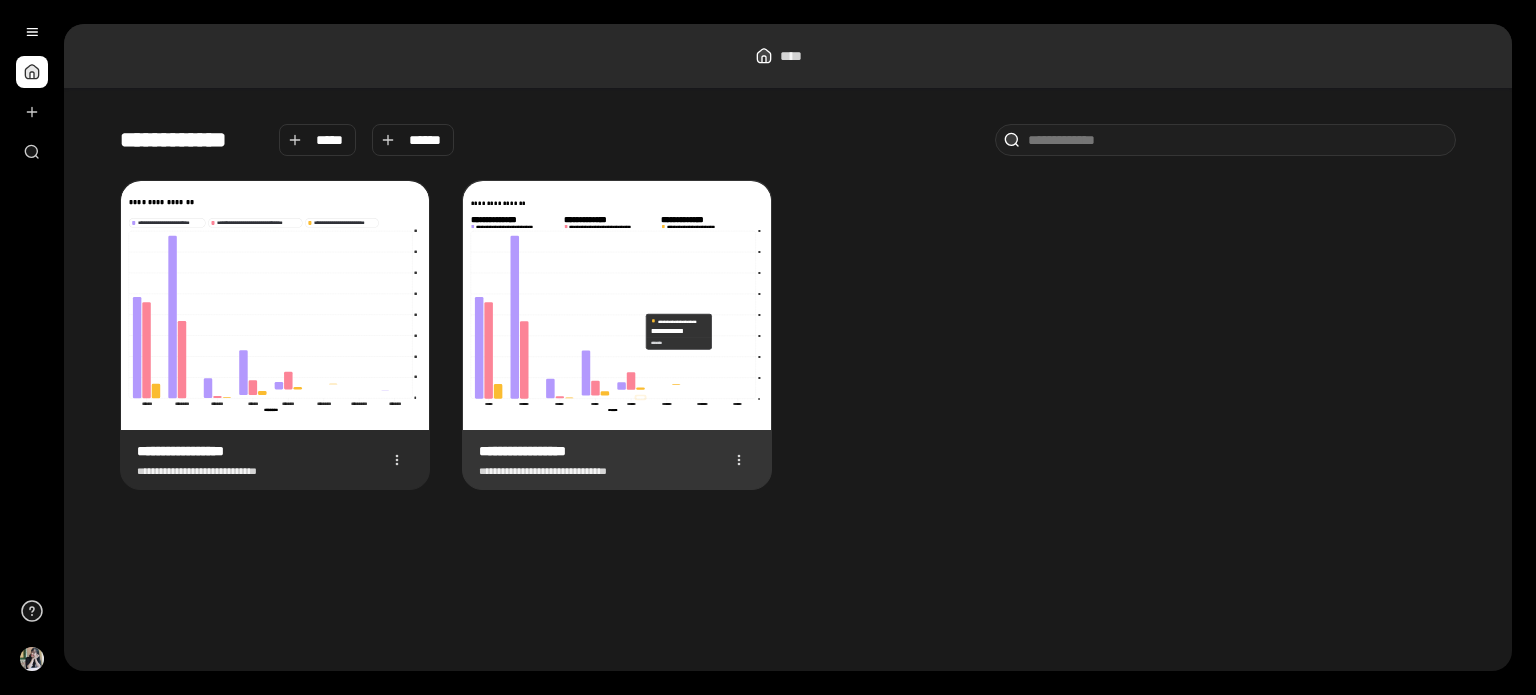 click 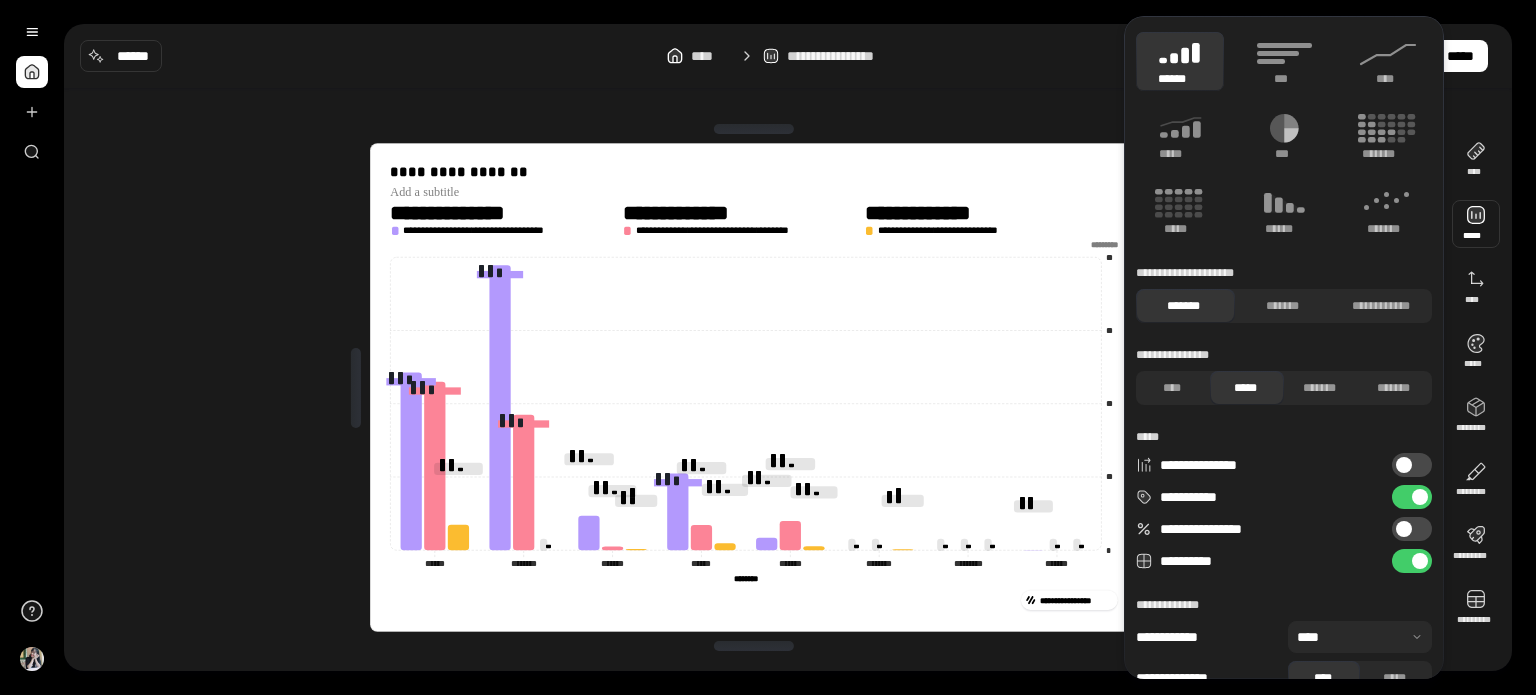 click at bounding box center [1476, 224] 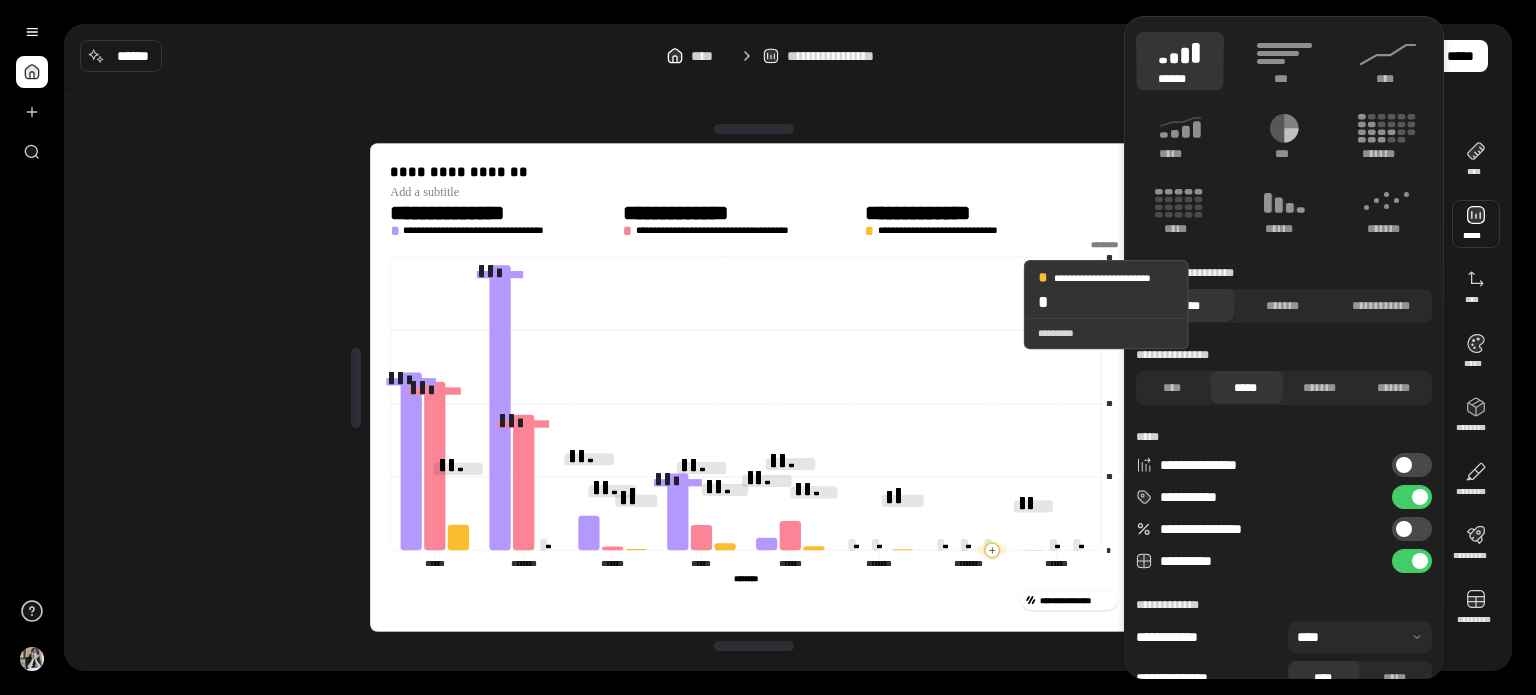 click 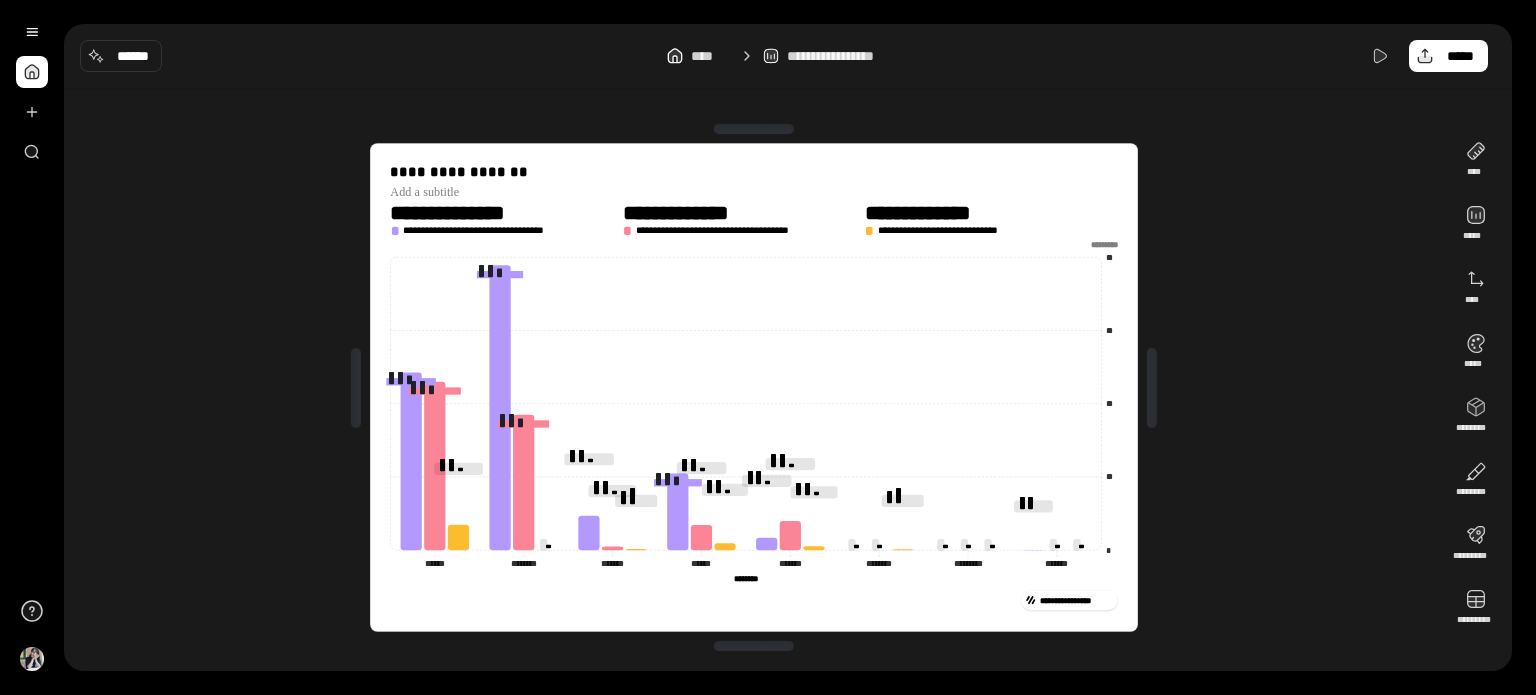 click on "* ** ** ** ** ********* ****** ****** ******** ******** ******* ******* ****** ****** ******* ******* ******** ******** ********* ********* ******* ******* ******** ********" 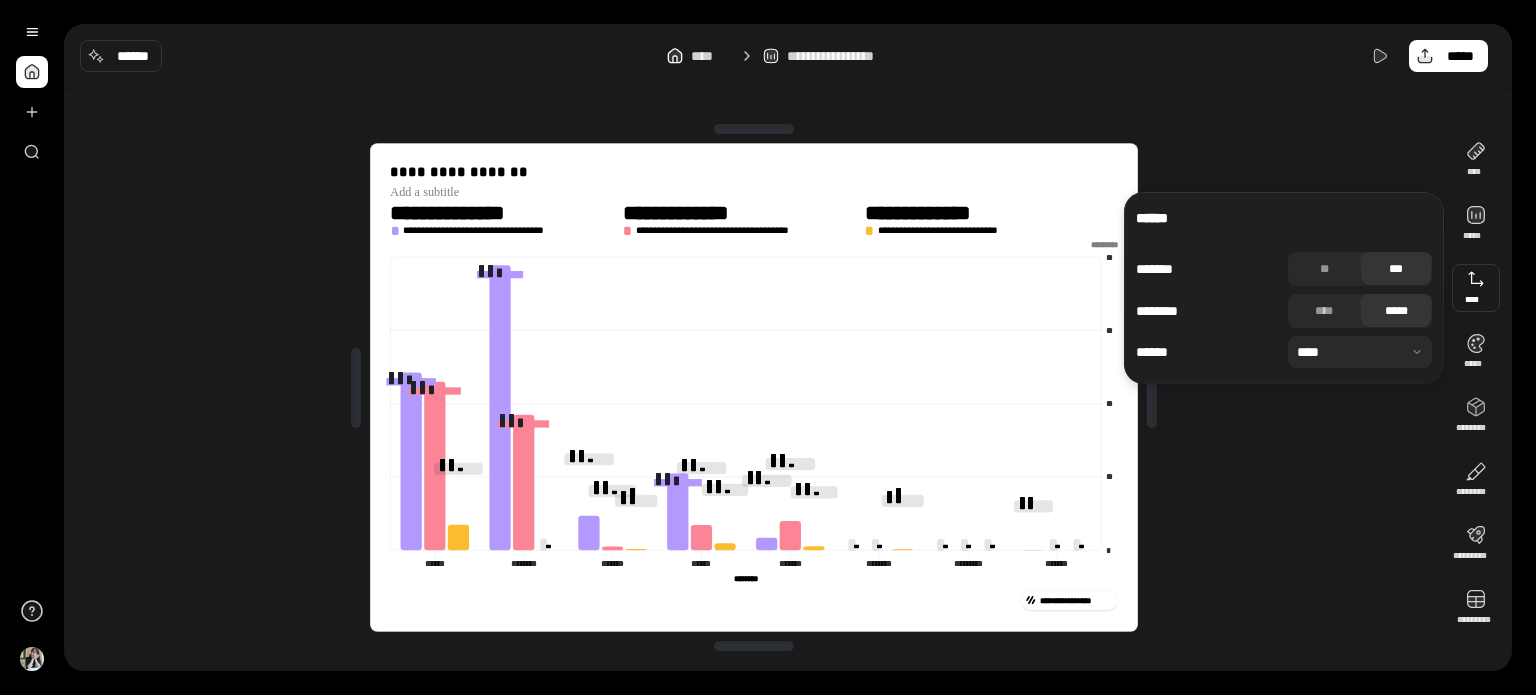 click at bounding box center (1476, 288) 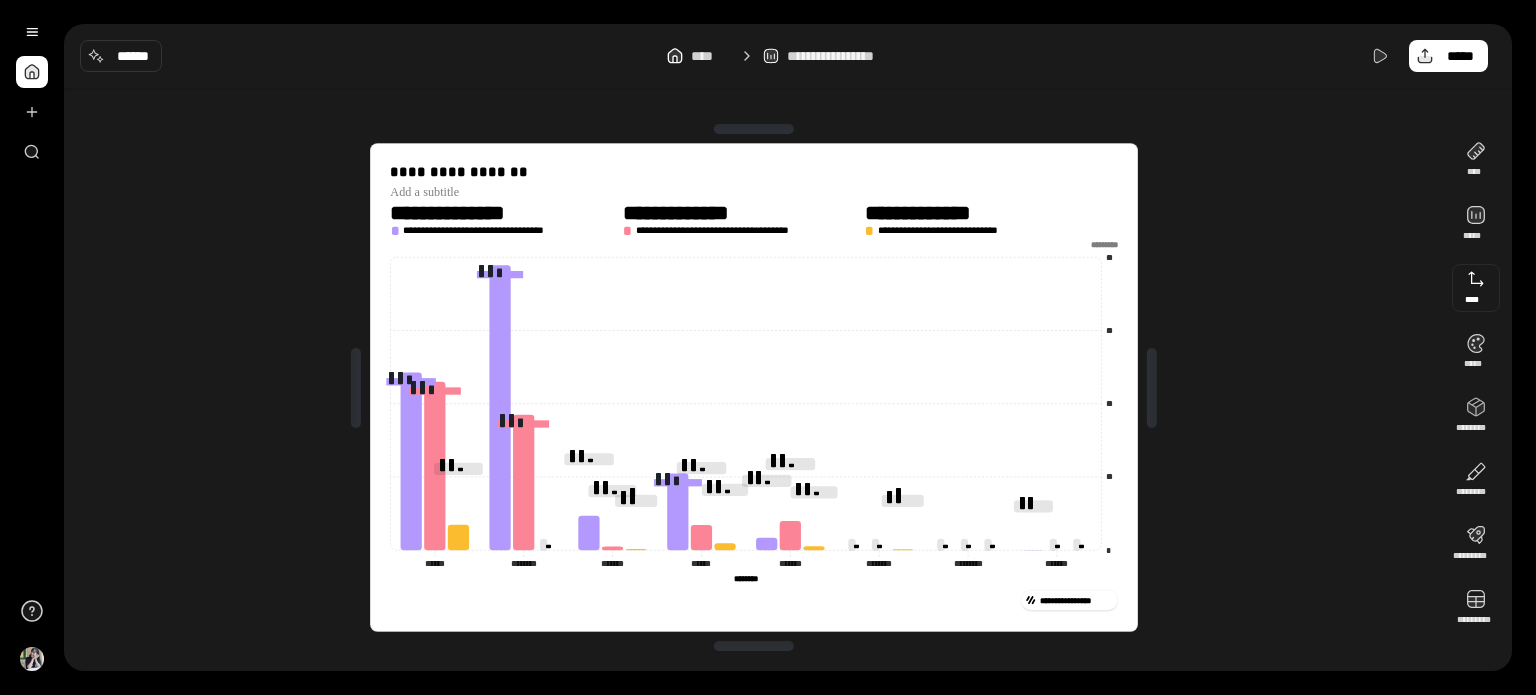 click at bounding box center [1476, 288] 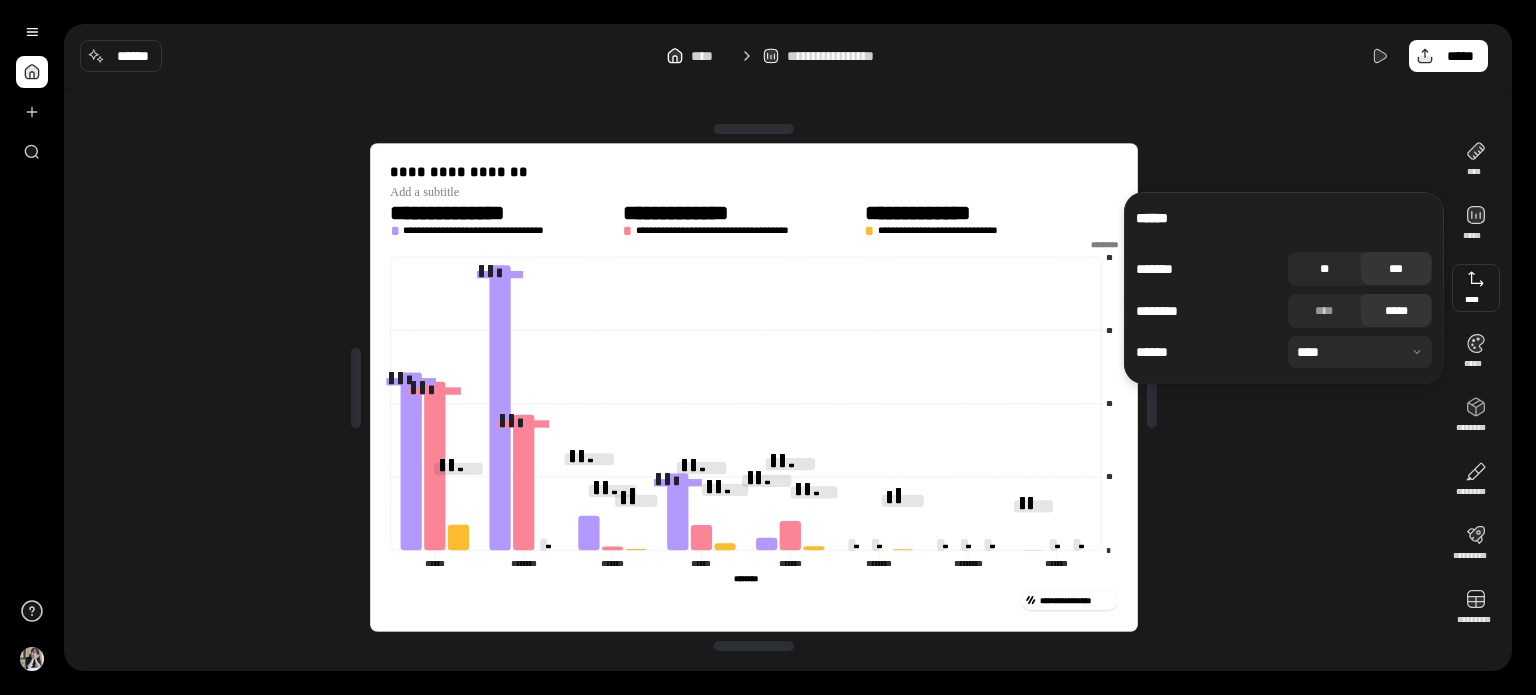 click on "**" at bounding box center [1324, 269] 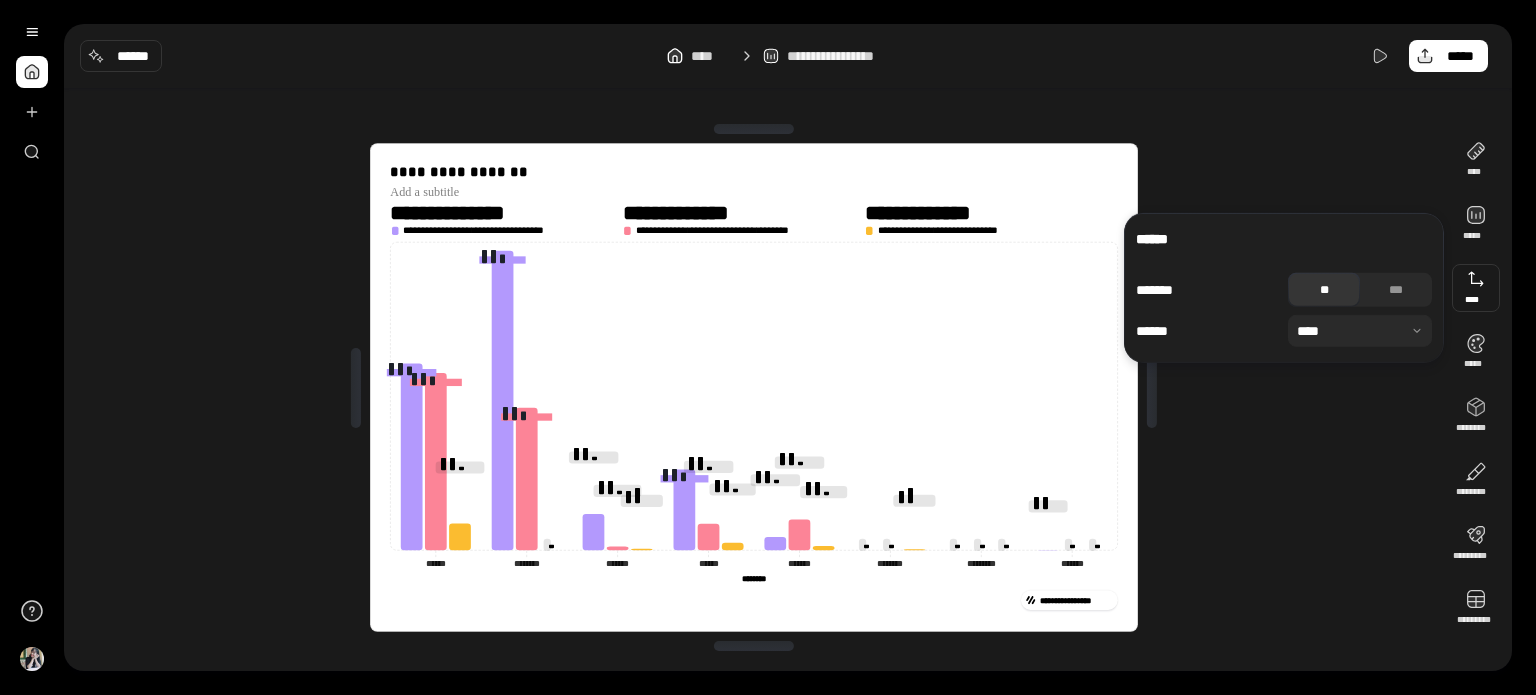 click on "**********" at bounding box center [754, 387] 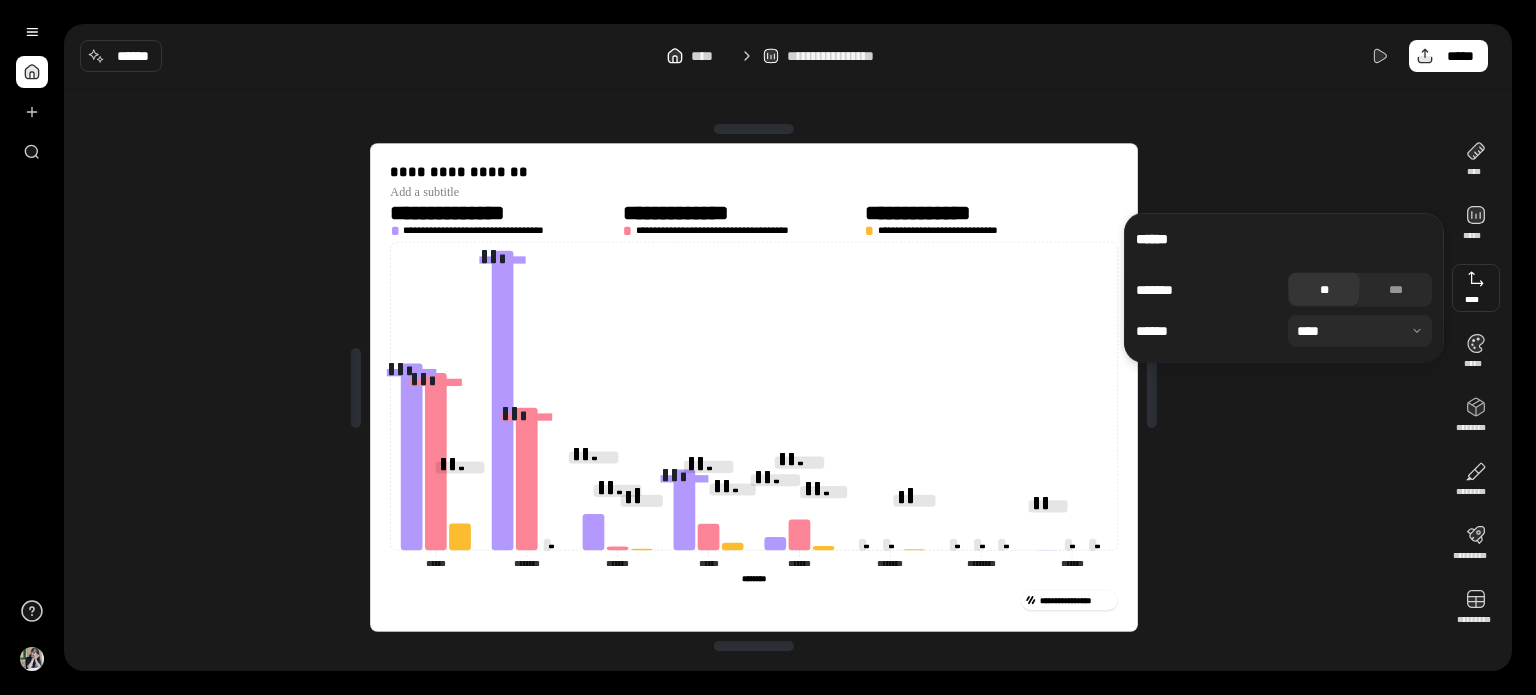 click at bounding box center [32, 72] 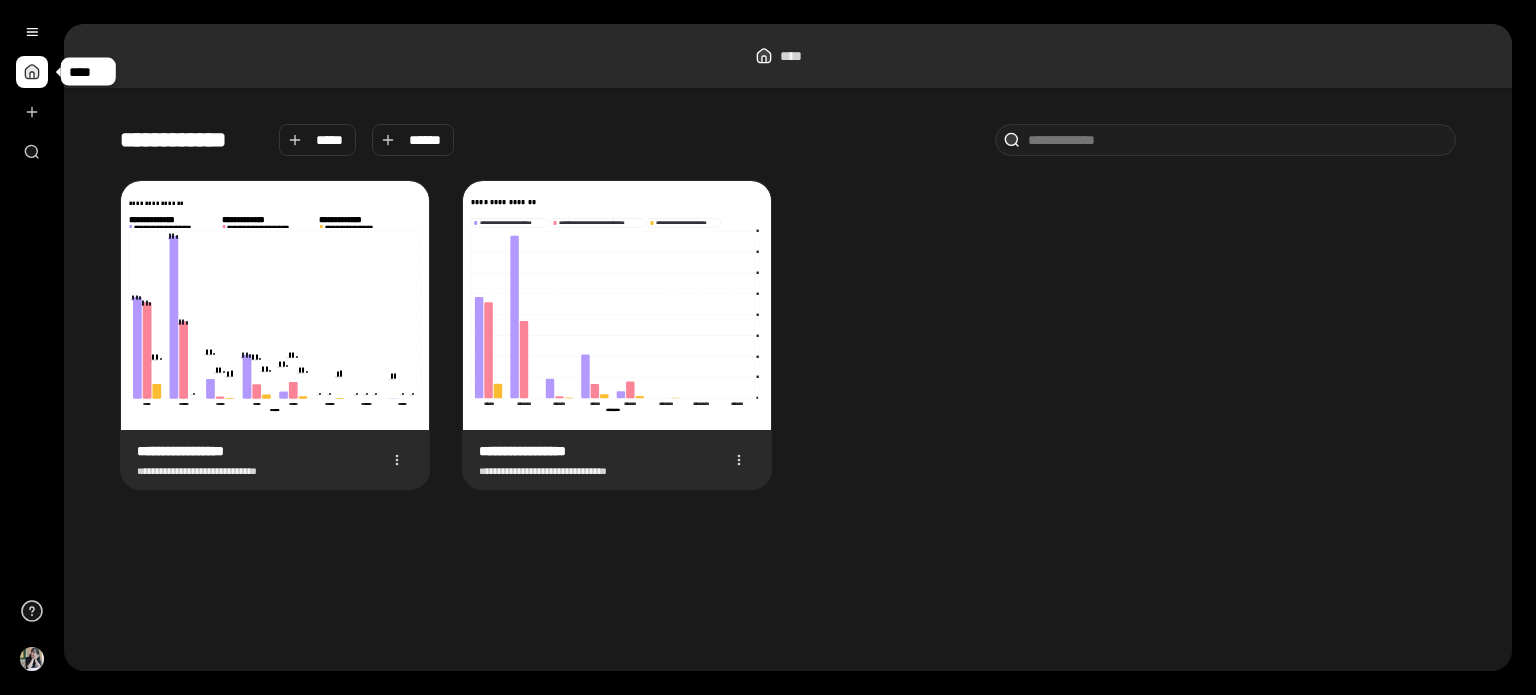click at bounding box center (32, 72) 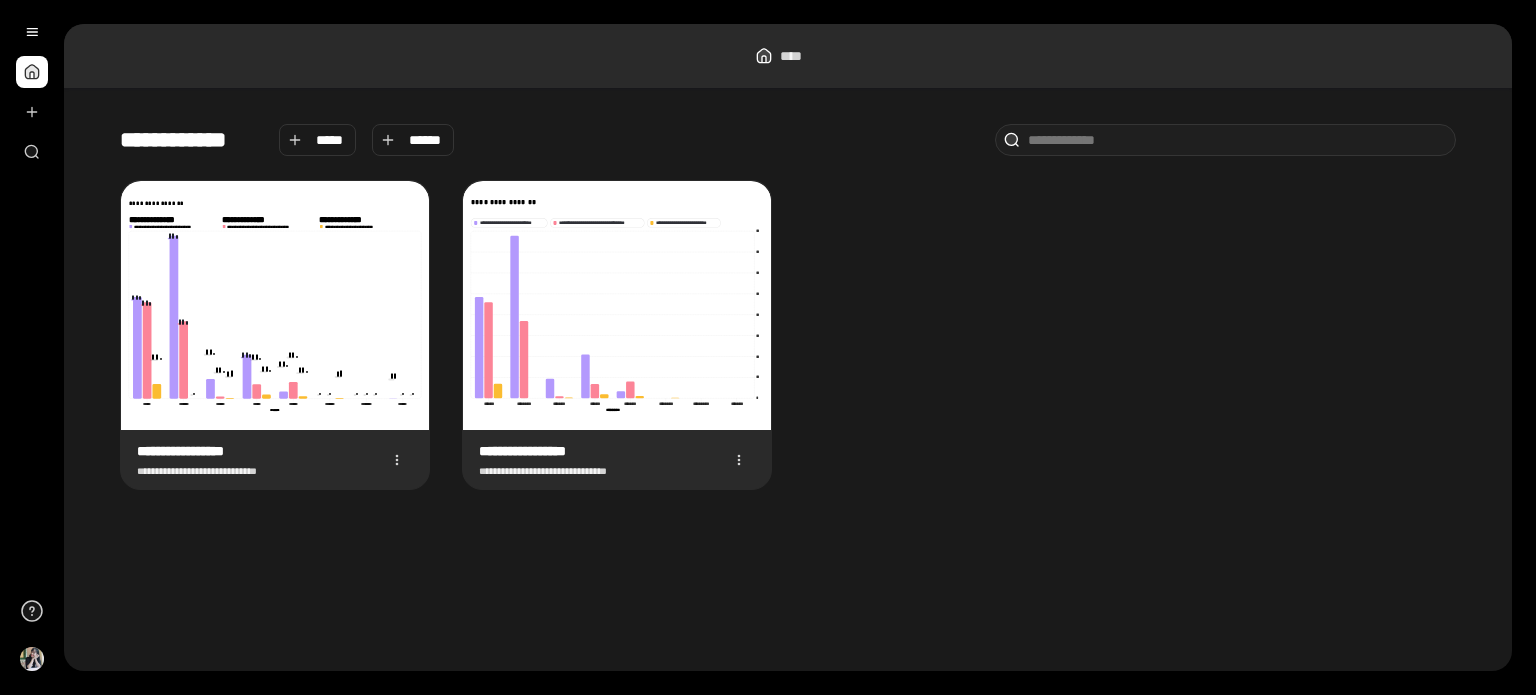 click on "****" at bounding box center [799, 56] 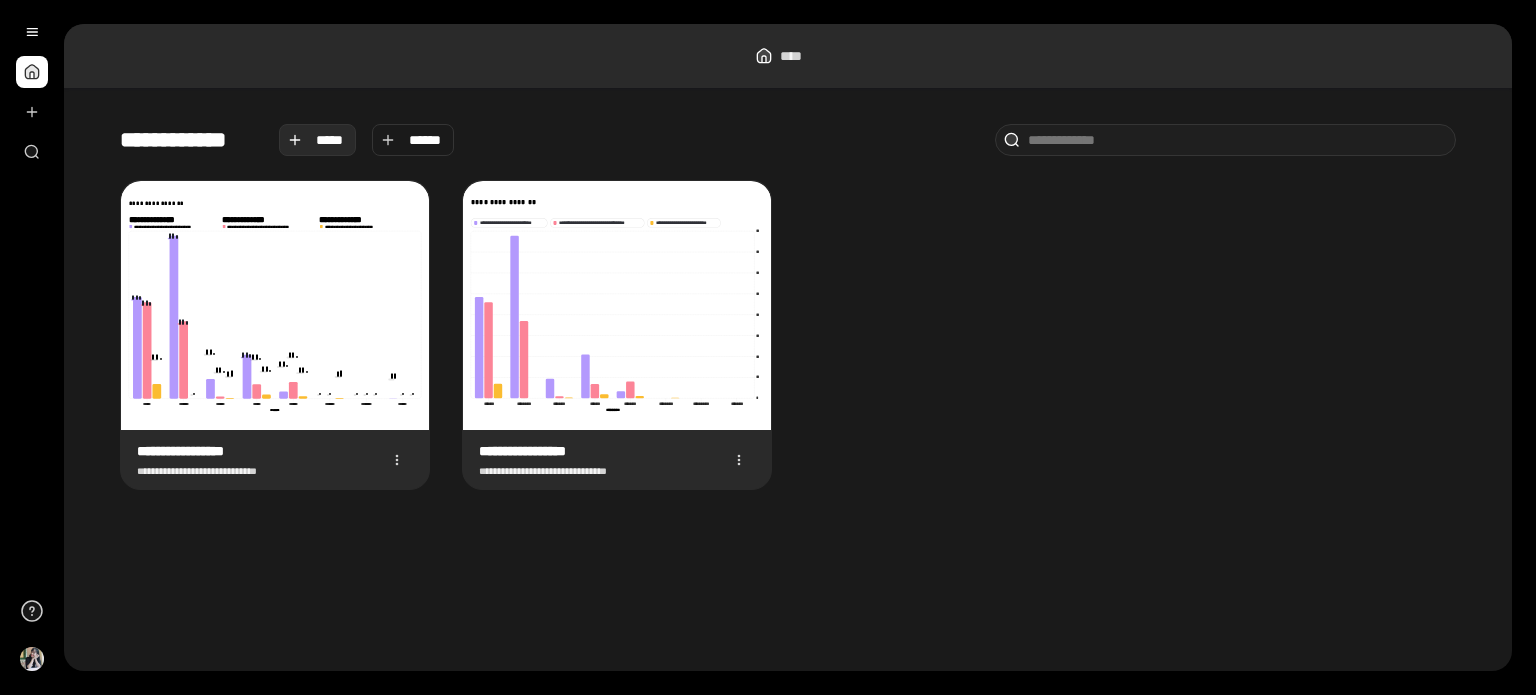 click on "*****" at bounding box center (318, 140) 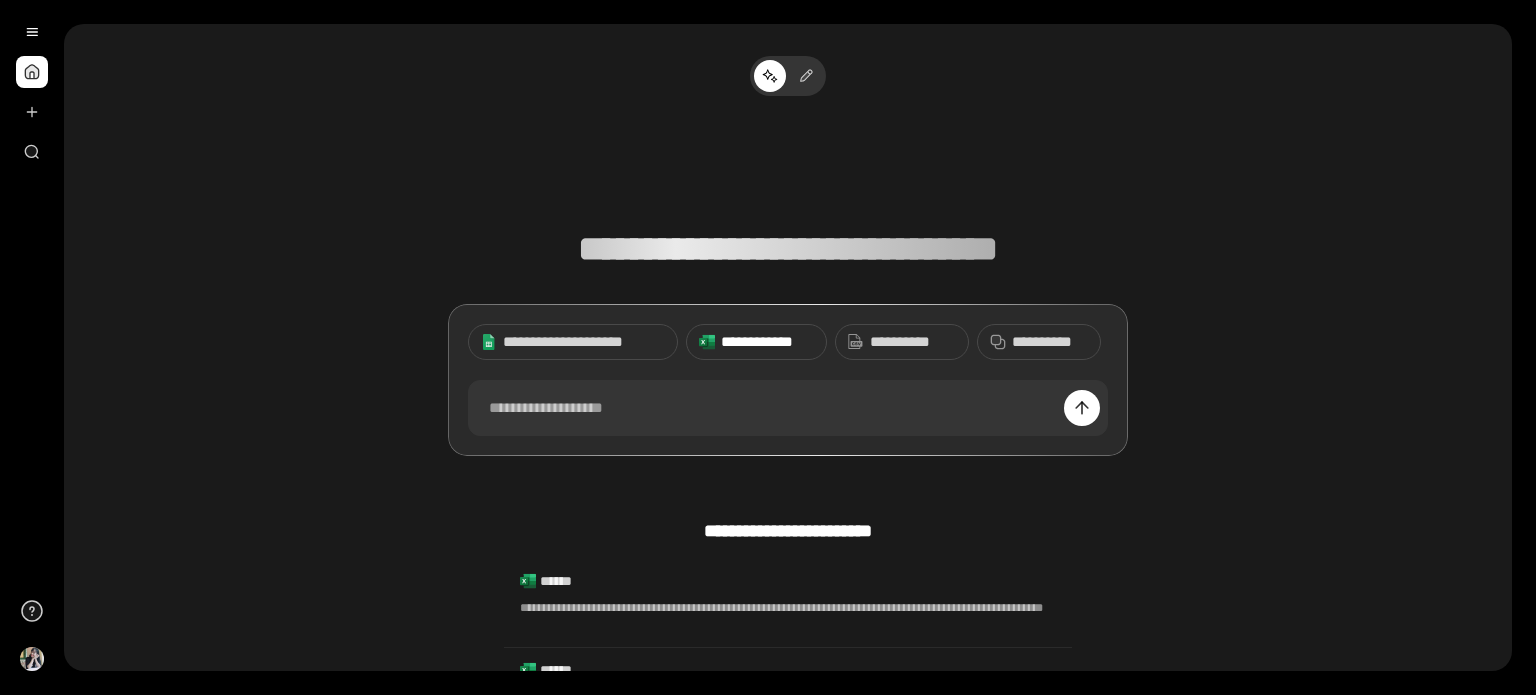 click on "**********" at bounding box center (767, 342) 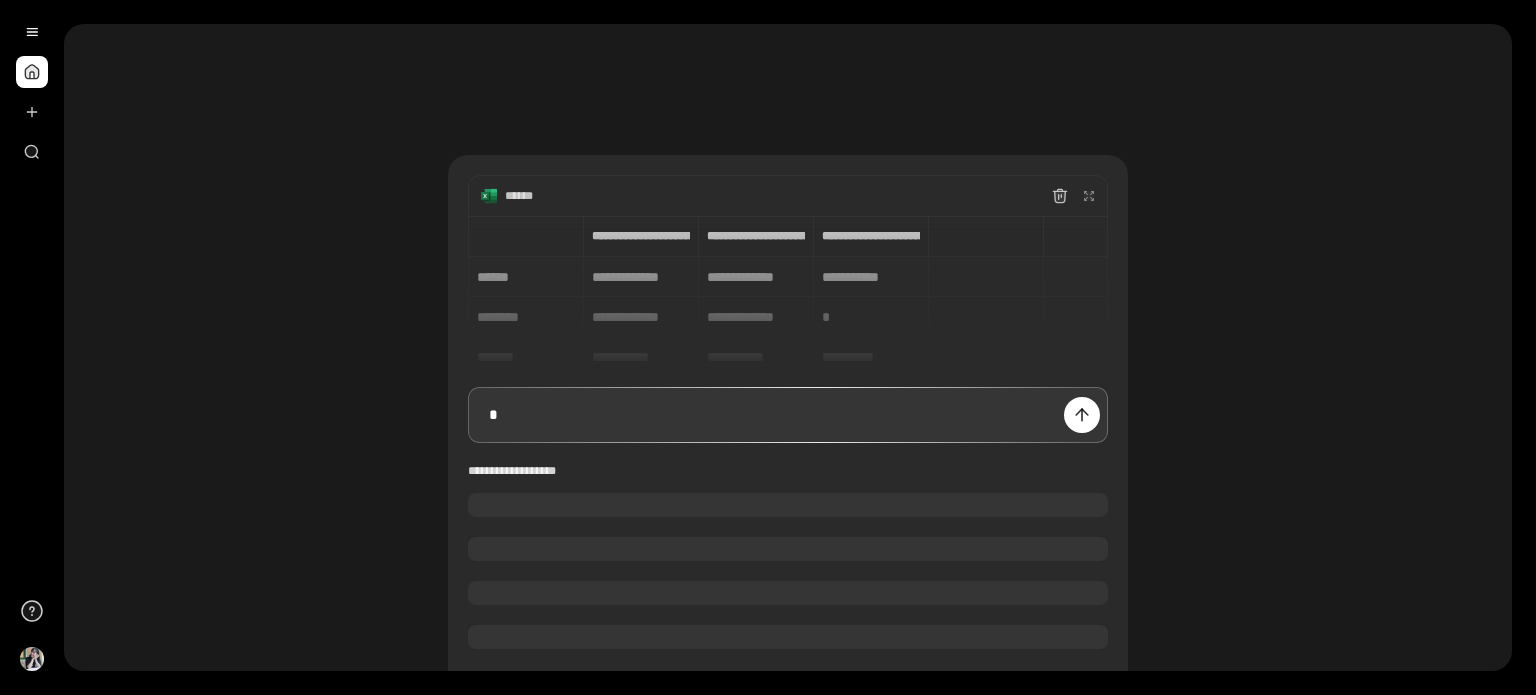 type 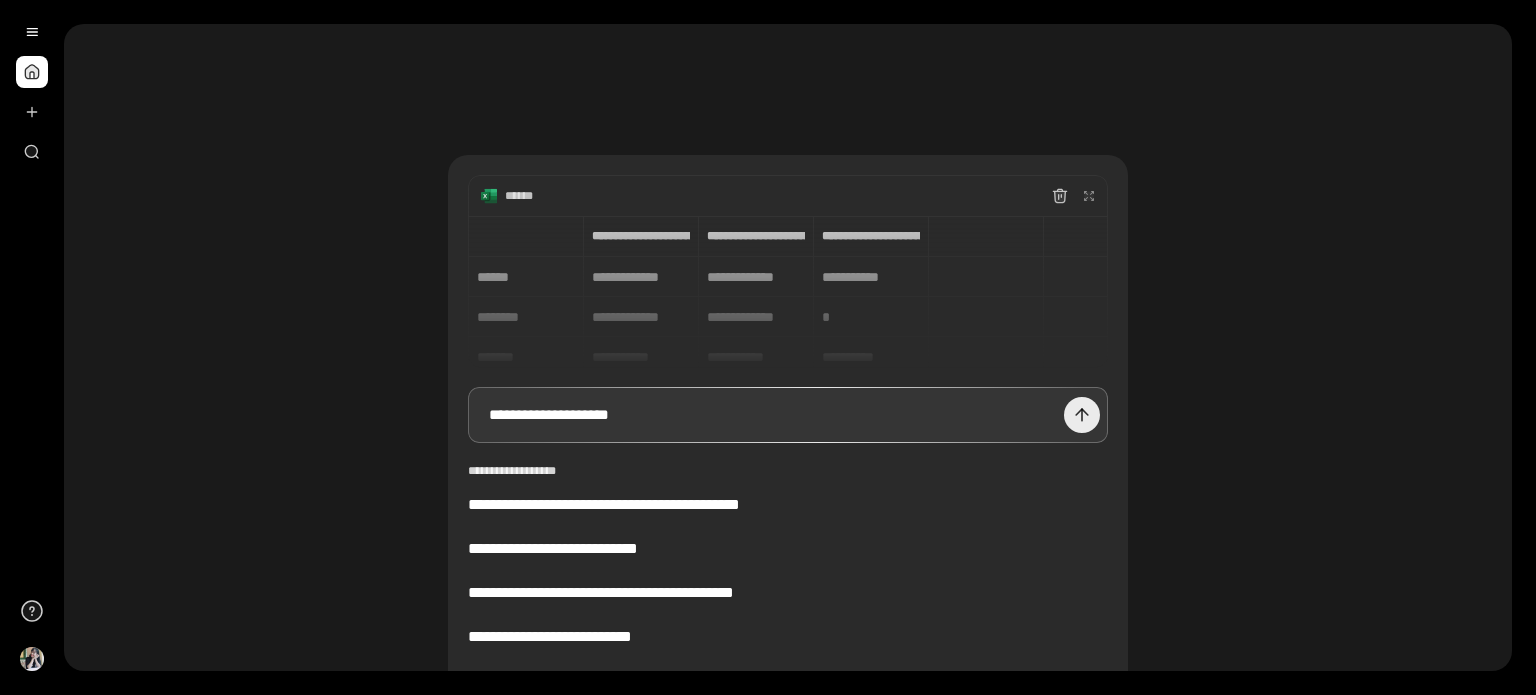 click at bounding box center (1082, 415) 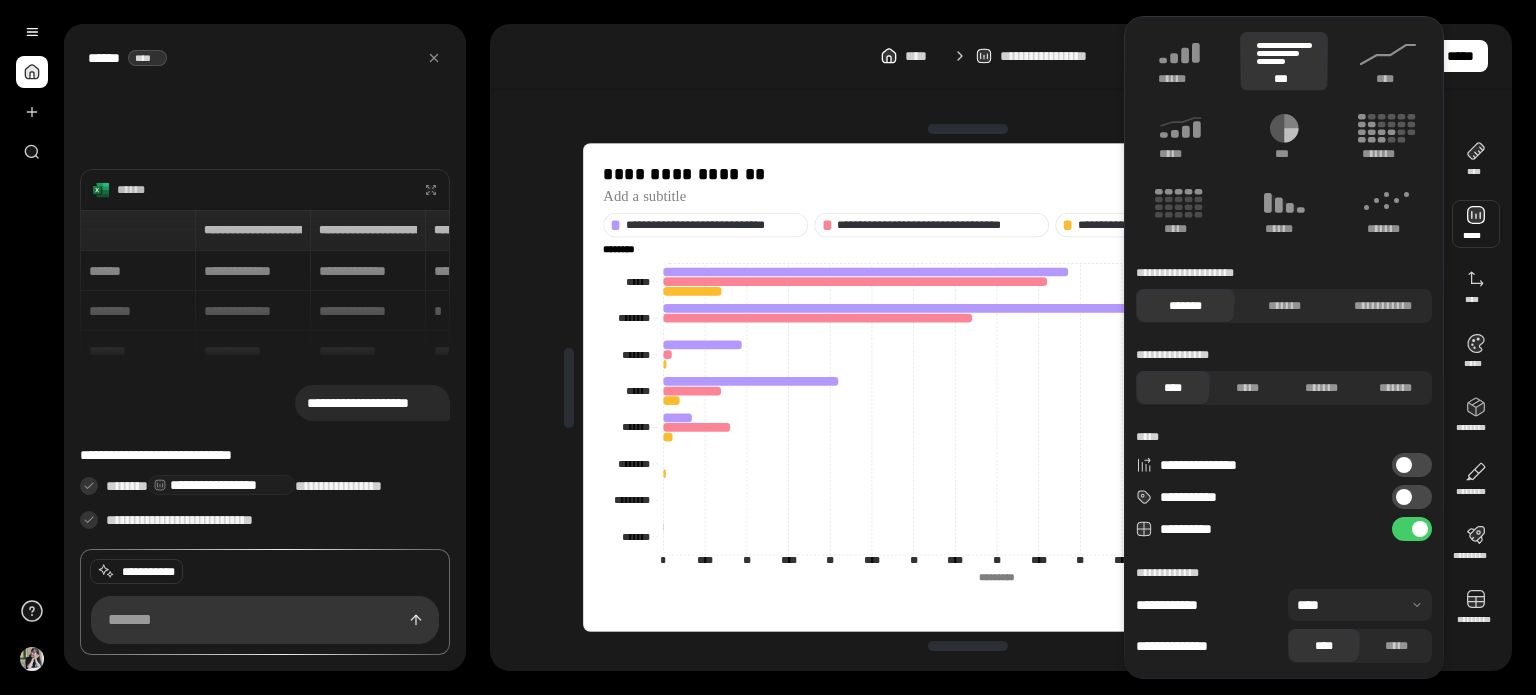 click at bounding box center [1476, 224] 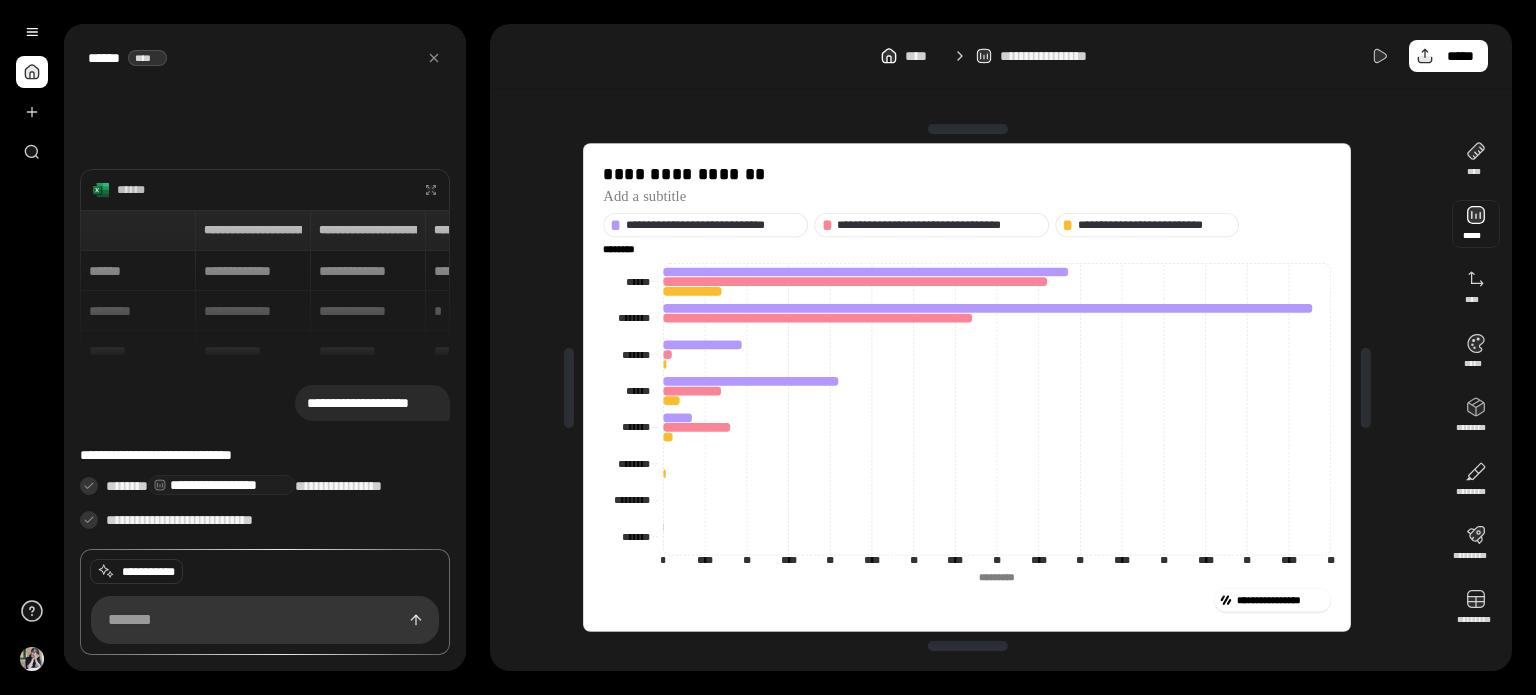 click at bounding box center (1476, 224) 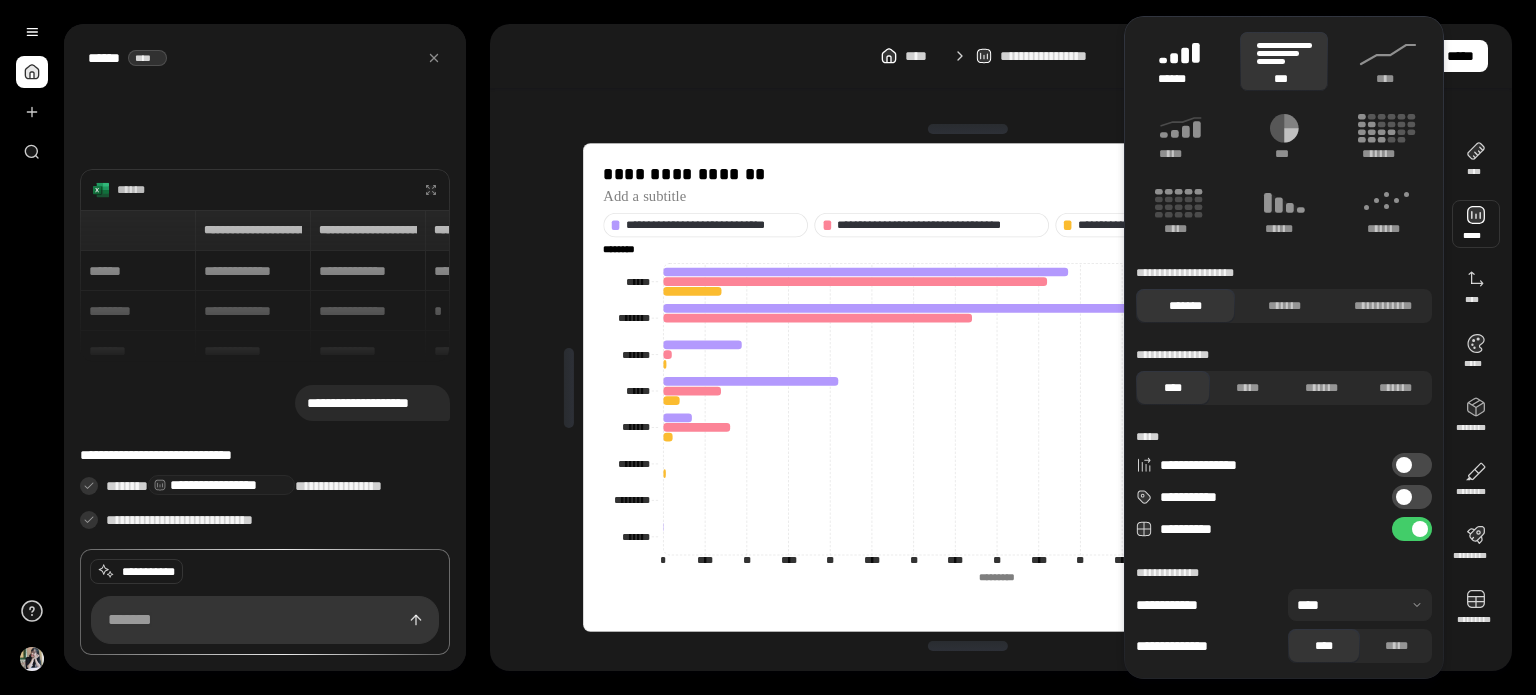 drag, startPoint x: 1153, startPoint y: 39, endPoint x: 1177, endPoint y: 50, distance: 26.400757 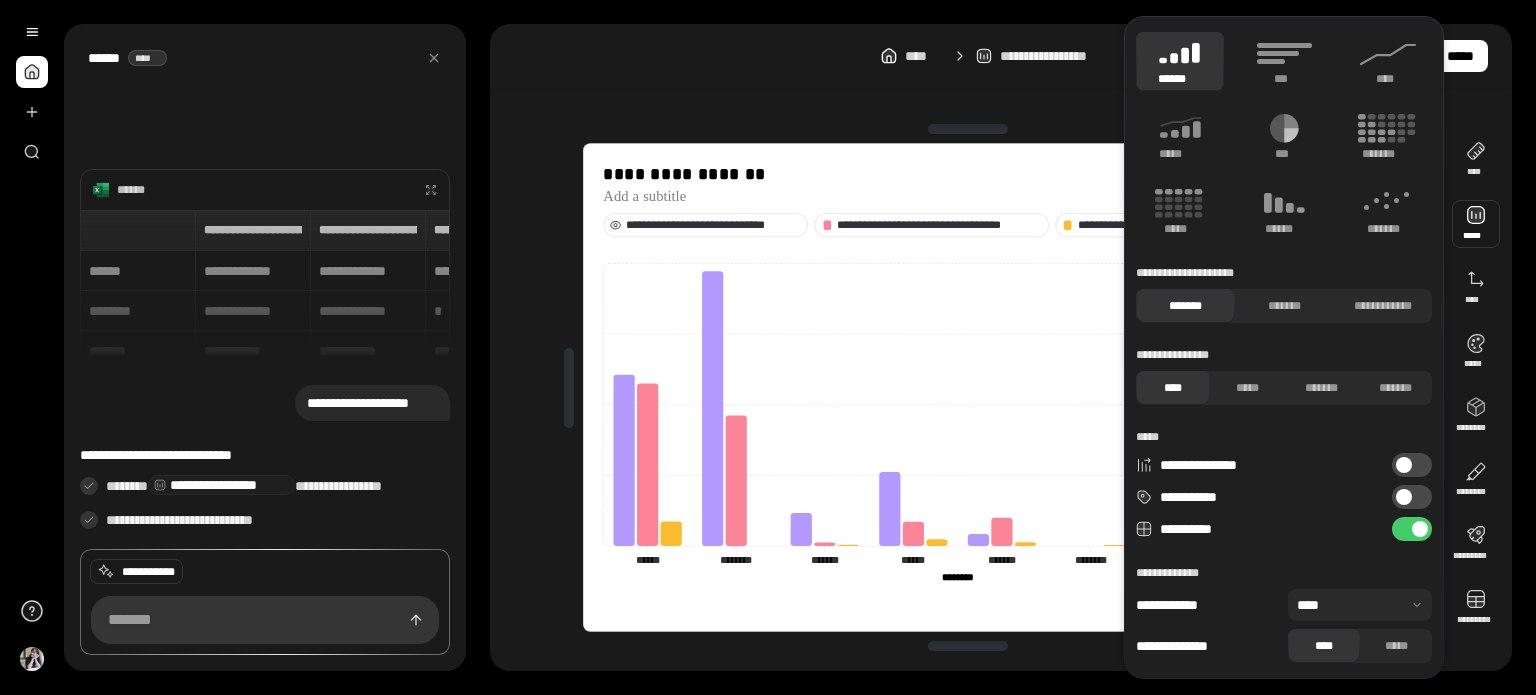 click on "**********" at bounding box center [714, 224] 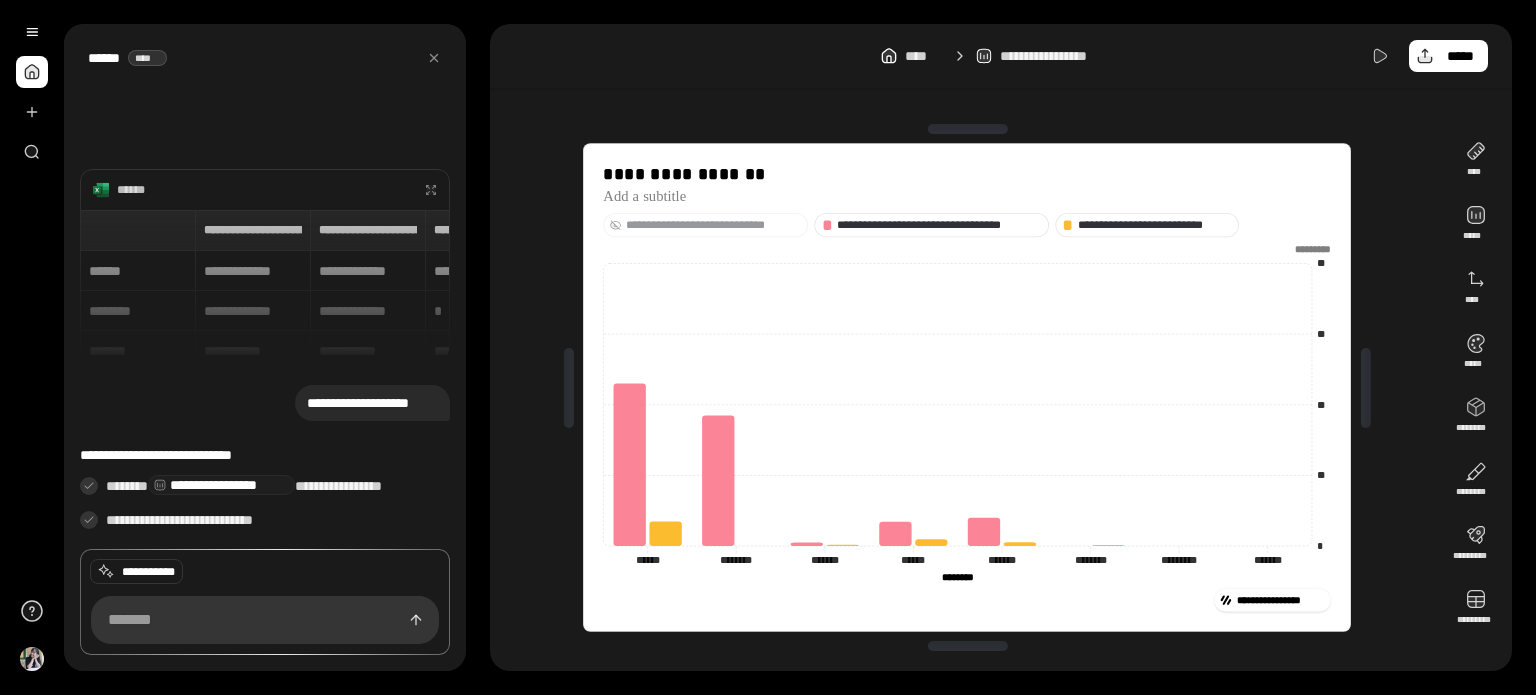 click on "**********" at bounding box center [714, 224] 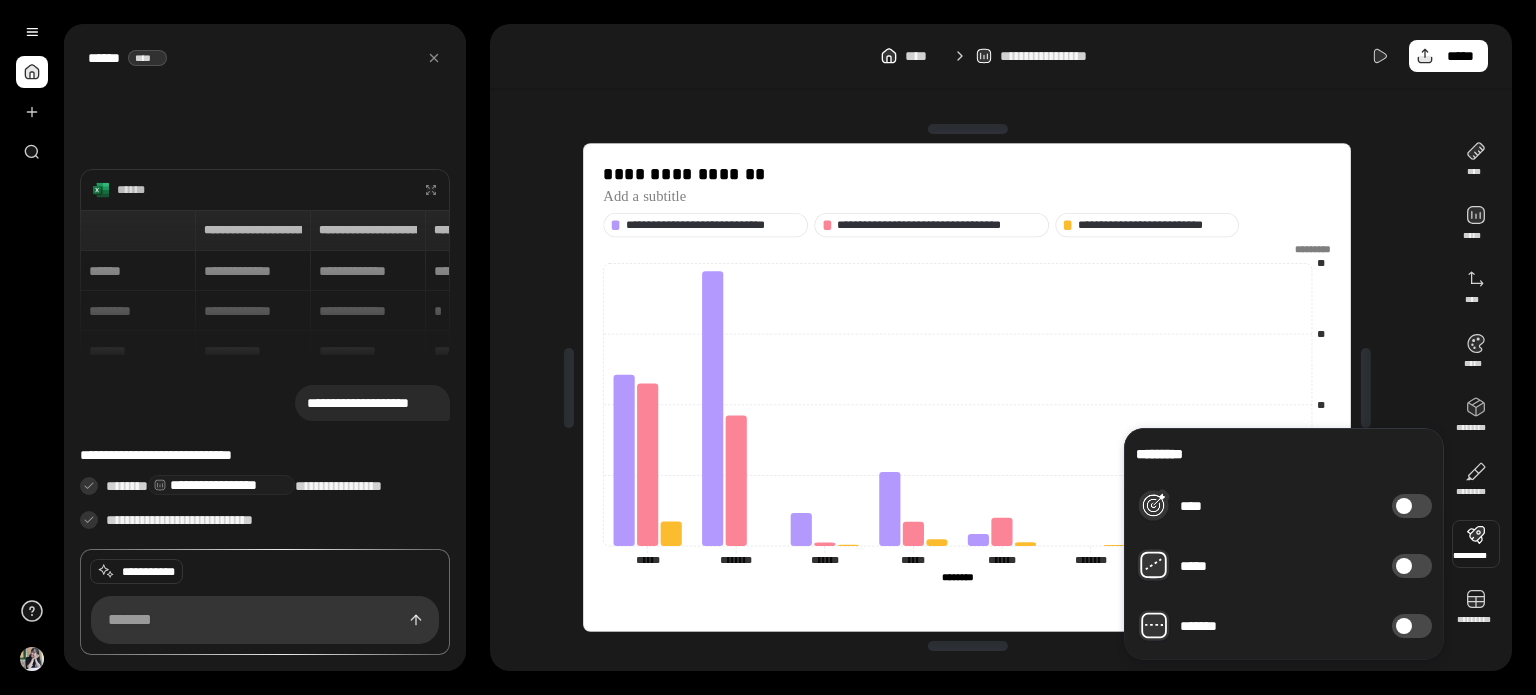 click at bounding box center [1476, 544] 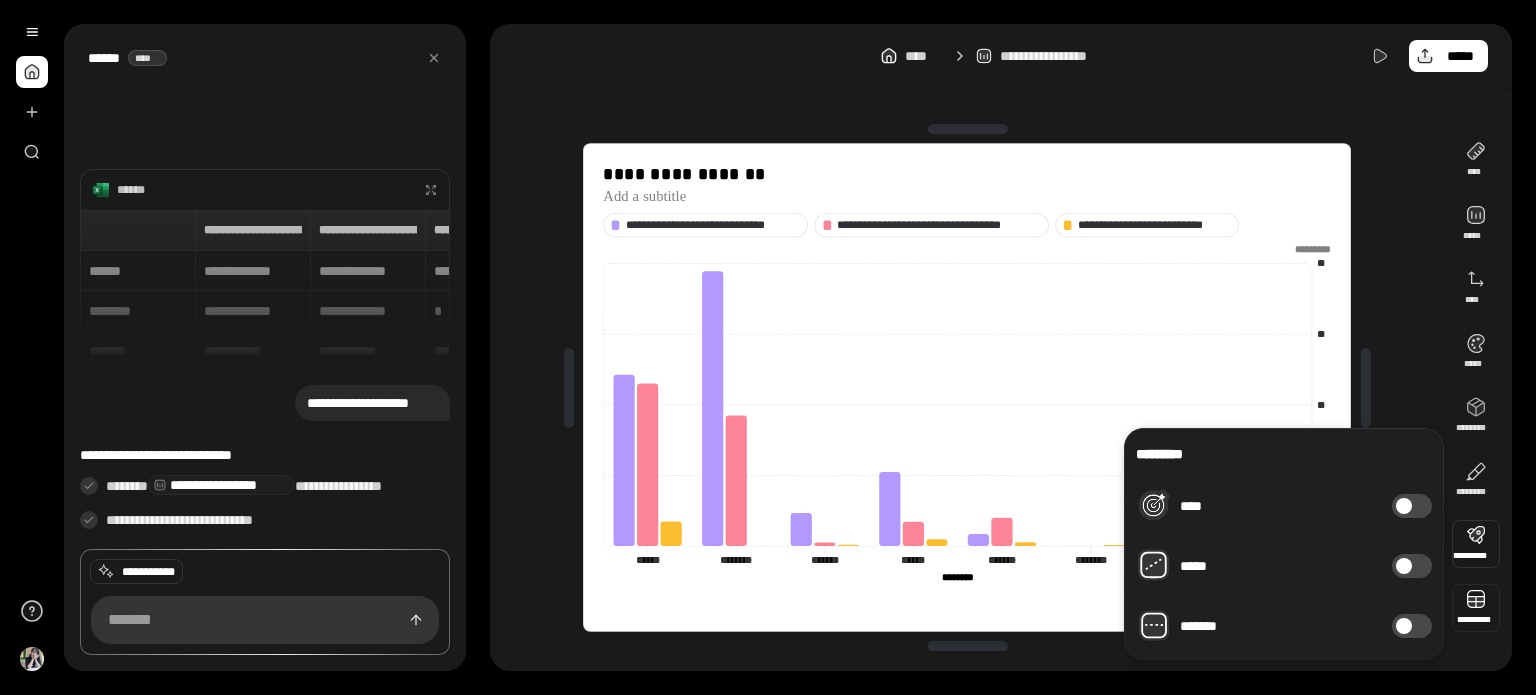 click at bounding box center (1476, 608) 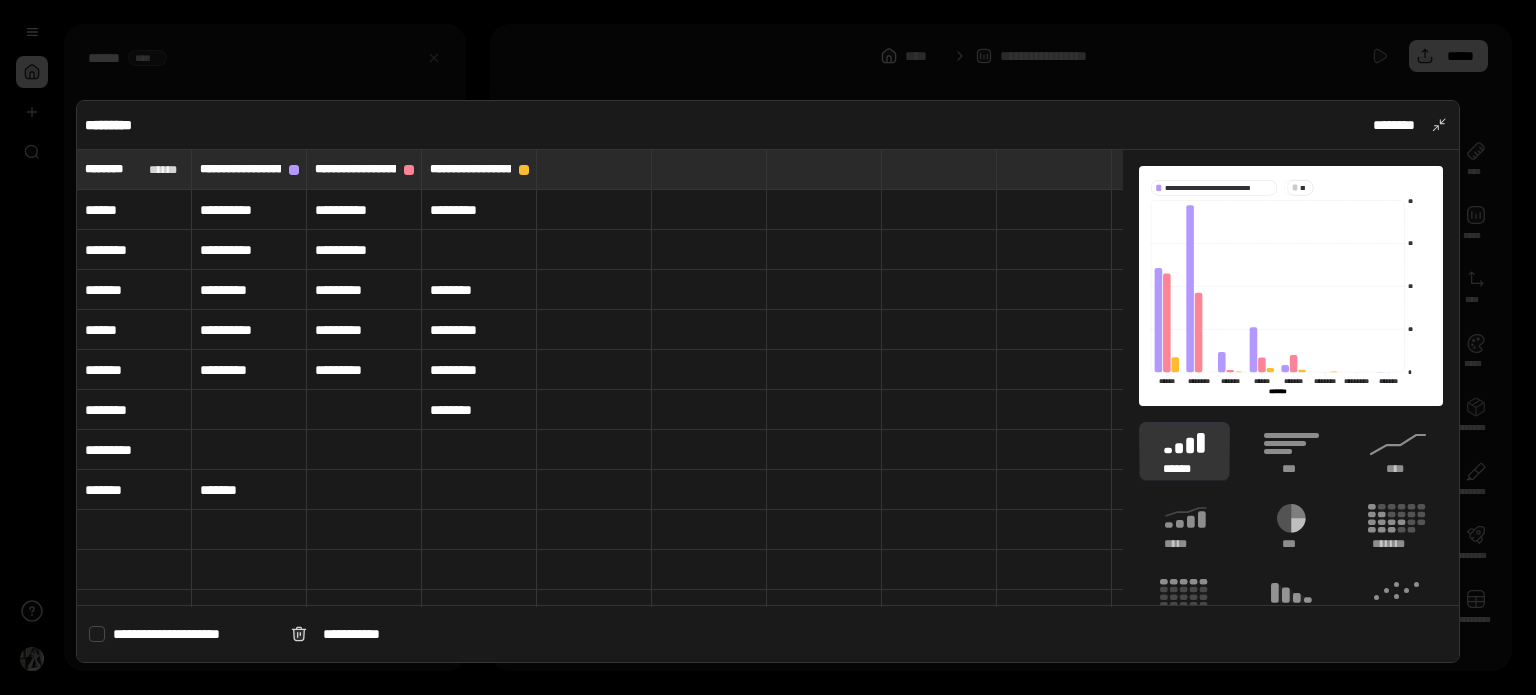 click at bounding box center (768, 347) 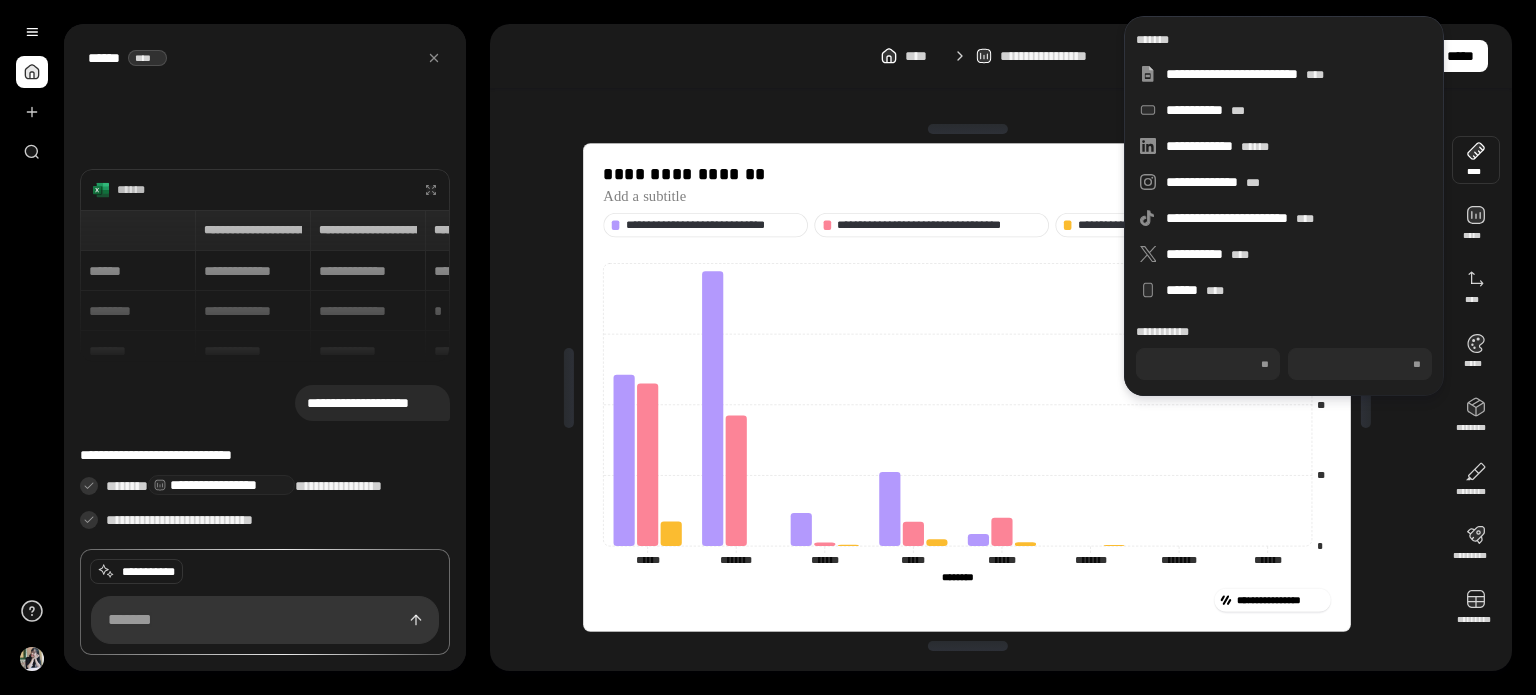 click at bounding box center (1476, 160) 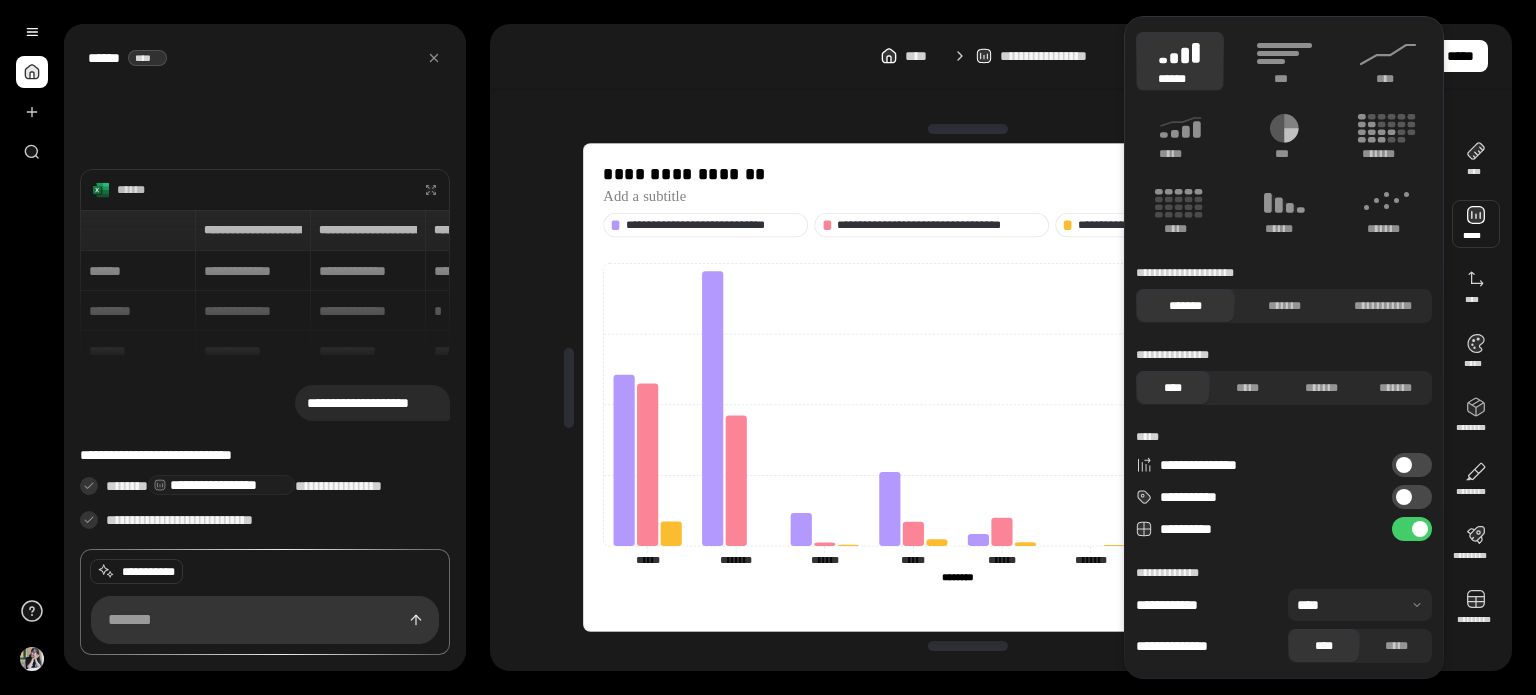 click at bounding box center (1476, 224) 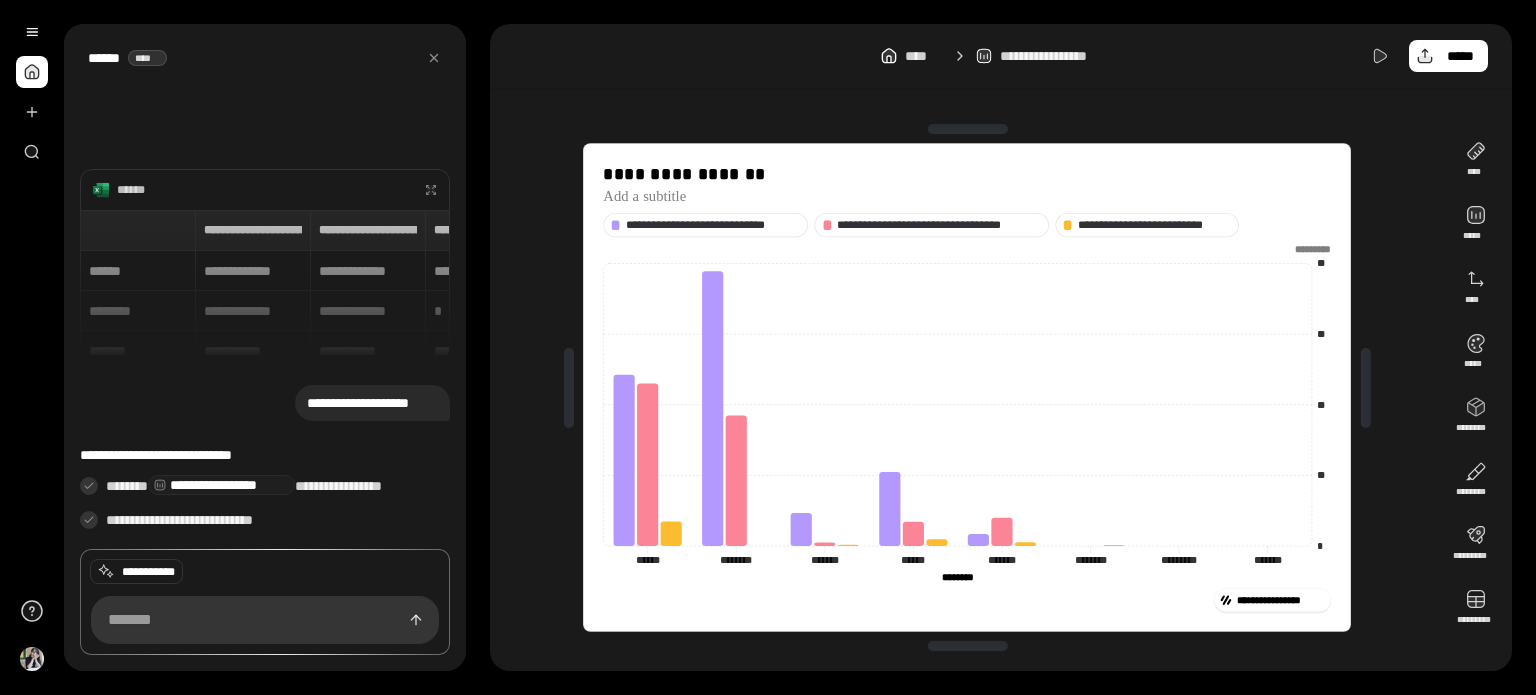 click at bounding box center [32, 72] 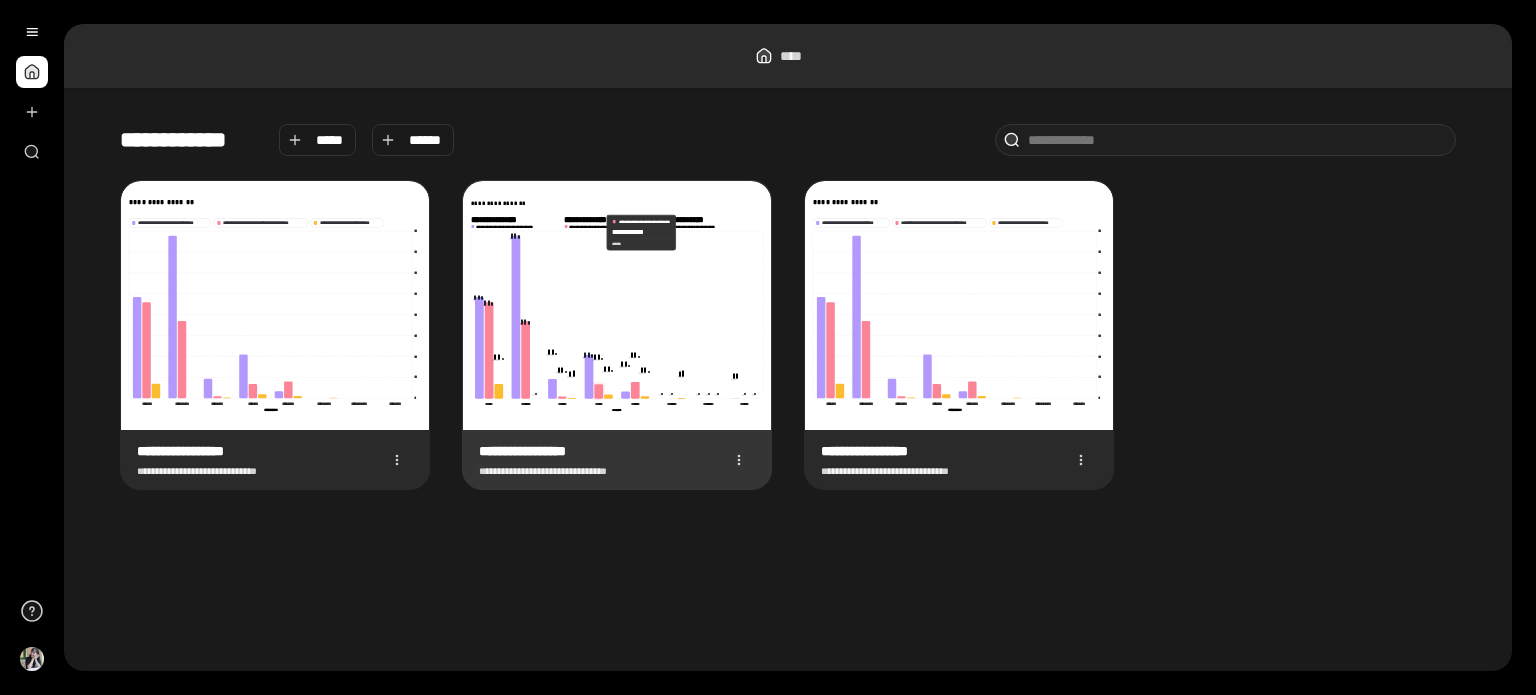 click 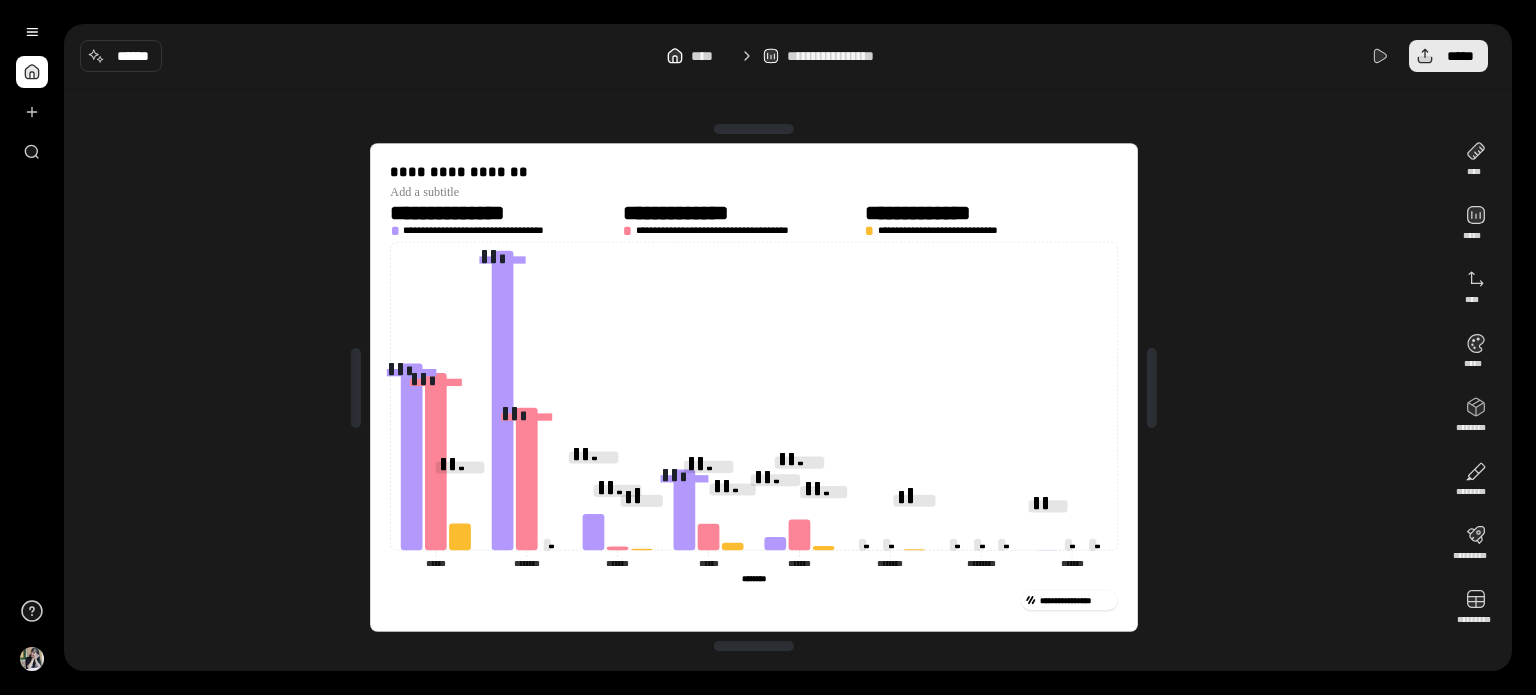 click on "*****" at bounding box center [1460, 56] 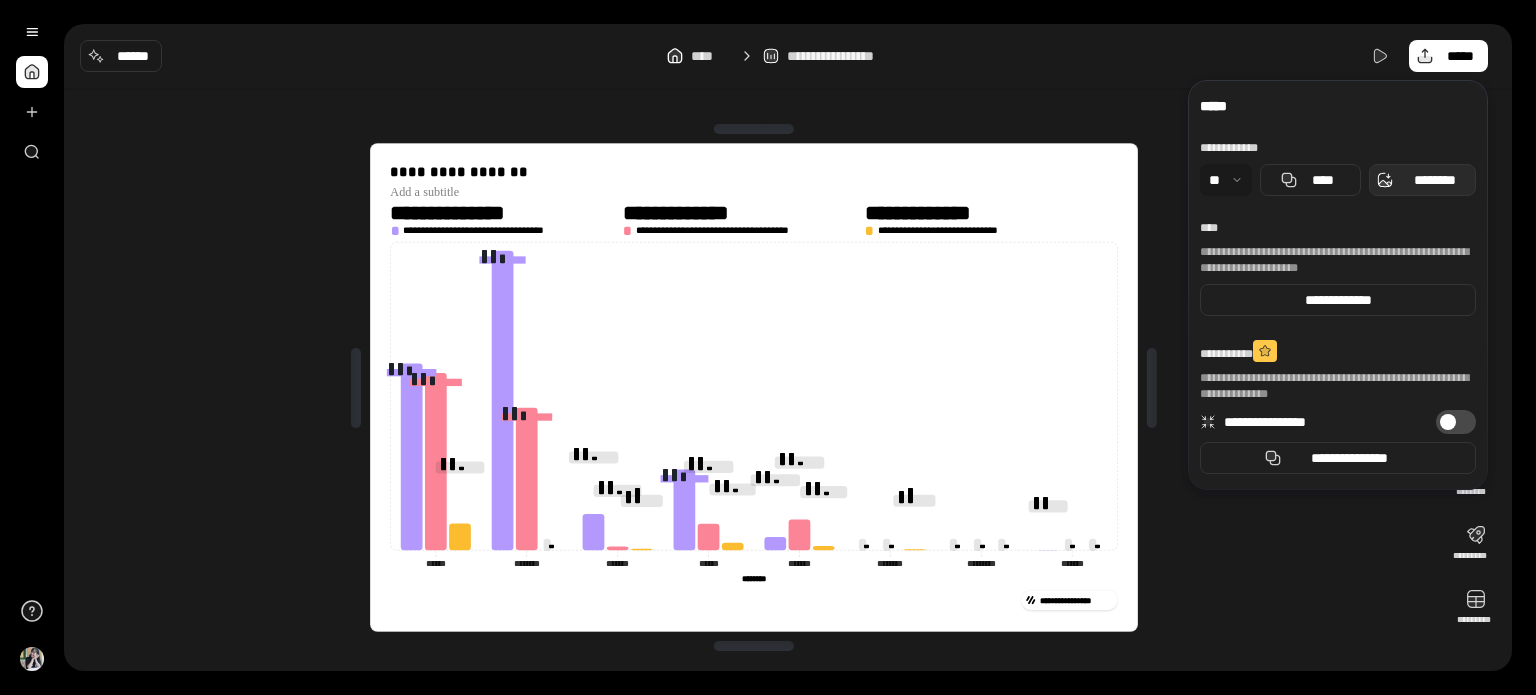click on "********" at bounding box center [1434, 180] 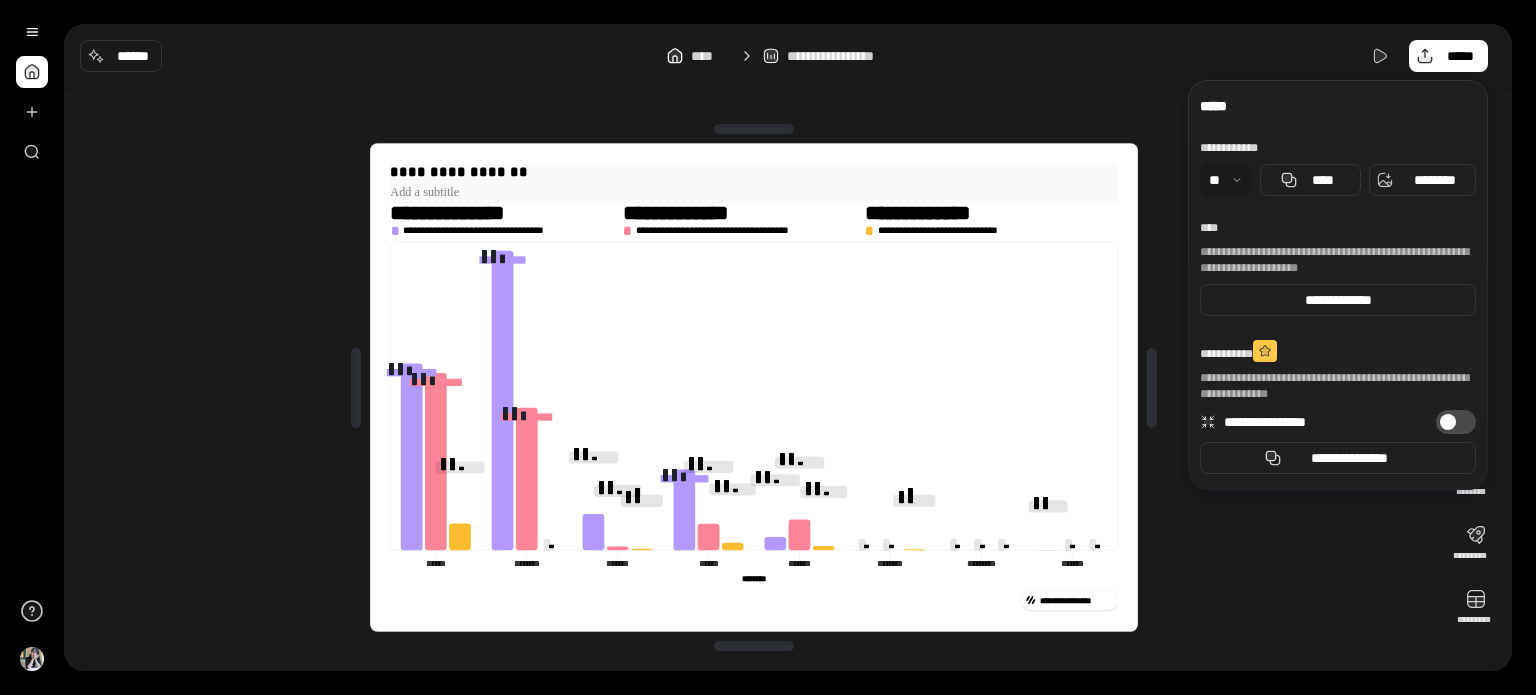 click at bounding box center [753, 192] 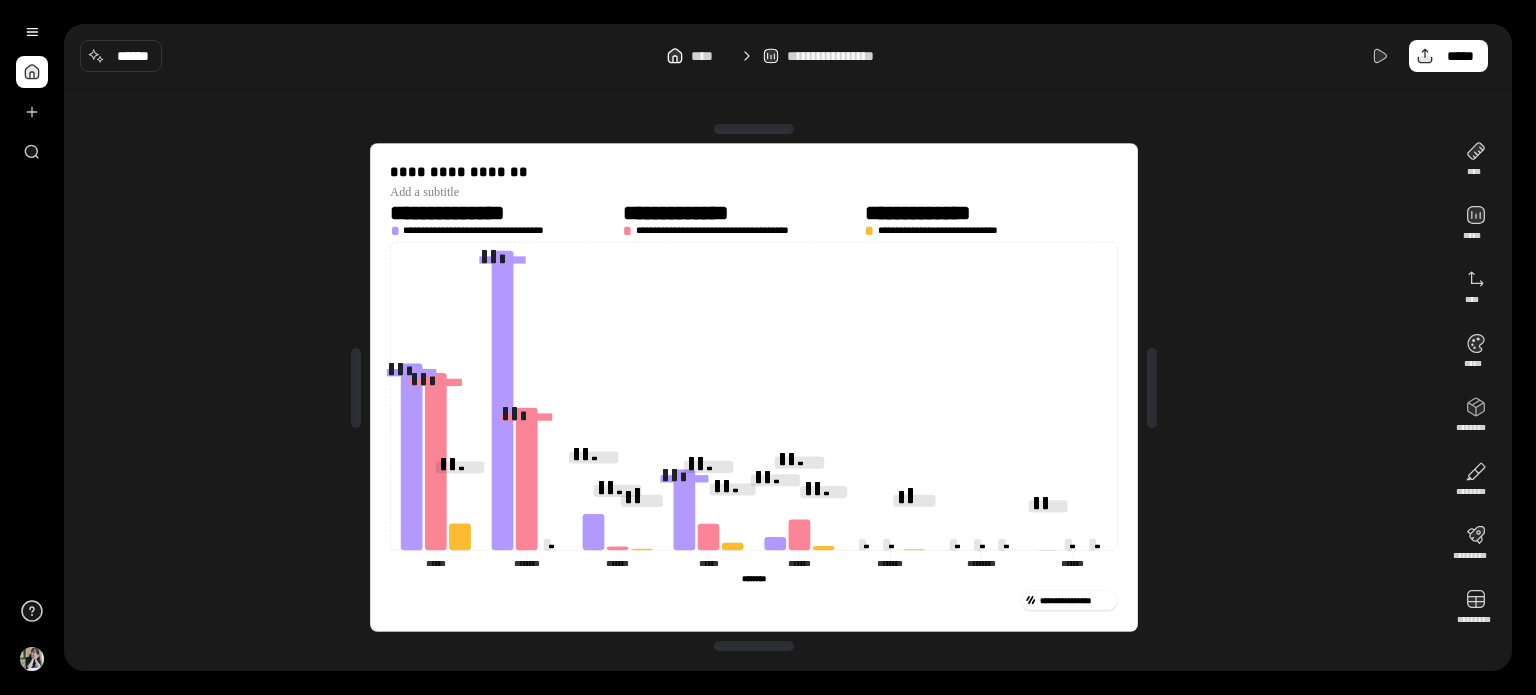 click at bounding box center (32, 72) 